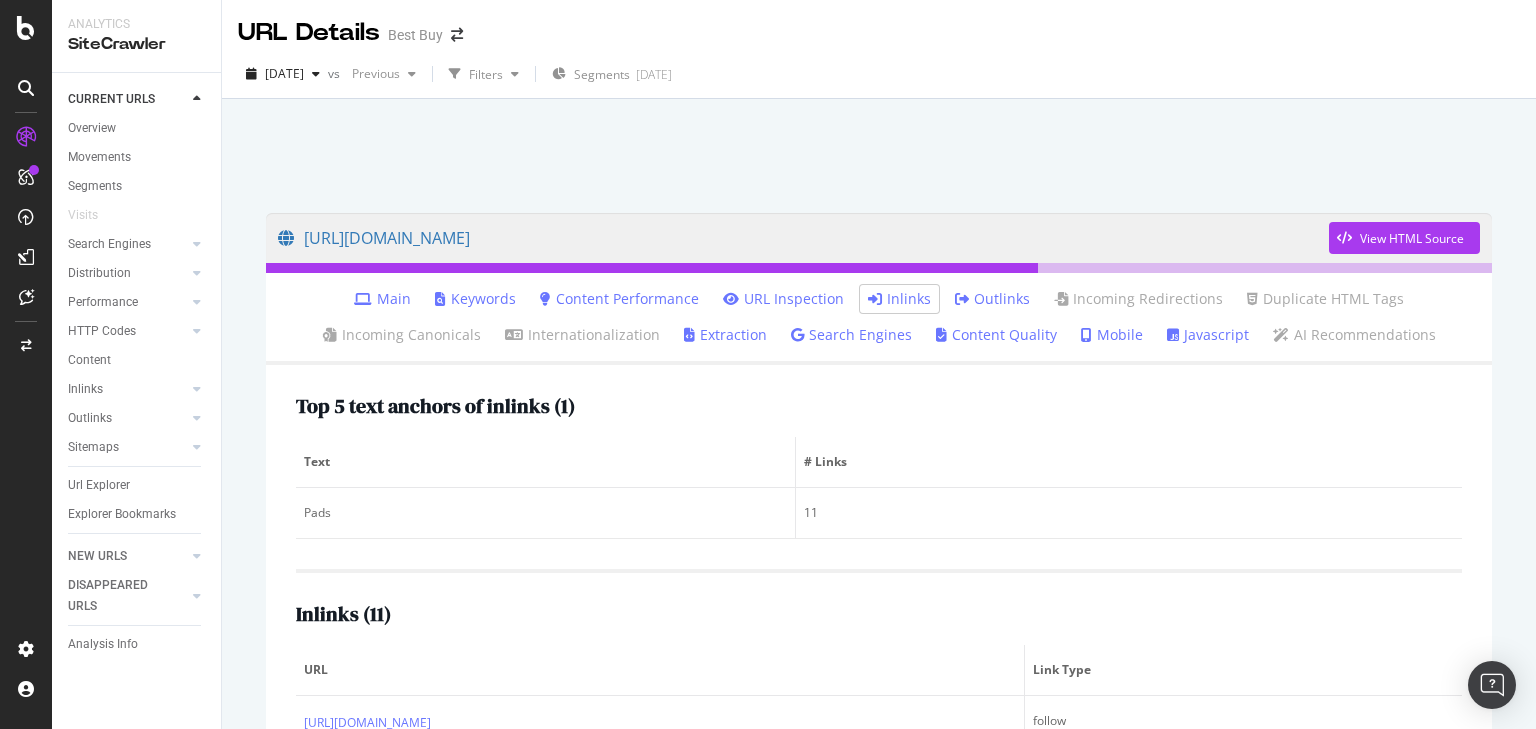 scroll, scrollTop: 0, scrollLeft: 0, axis: both 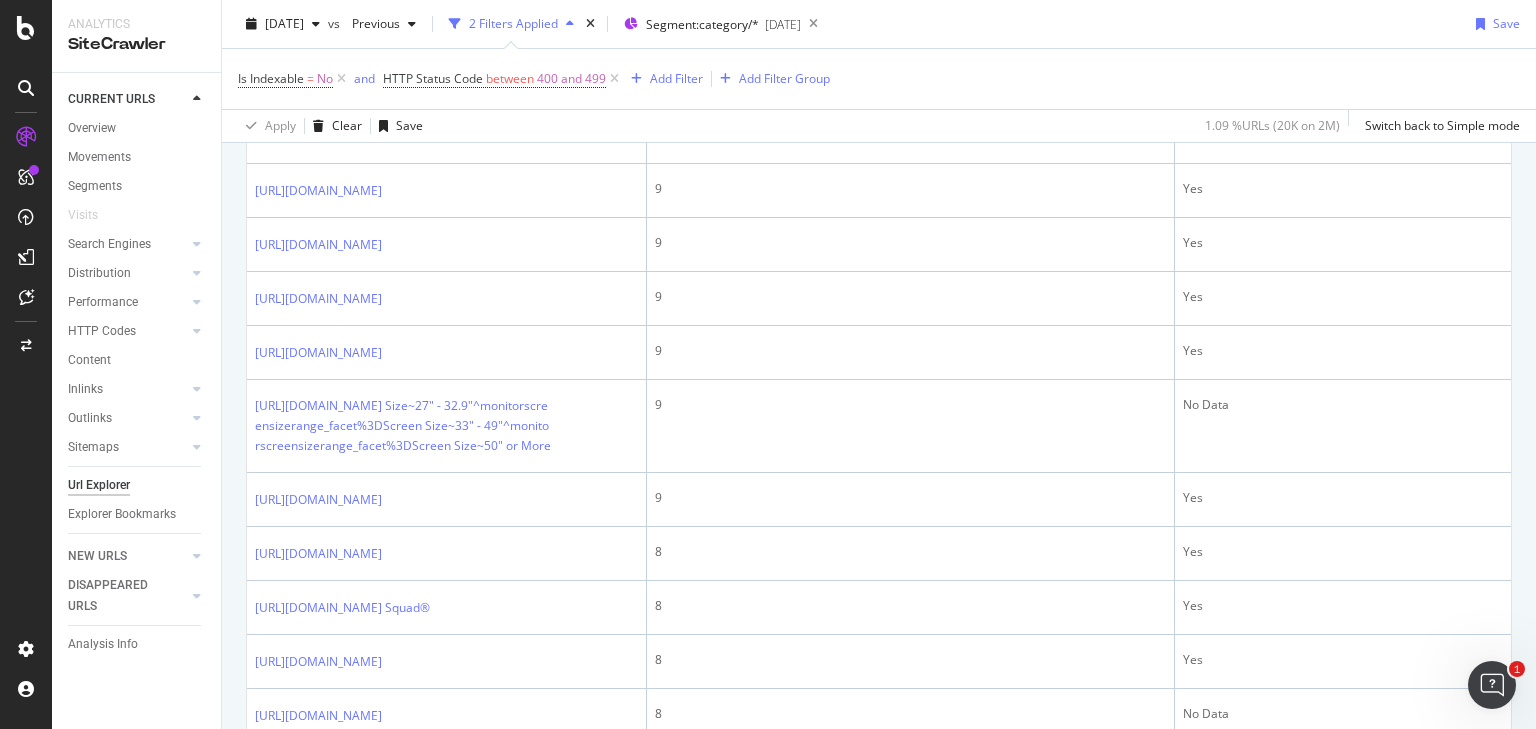 click on "https://www.bestbuy.com/site/action-camcorder-mounts/chest-mounts/pcmcat329700050017.c?id=pcmcat329700050017" at bounding box center (318, -439) 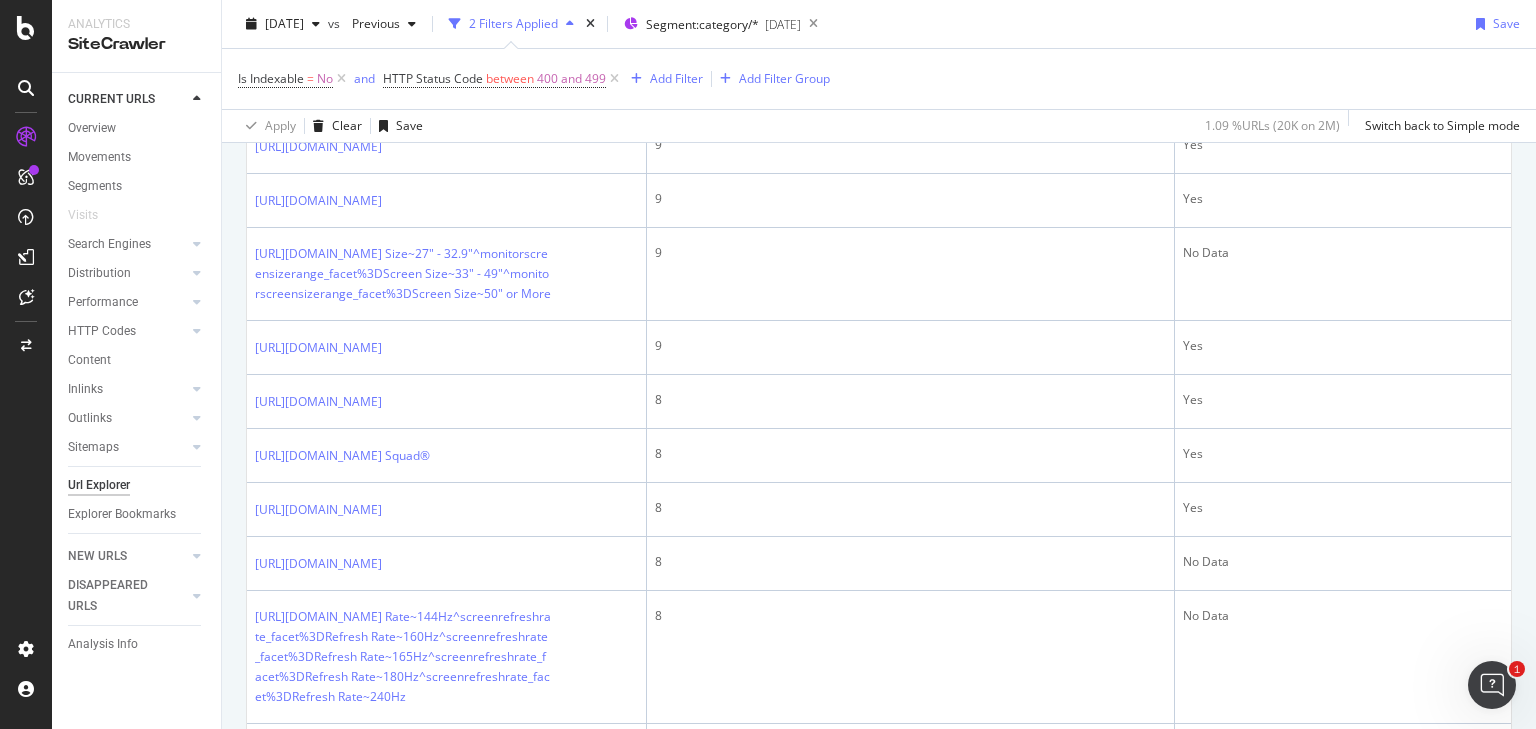 scroll, scrollTop: 2800, scrollLeft: 0, axis: vertical 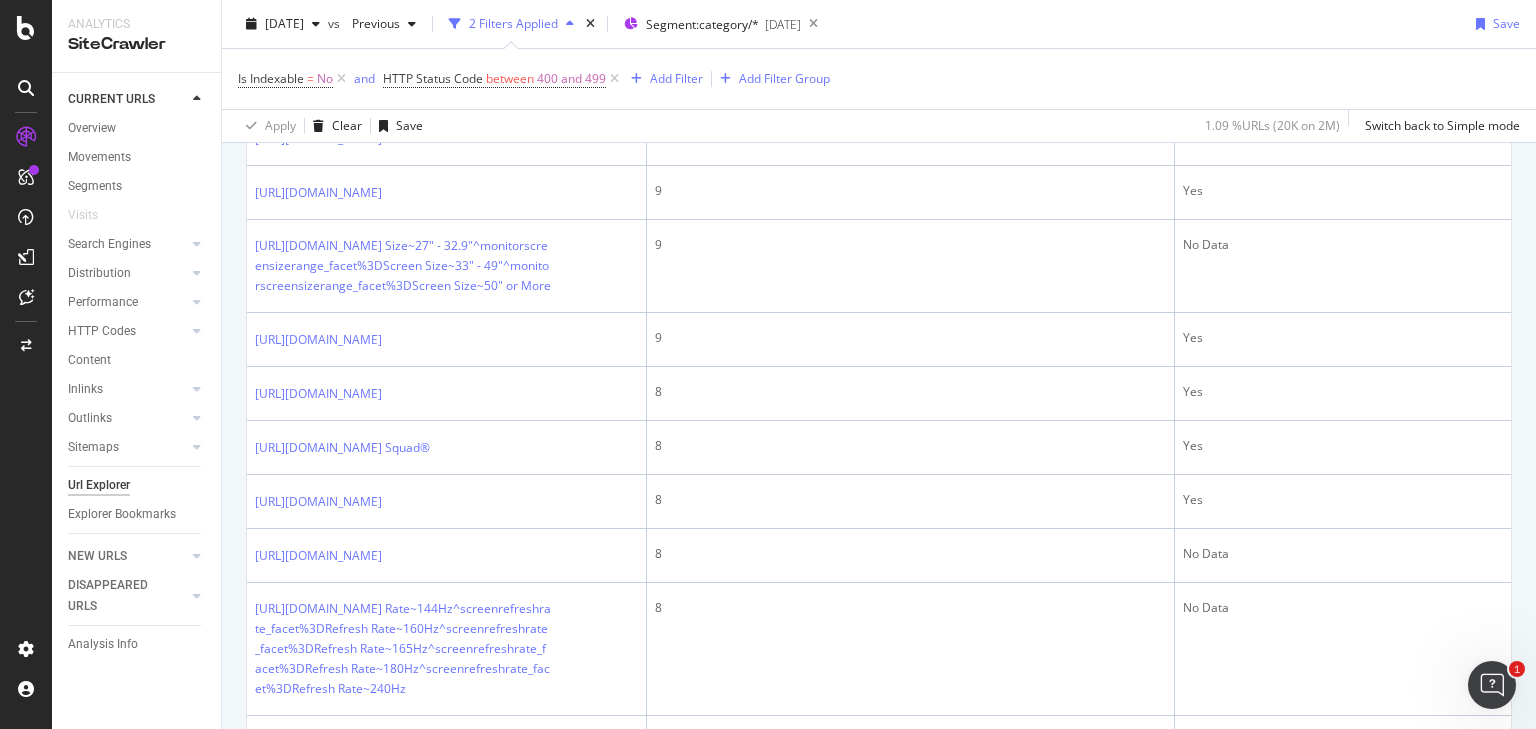 click on "https://www.bestbuy.com/site/stem-and-educational-toys/learning-development-toys/pcmcat193100050009.c?id=pcmcat193100050009" at bounding box center [318, -491] 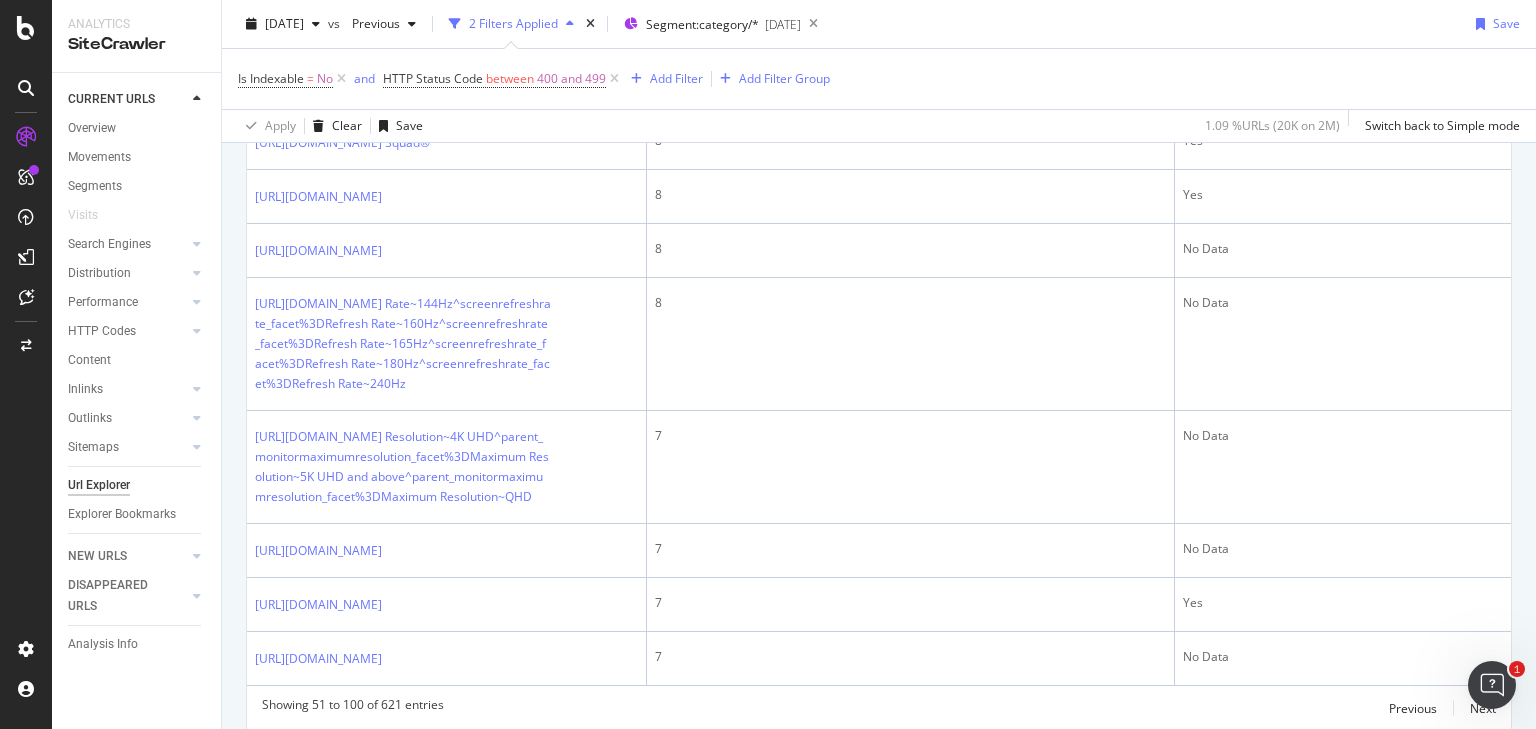 scroll, scrollTop: 3120, scrollLeft: 0, axis: vertical 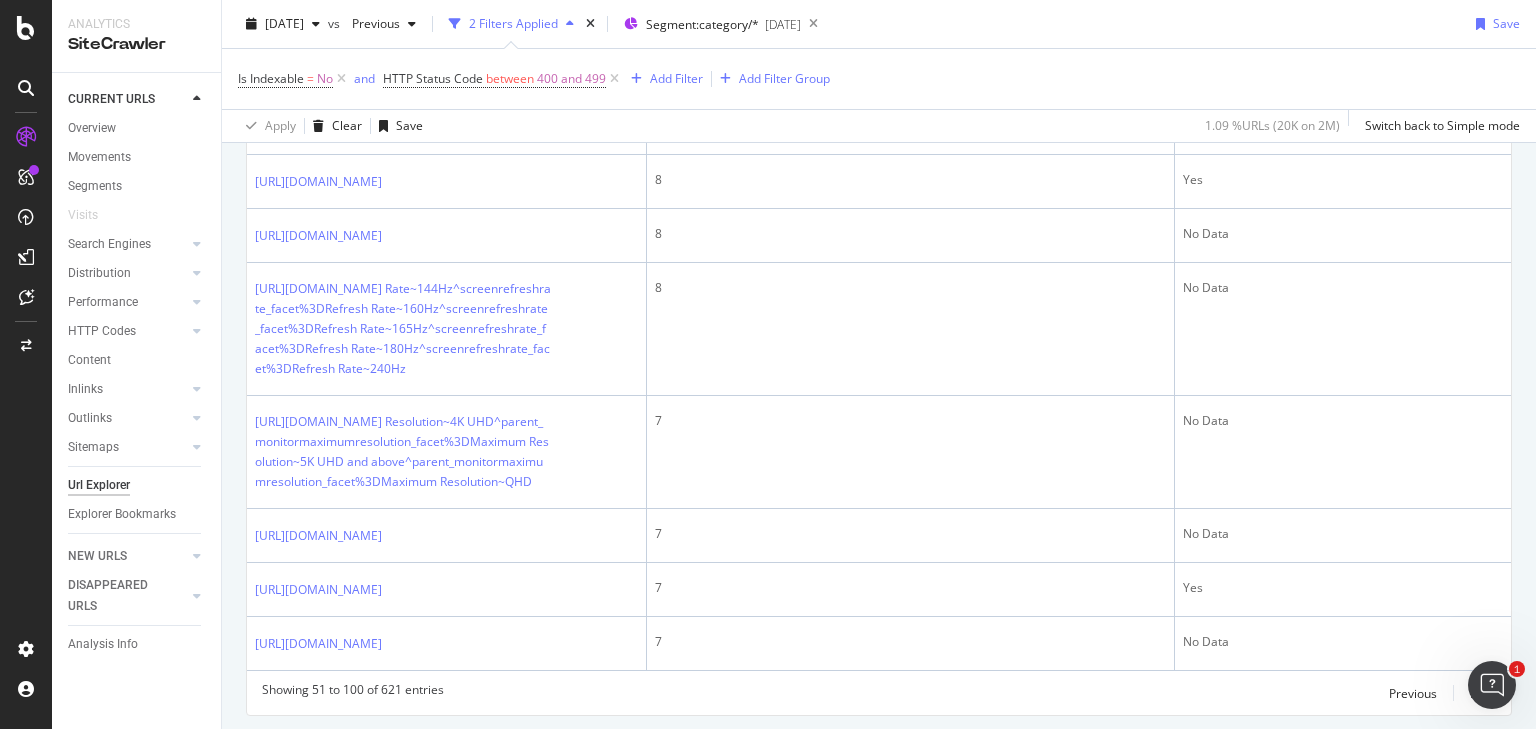 click on "https://www.bestbuy.com/site/sports-outdoor-play/blasters/pcmcat1594908529566.c?id=pcmcat1594908529566" at bounding box center [318, -624] 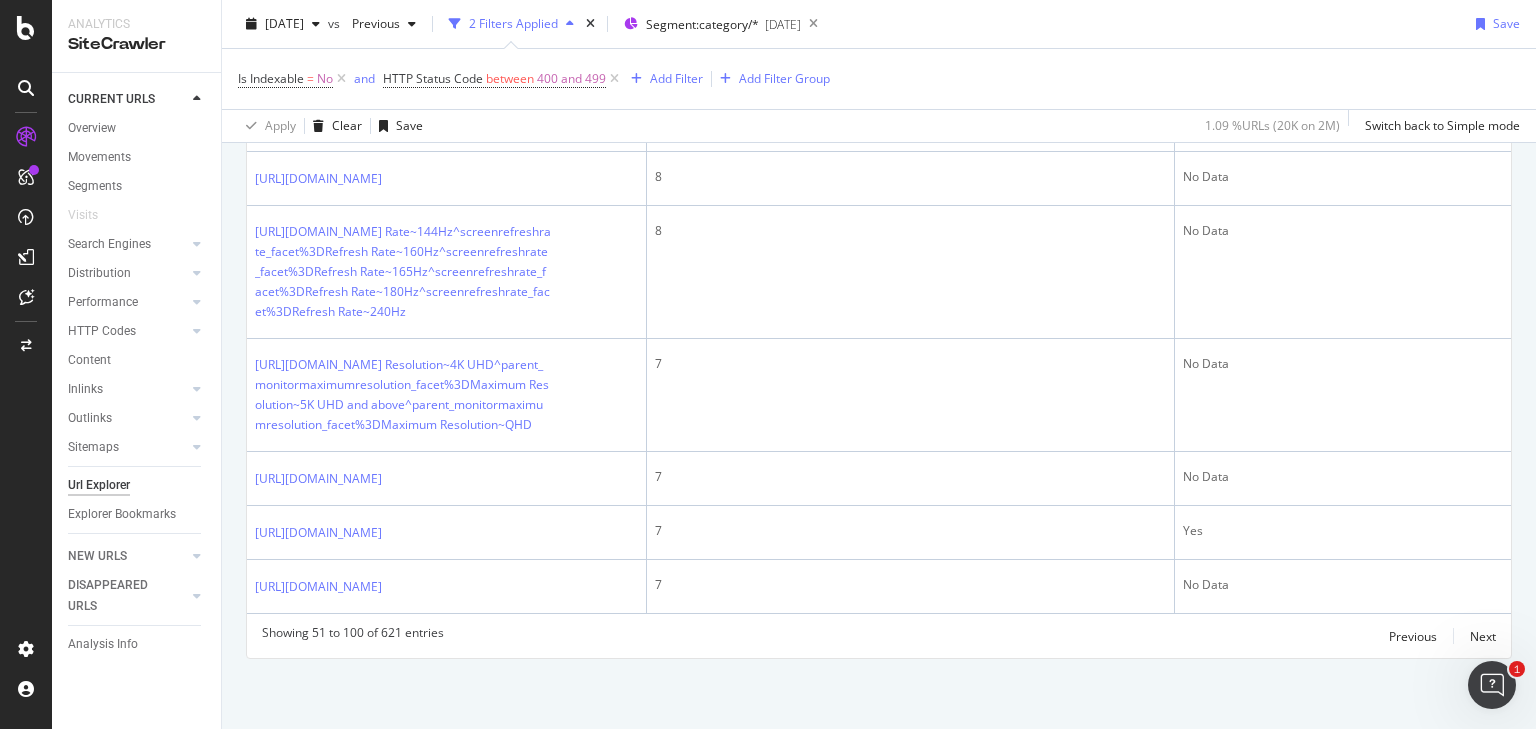 scroll, scrollTop: 3520, scrollLeft: 0, axis: vertical 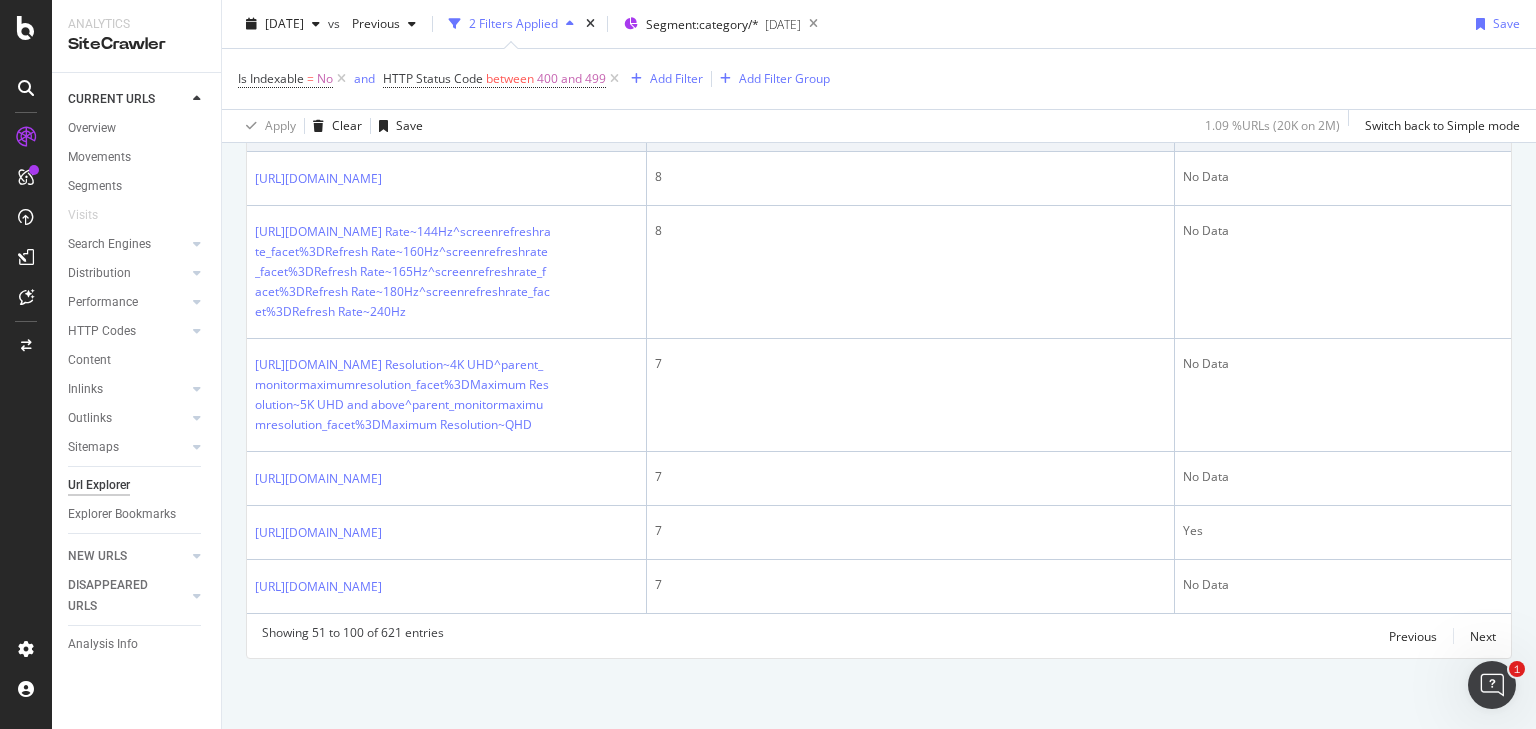 click on "https://www.bestbuy.com/site/samsung-technology/samsung-family-hub-refrigerator/pcmcat748301896069.c?id=pcmcat748301896069" at bounding box center (318, 125) 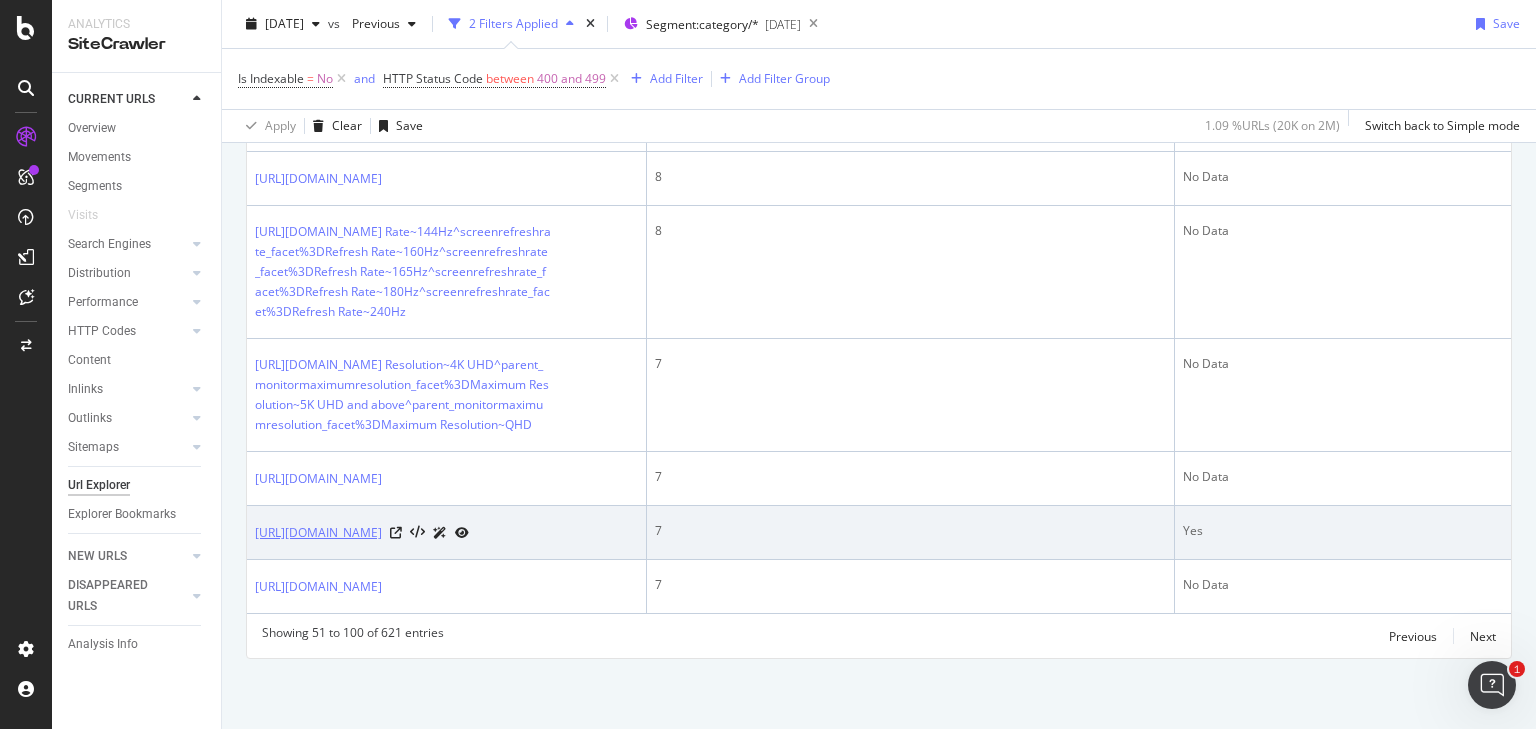 scroll, scrollTop: 4961, scrollLeft: 0, axis: vertical 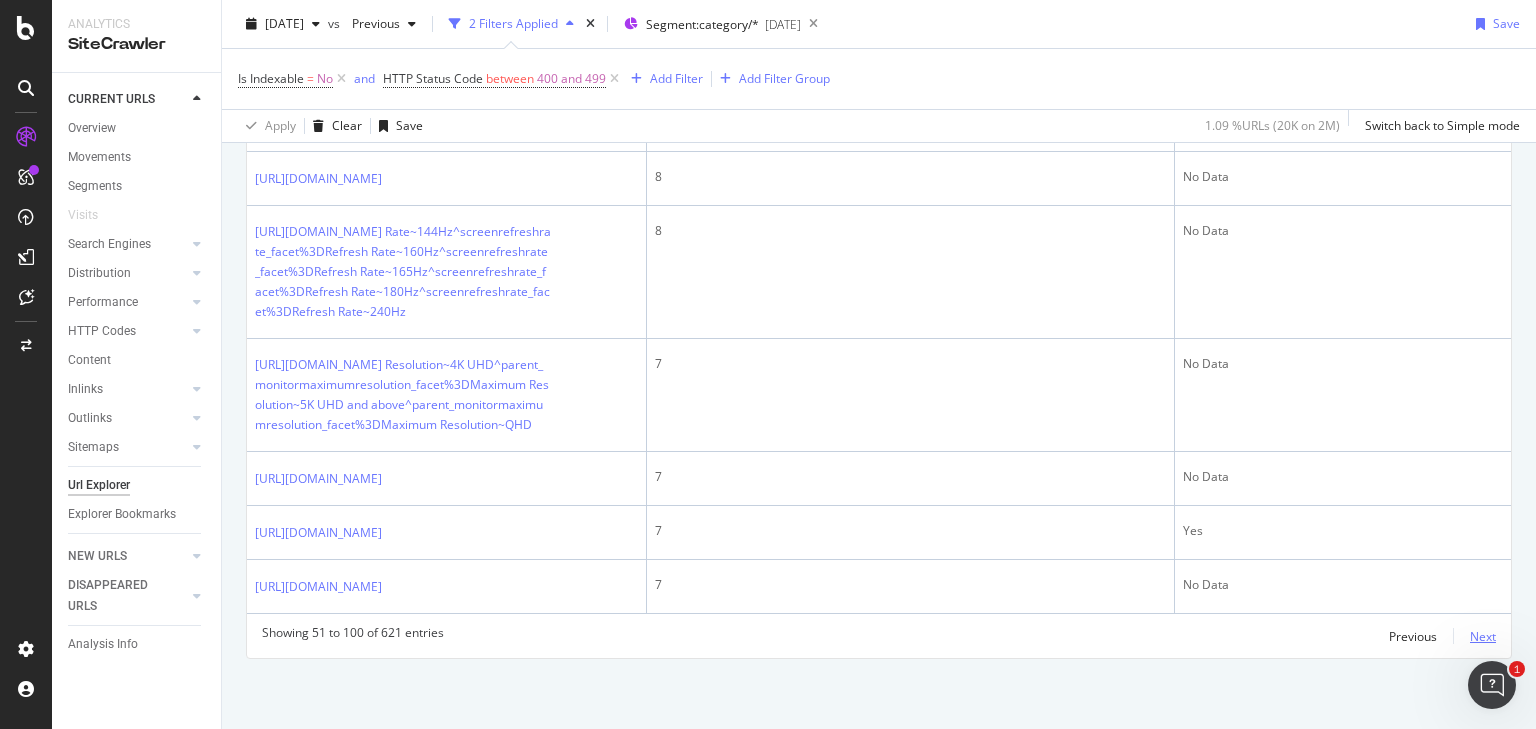 click on "Next" at bounding box center (1483, 636) 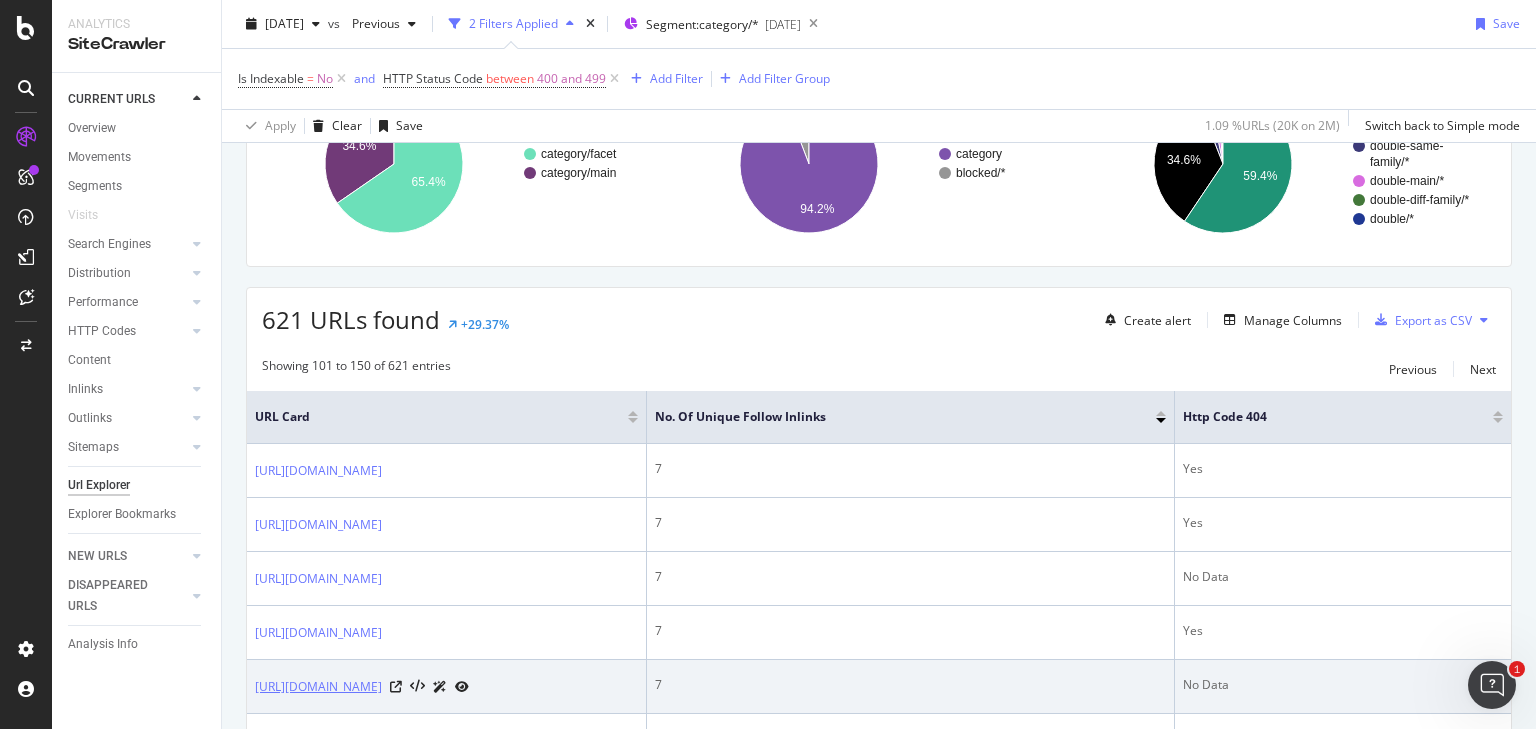 scroll, scrollTop: 201, scrollLeft: 0, axis: vertical 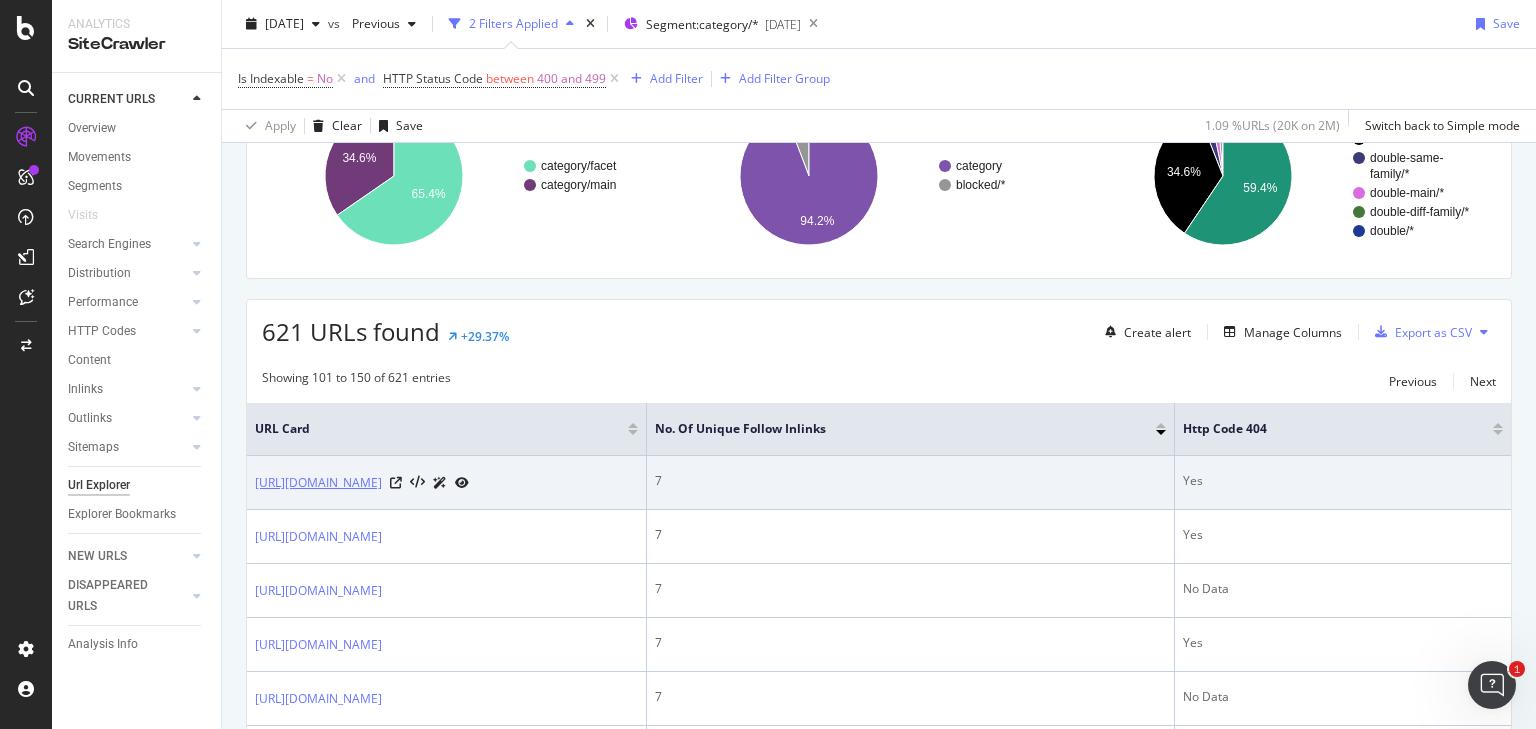 click on "https://www.bestbuy.com/site/ipad-tablet-ereader-accessories/tablet-docks-keyboards-stands/pcmcat242000050003.c?id=pcmcat242000050003" at bounding box center (318, 483) 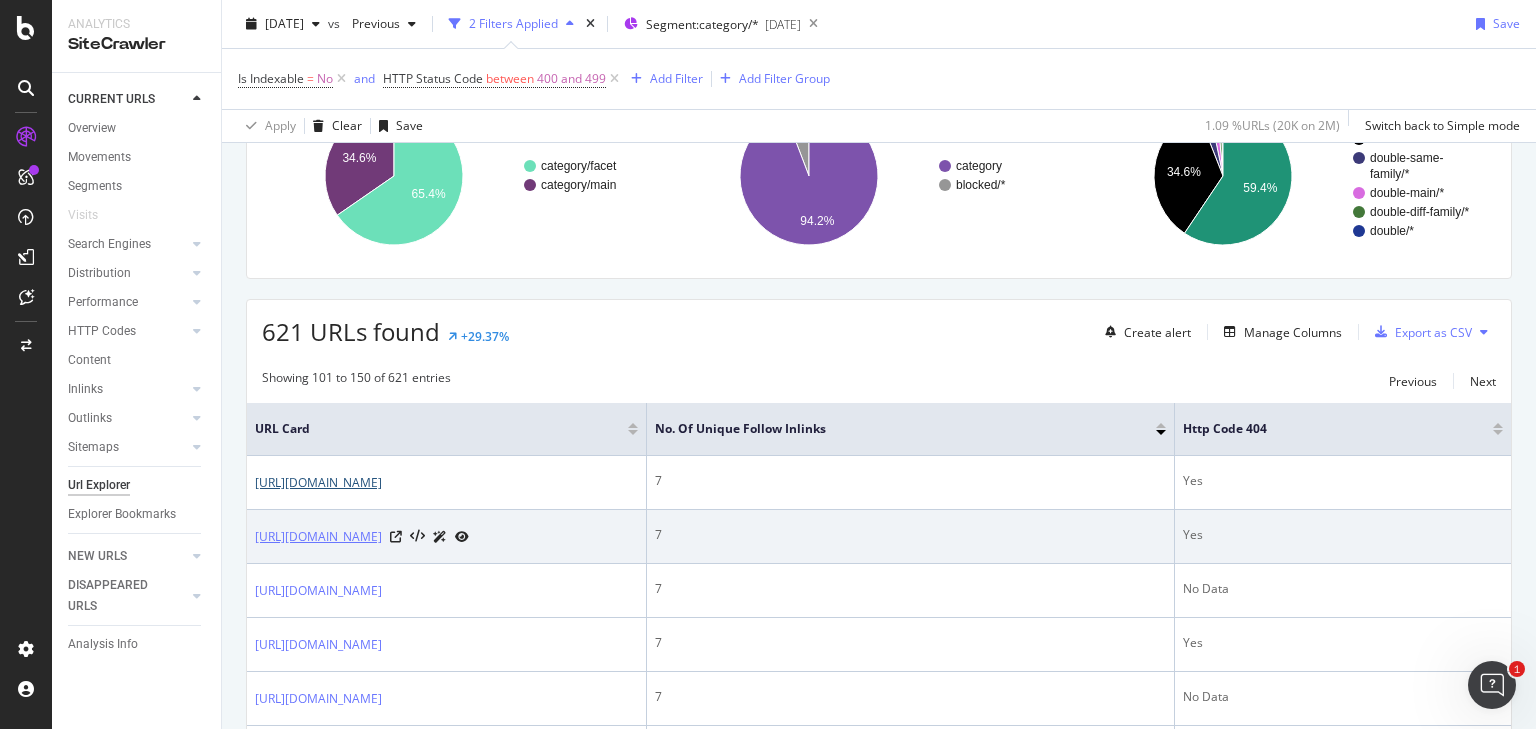 scroll, scrollTop: 281, scrollLeft: 0, axis: vertical 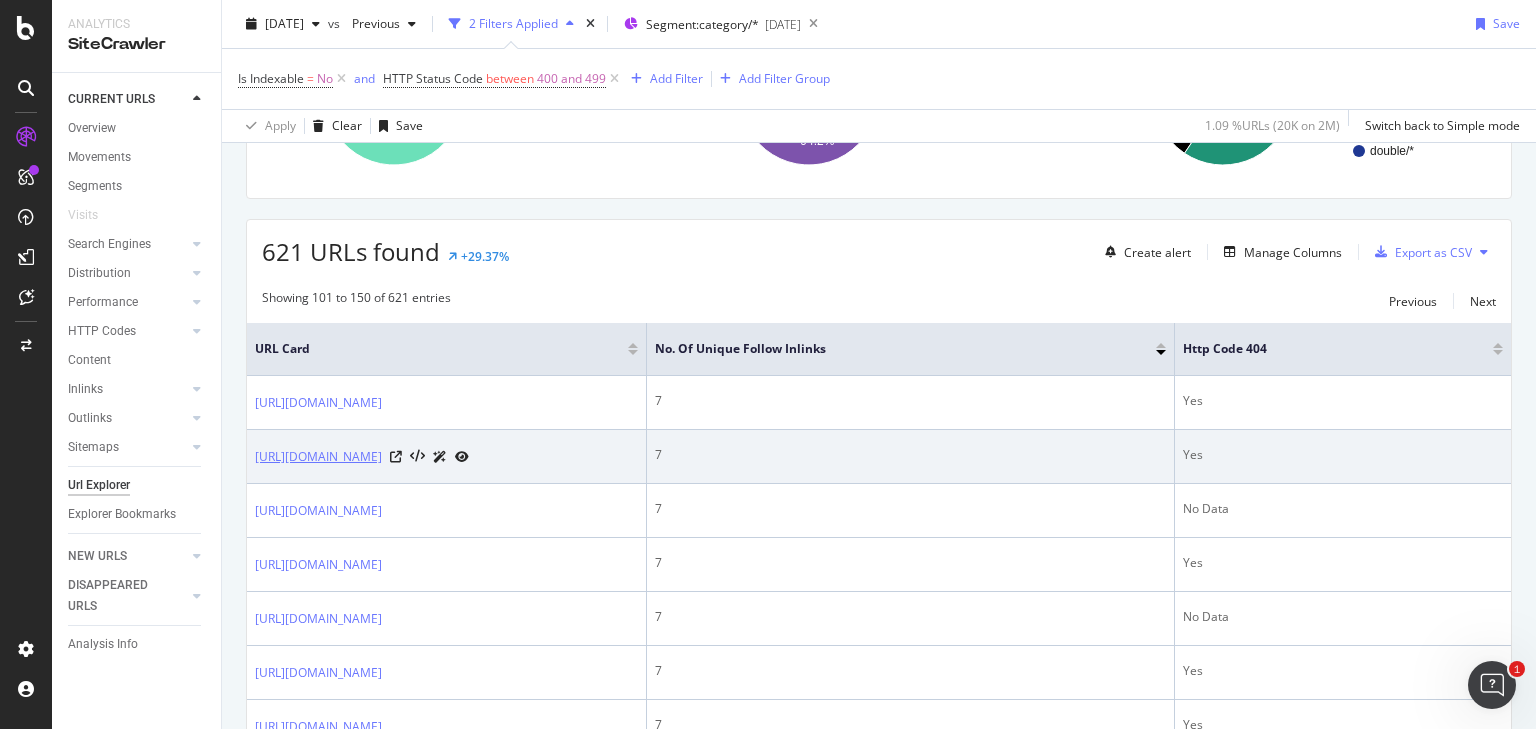 click on "https://www.bestbuy.com/site/small-appliances/electric-skillets-and-woks/abcat0912021.c?id=abcat0912021" at bounding box center (318, 457) 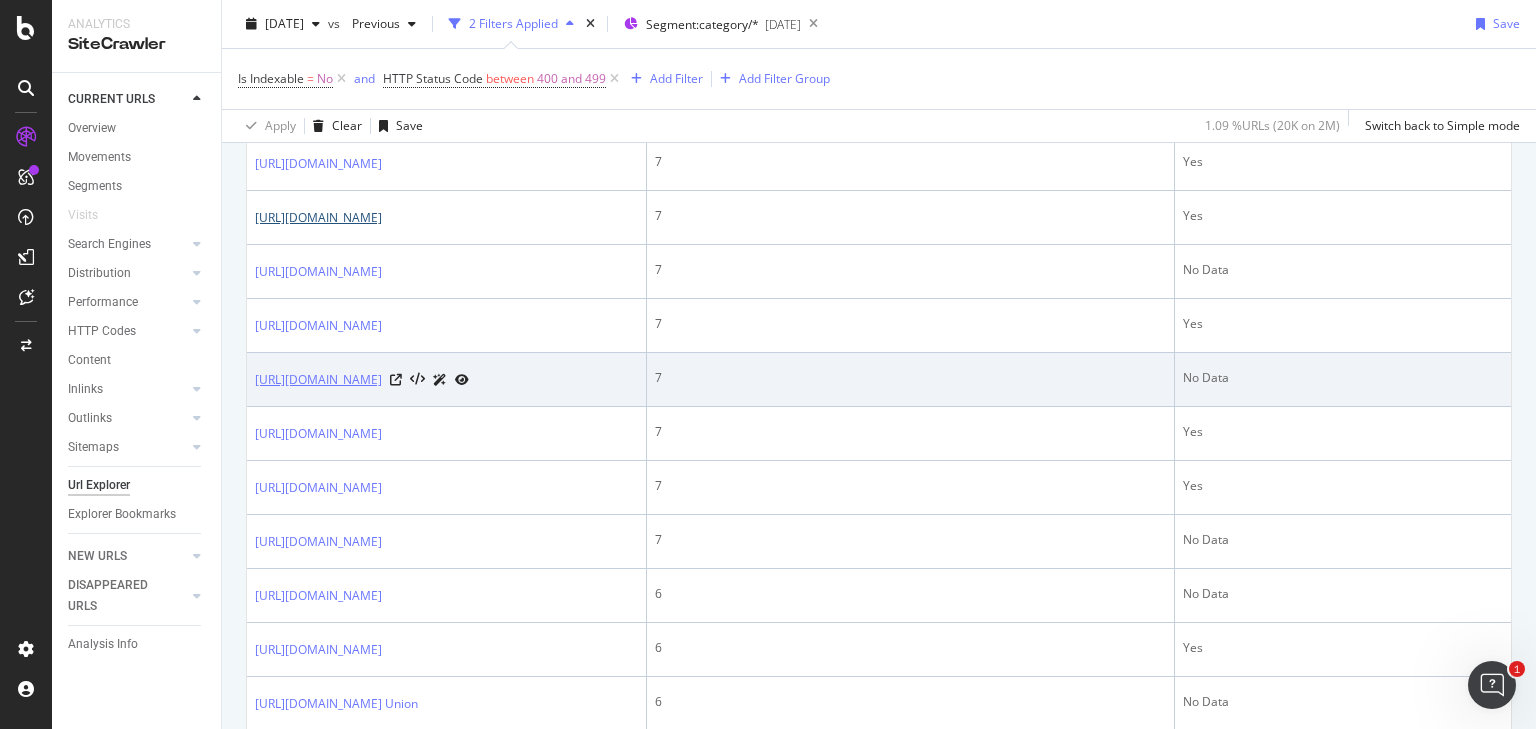 scroll, scrollTop: 521, scrollLeft: 0, axis: vertical 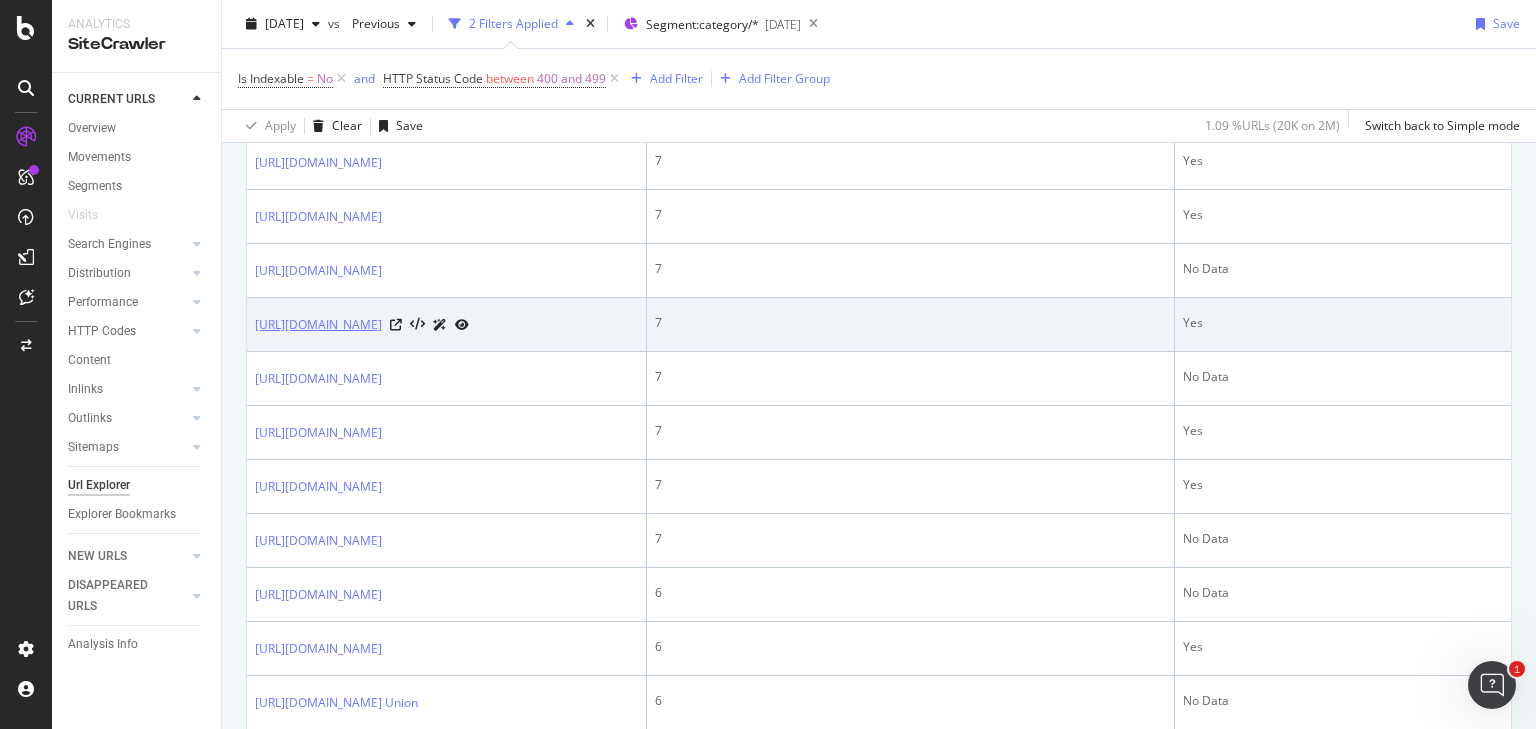 click on "https://www.bestbuy.com/site/sports-outdoor-recreation/game-room-and-arcade/pcmcat1617824145429.c?id=pcmcat1617824145429" at bounding box center (318, 325) 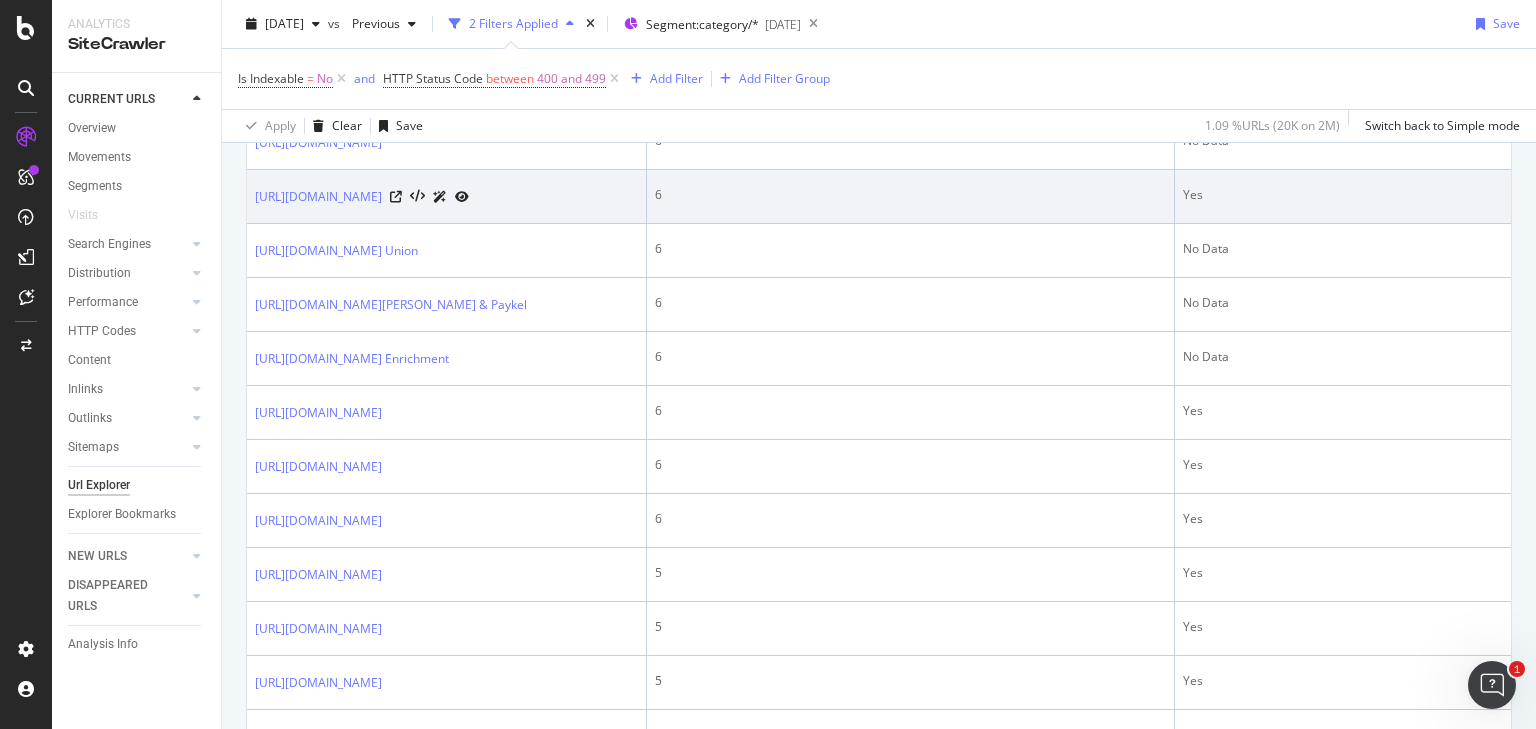 scroll, scrollTop: 1001, scrollLeft: 0, axis: vertical 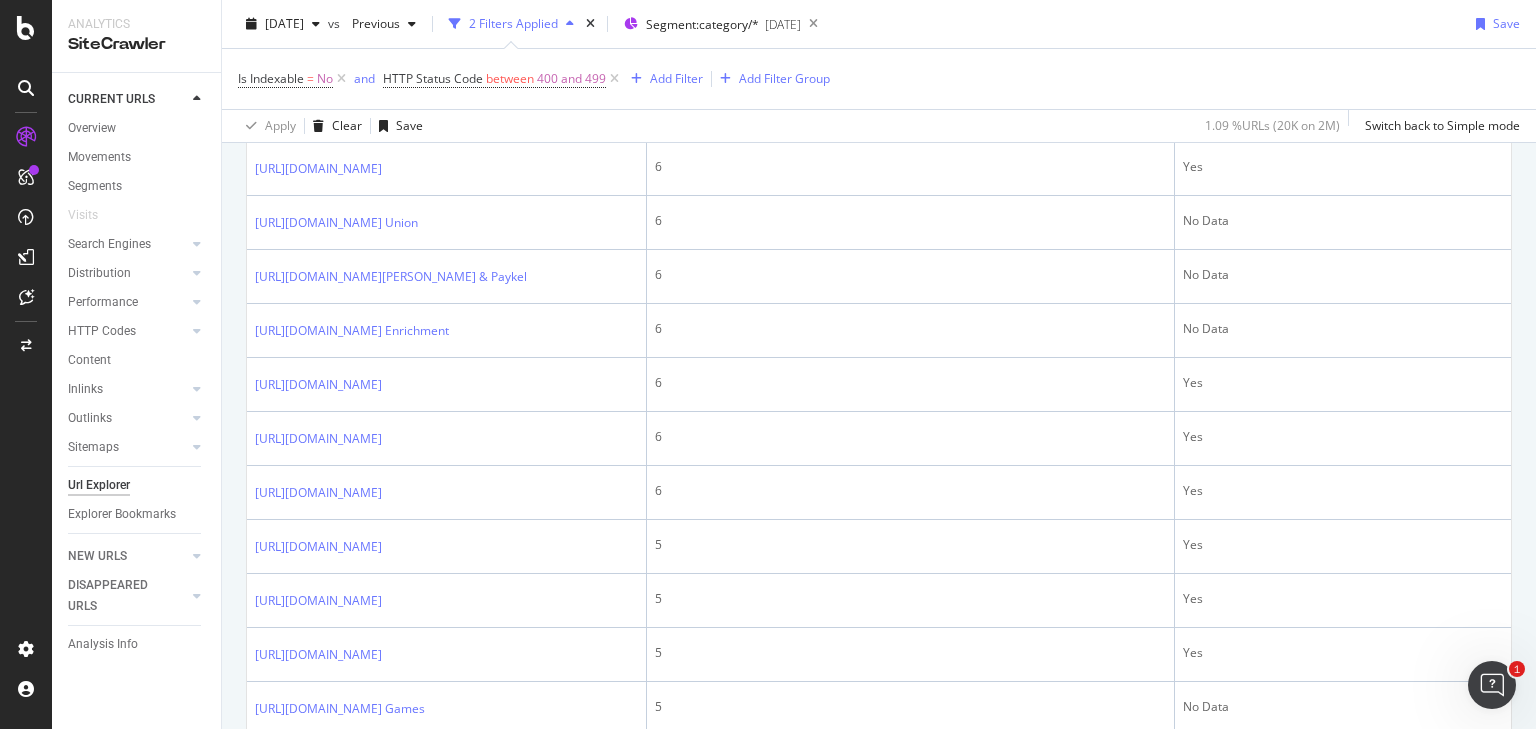 click on "https://www.bestbuy.com/site/pcmcat1572279759550.c?qp=brand_facet%3DBrand~PDP" at bounding box center [318, 115] 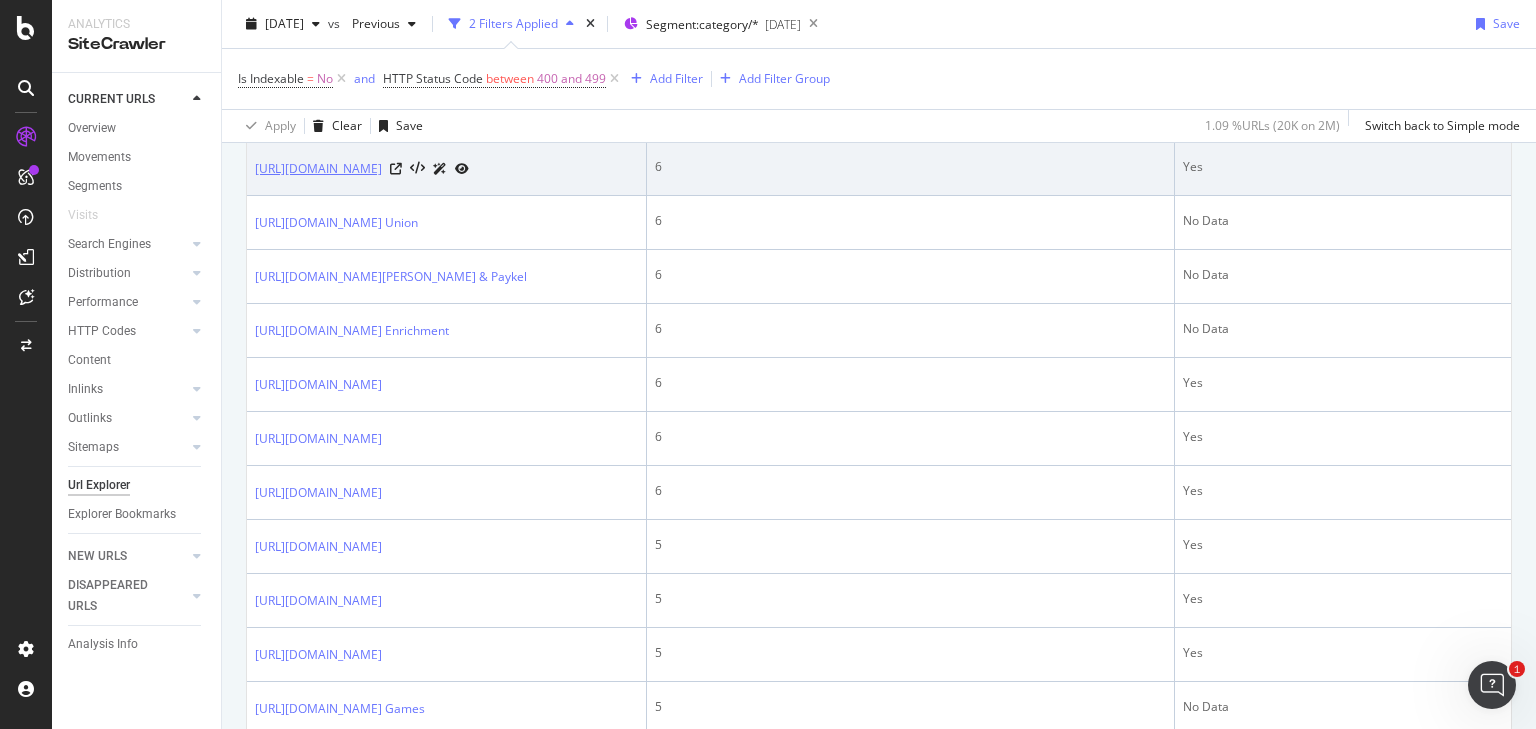 click on "https://www.bestbuy.com/site/baby-care/car-seats/pcmcat1551376654264.c?id=pcmcat1551376654264" at bounding box center (318, 169) 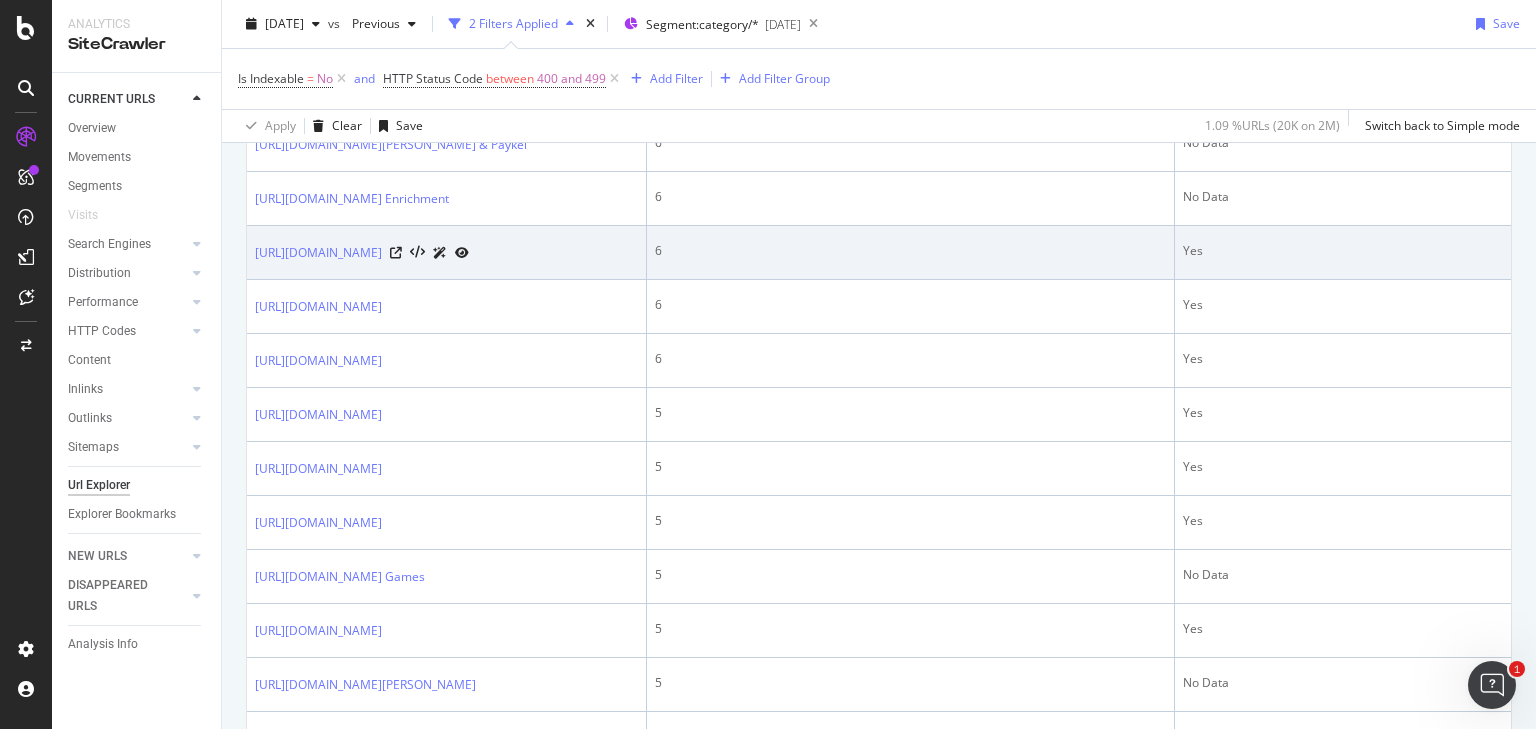 scroll, scrollTop: 1161, scrollLeft: 0, axis: vertical 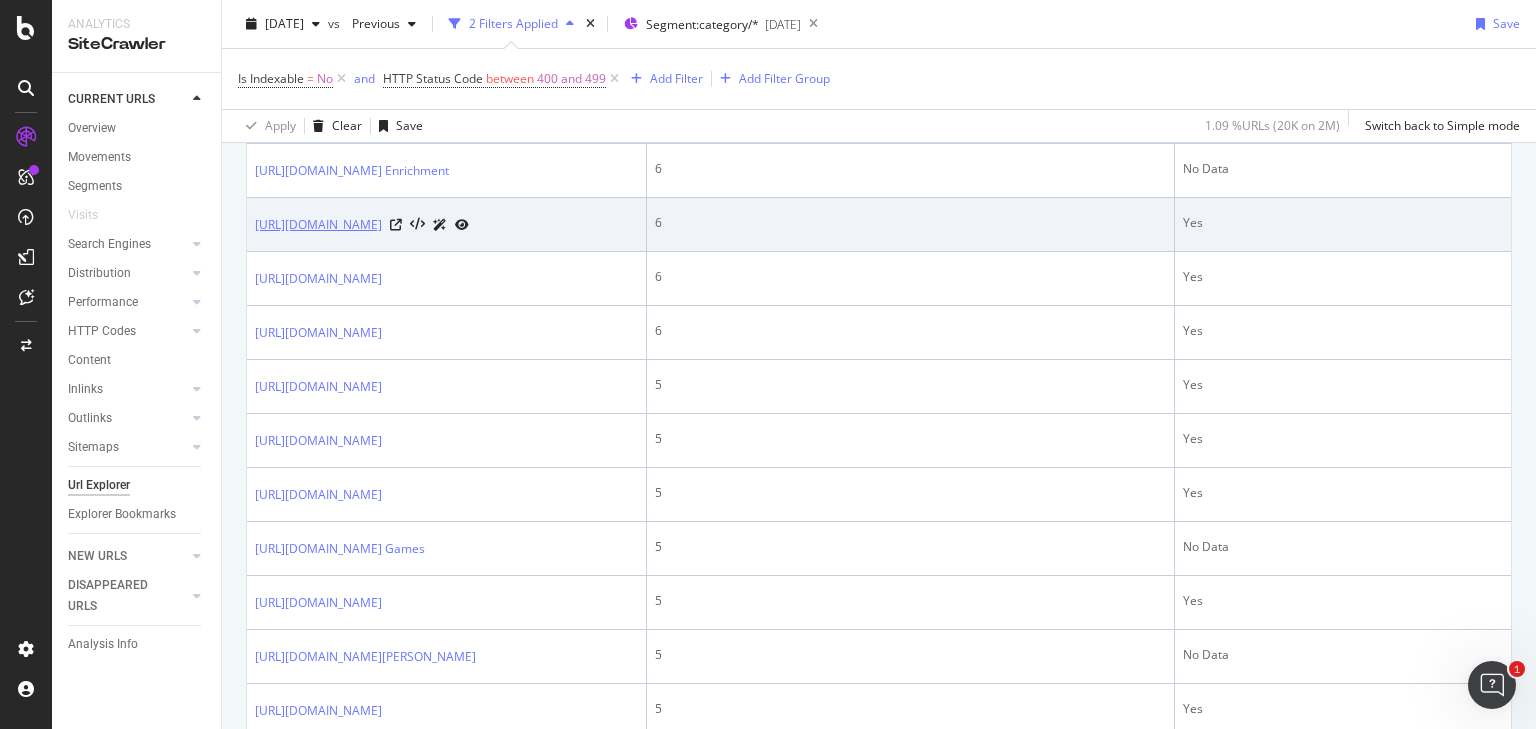 click on "https://www.bestbuy.com/site/wireless-streaming-audio/wireless-audio-components/pcmcat309300050001.c?id=pcmcat309300050001" at bounding box center (318, 225) 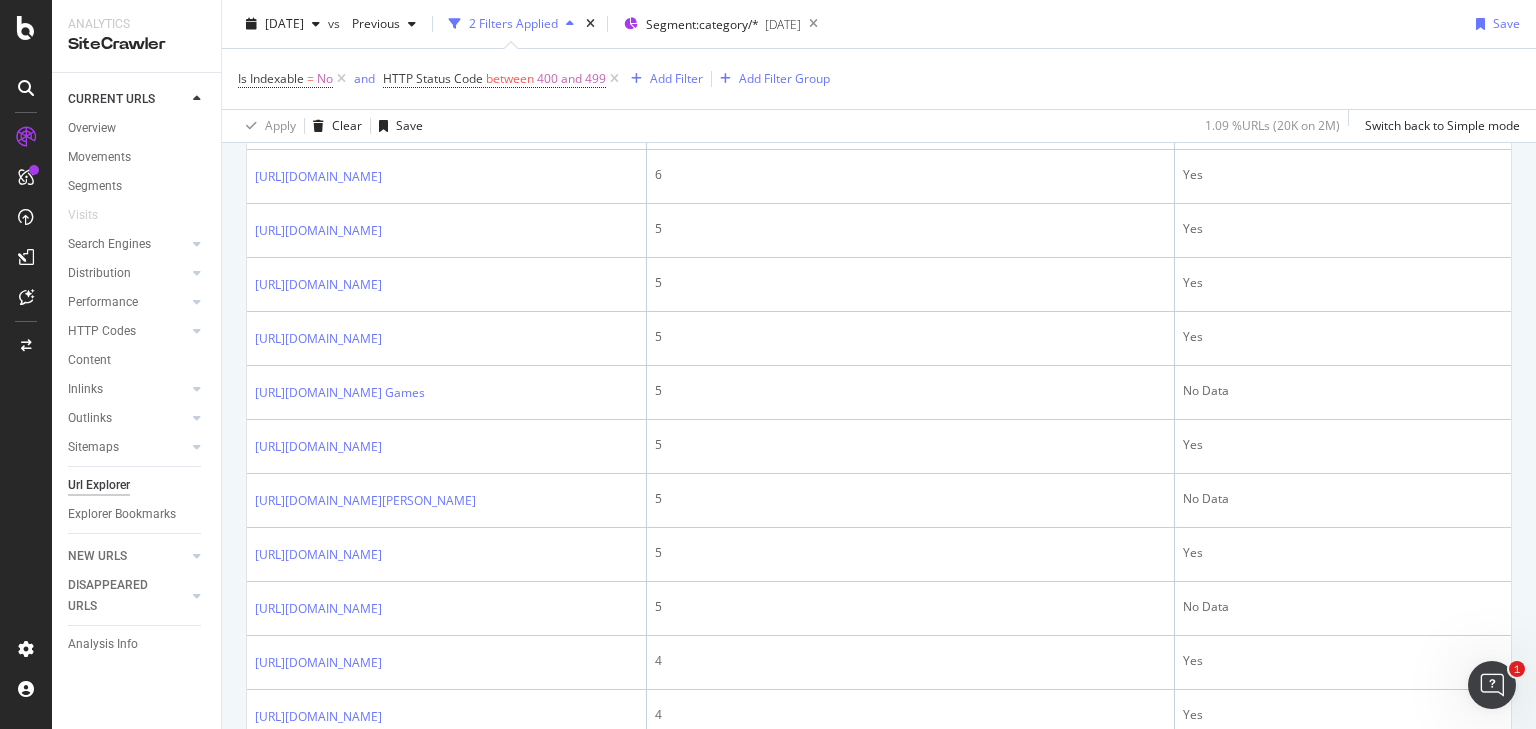 scroll, scrollTop: 1321, scrollLeft: 0, axis: vertical 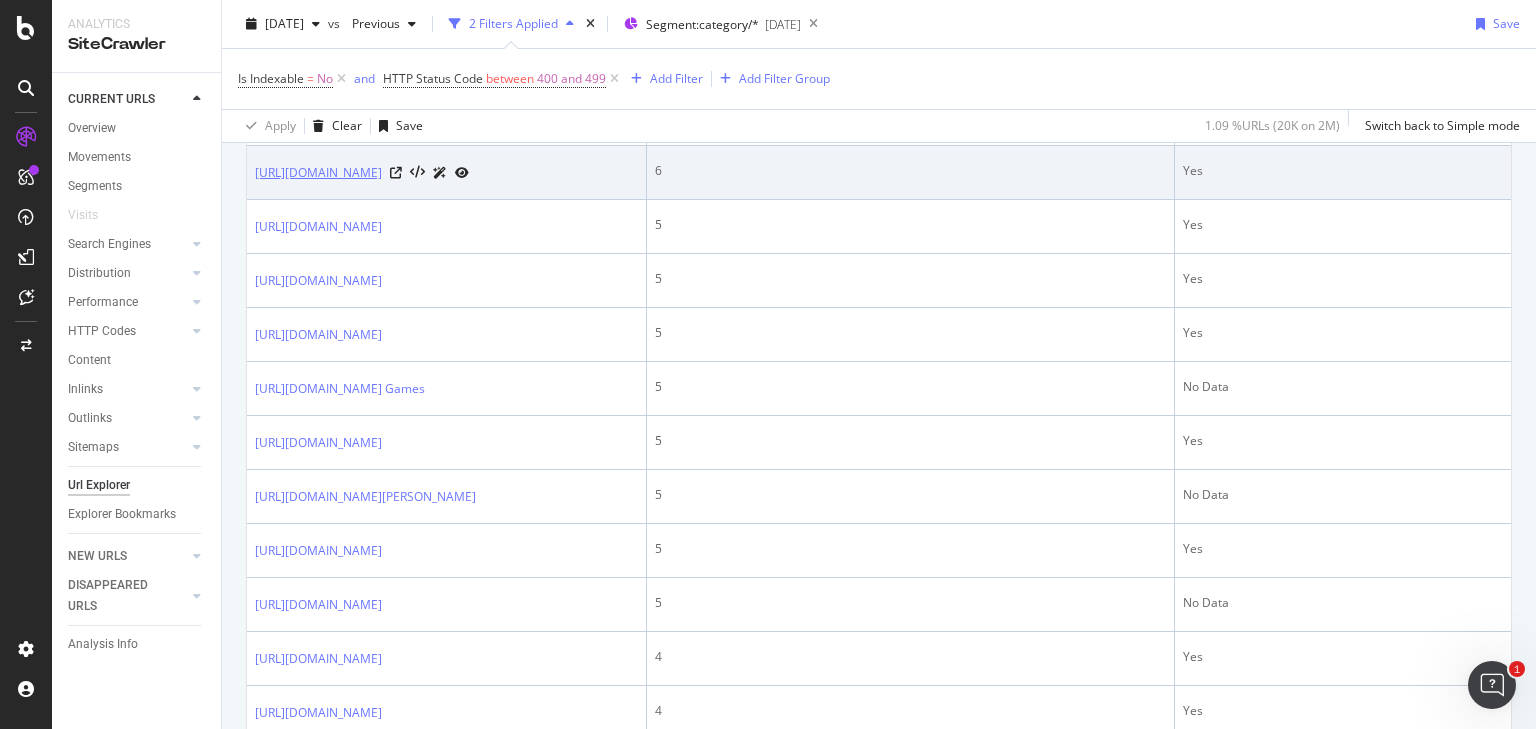 click on "https://www.bestbuy.com/site/tea-kettles/tea-pots/pcmcat194000050023.c?id=pcmcat194000050023" at bounding box center (318, 173) 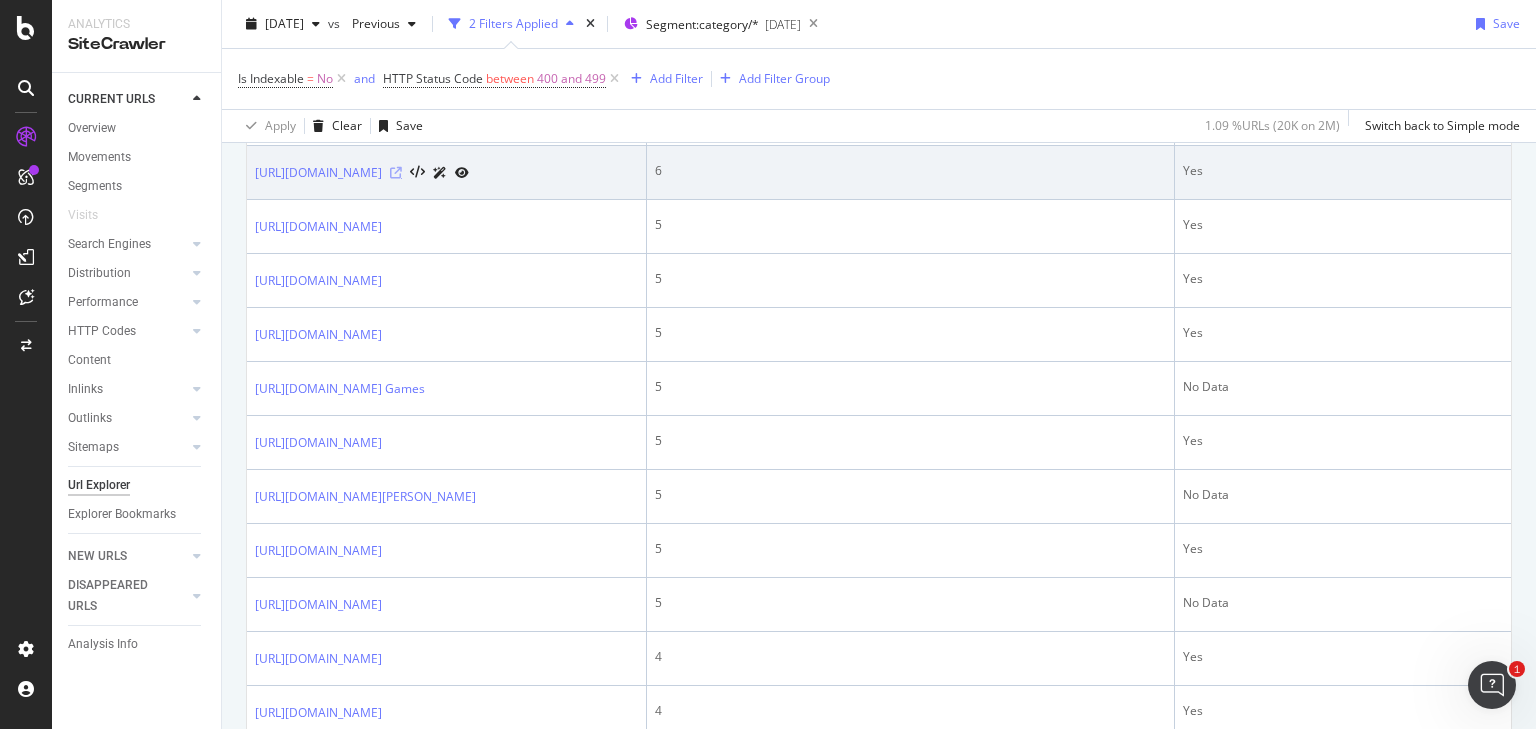 click at bounding box center (396, 173) 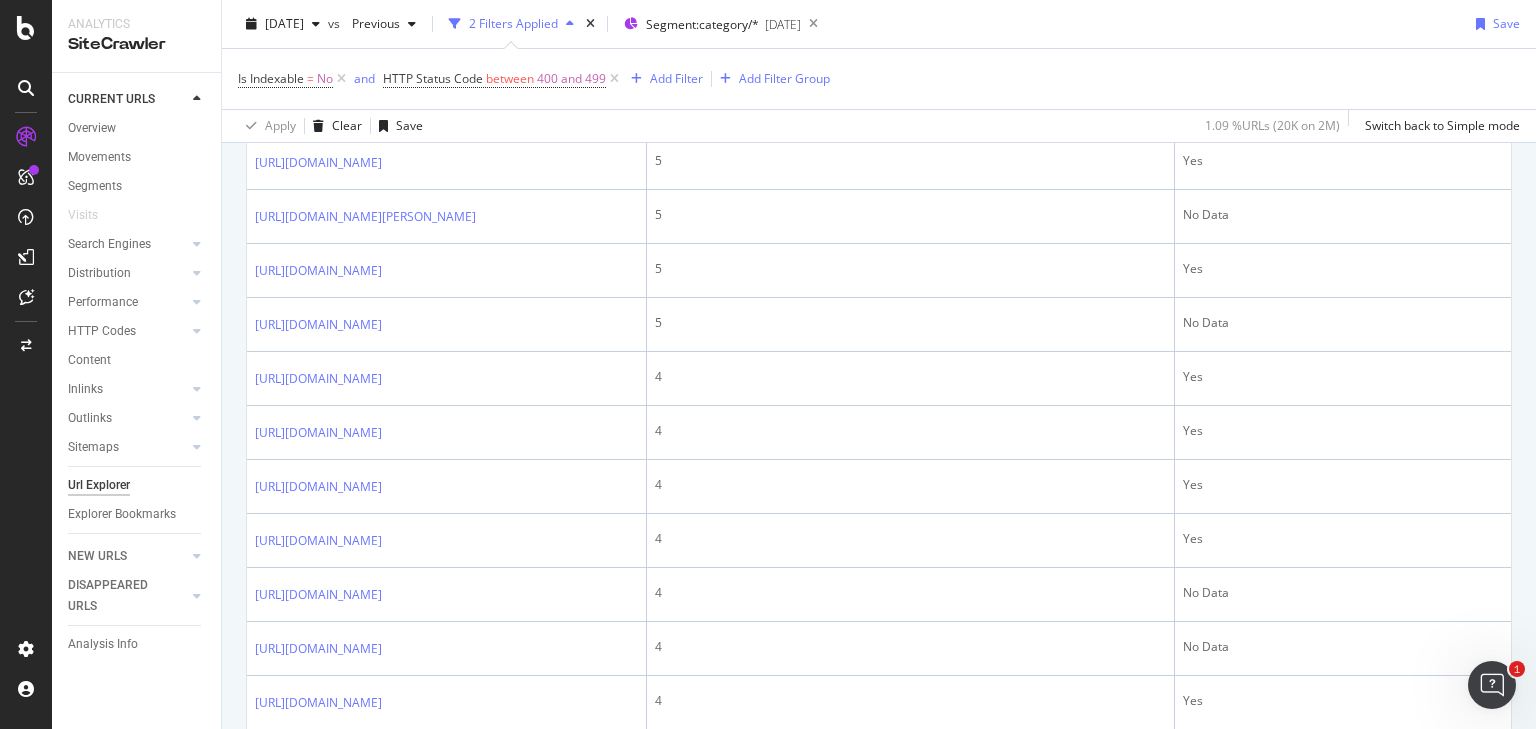 scroll, scrollTop: 1641, scrollLeft: 0, axis: vertical 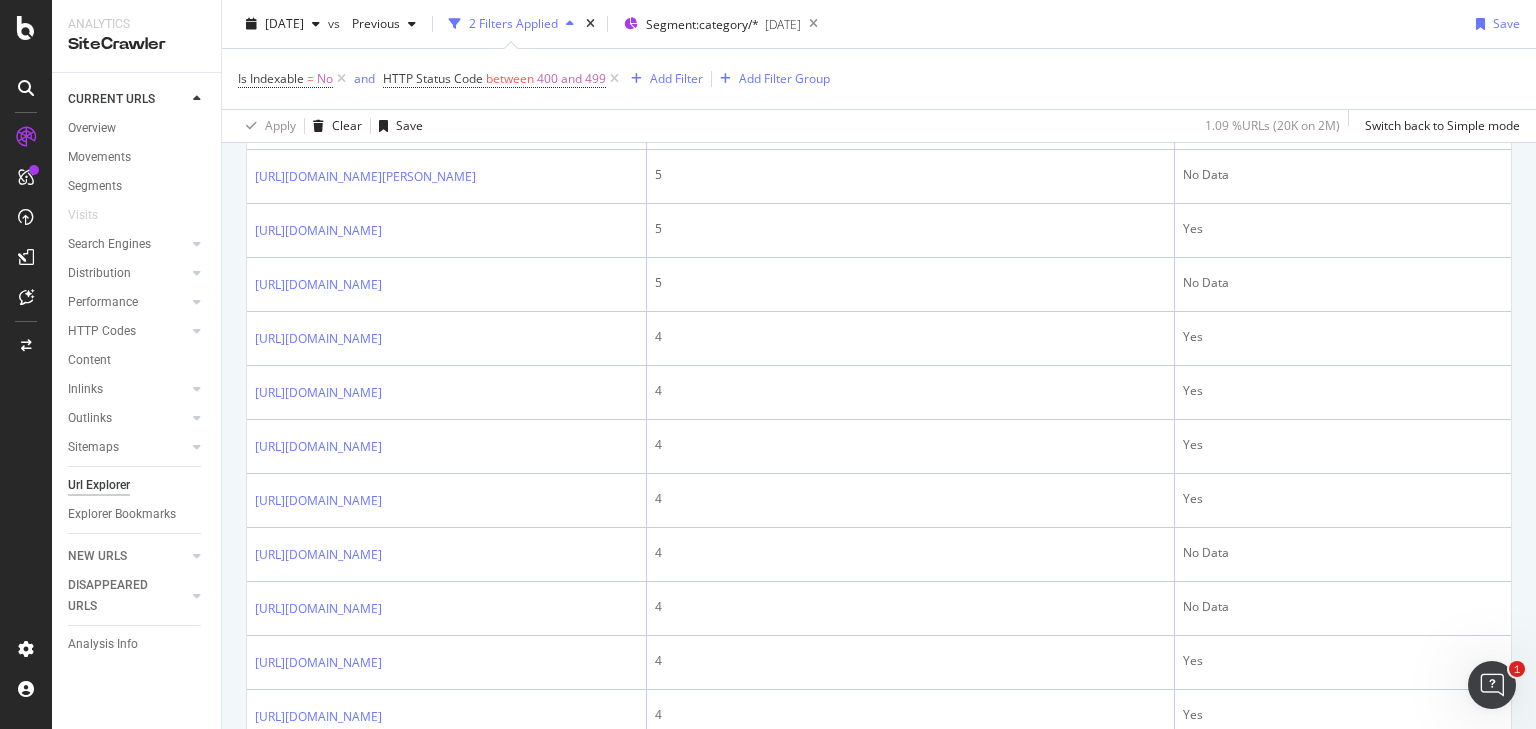 click on "https://www.bestbuy.com/site/specialty-appliances/fondue-sets/abcat0912015.c?id=abcat0912015" at bounding box center (318, 15) 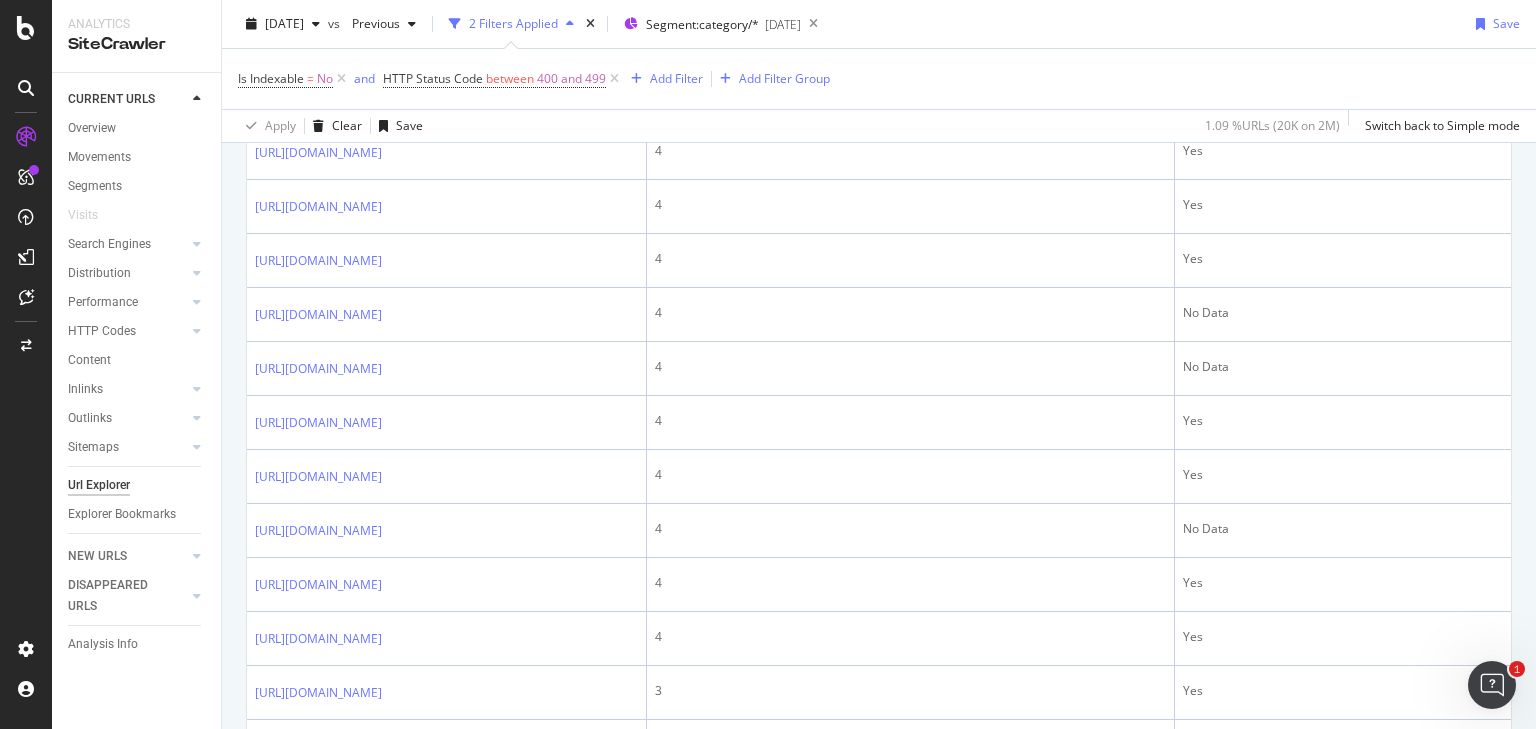 scroll, scrollTop: 1961, scrollLeft: 0, axis: vertical 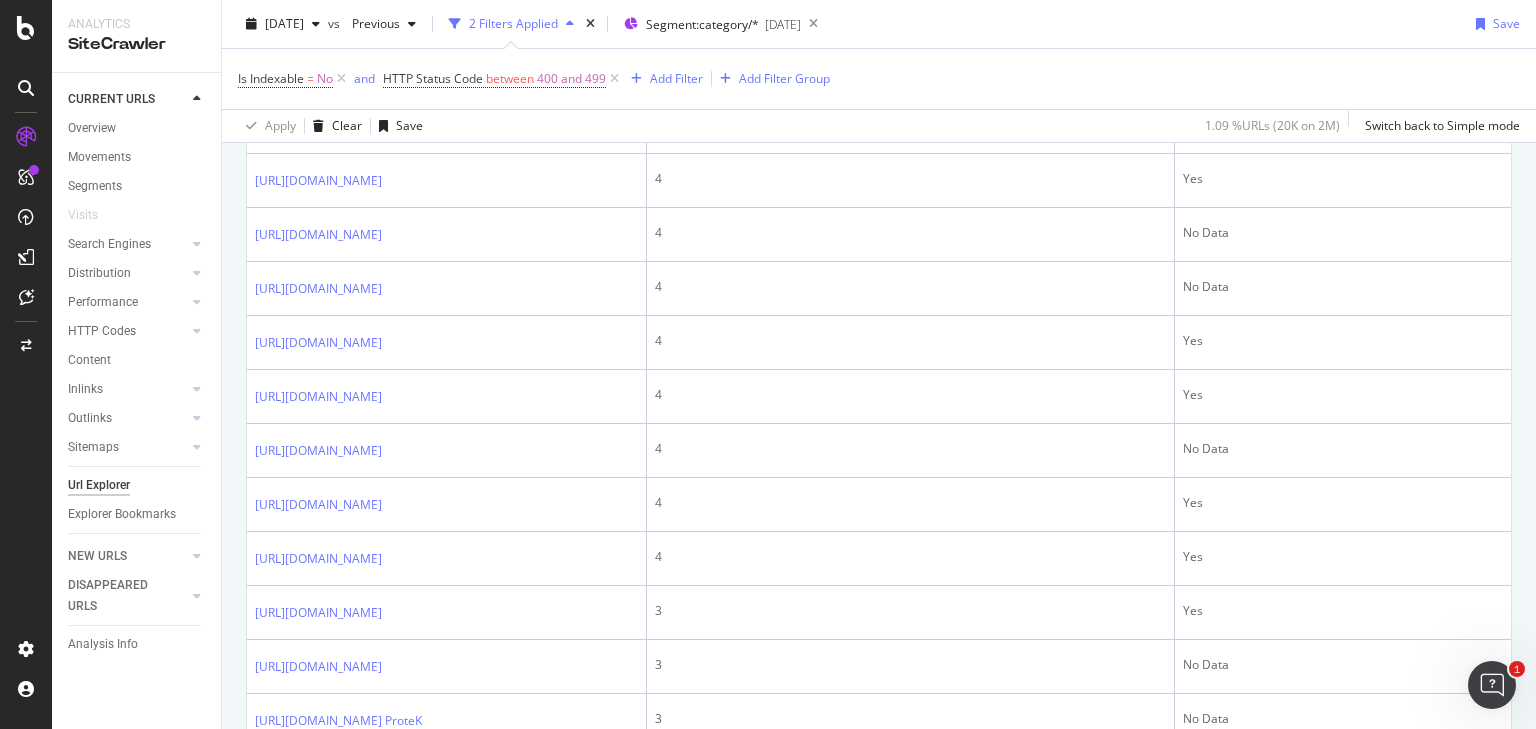 click on "https://www.bestbuy.com/site/computer-accessories/blank-discs/abcat0515001.c?id=abcat0515001" at bounding box center (318, -89) 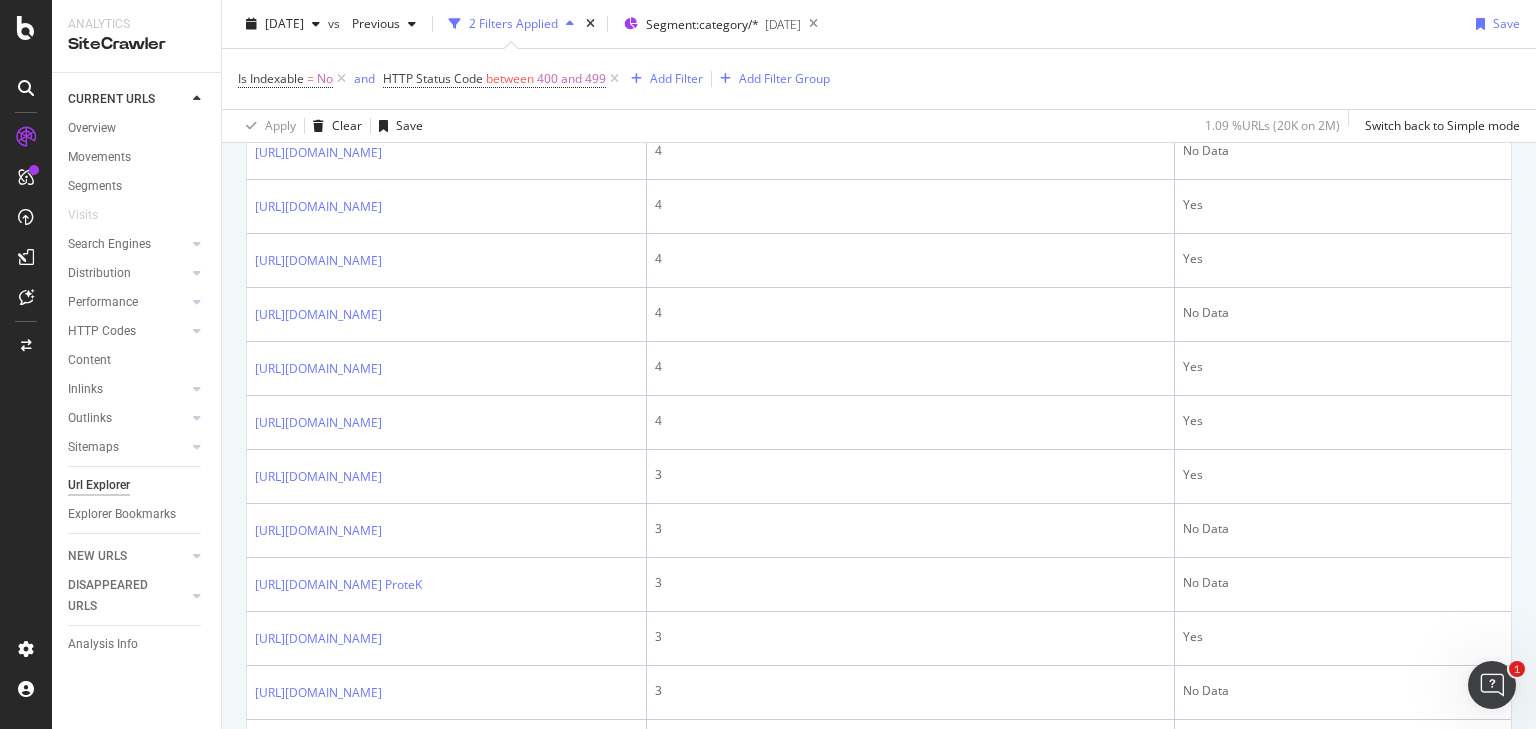 scroll, scrollTop: 2121, scrollLeft: 0, axis: vertical 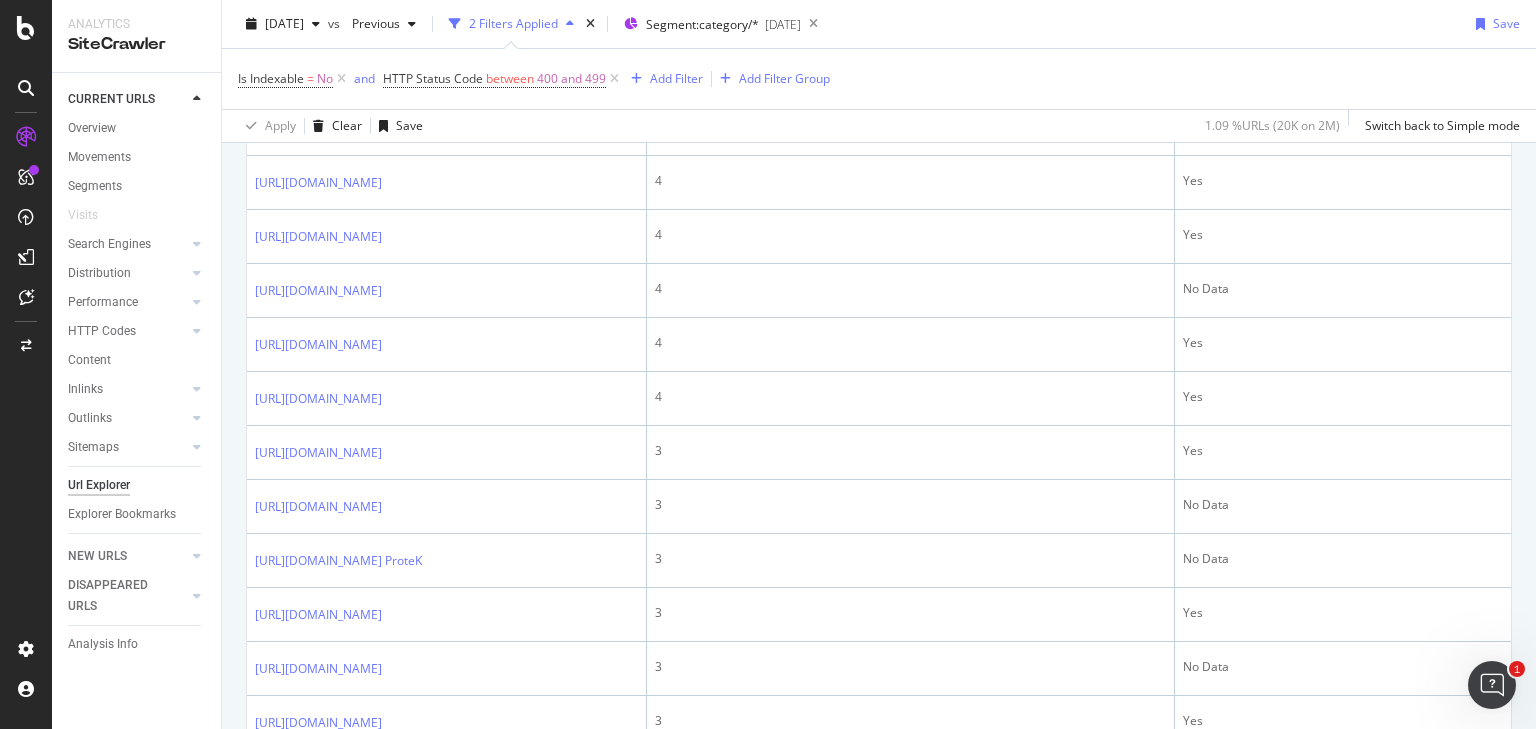 click on "https://www.bestbuy.com/site/clp/cube-offer/pcmcat1749670999292.c?id=pcmcat1749670999292" at bounding box center [318, -141] 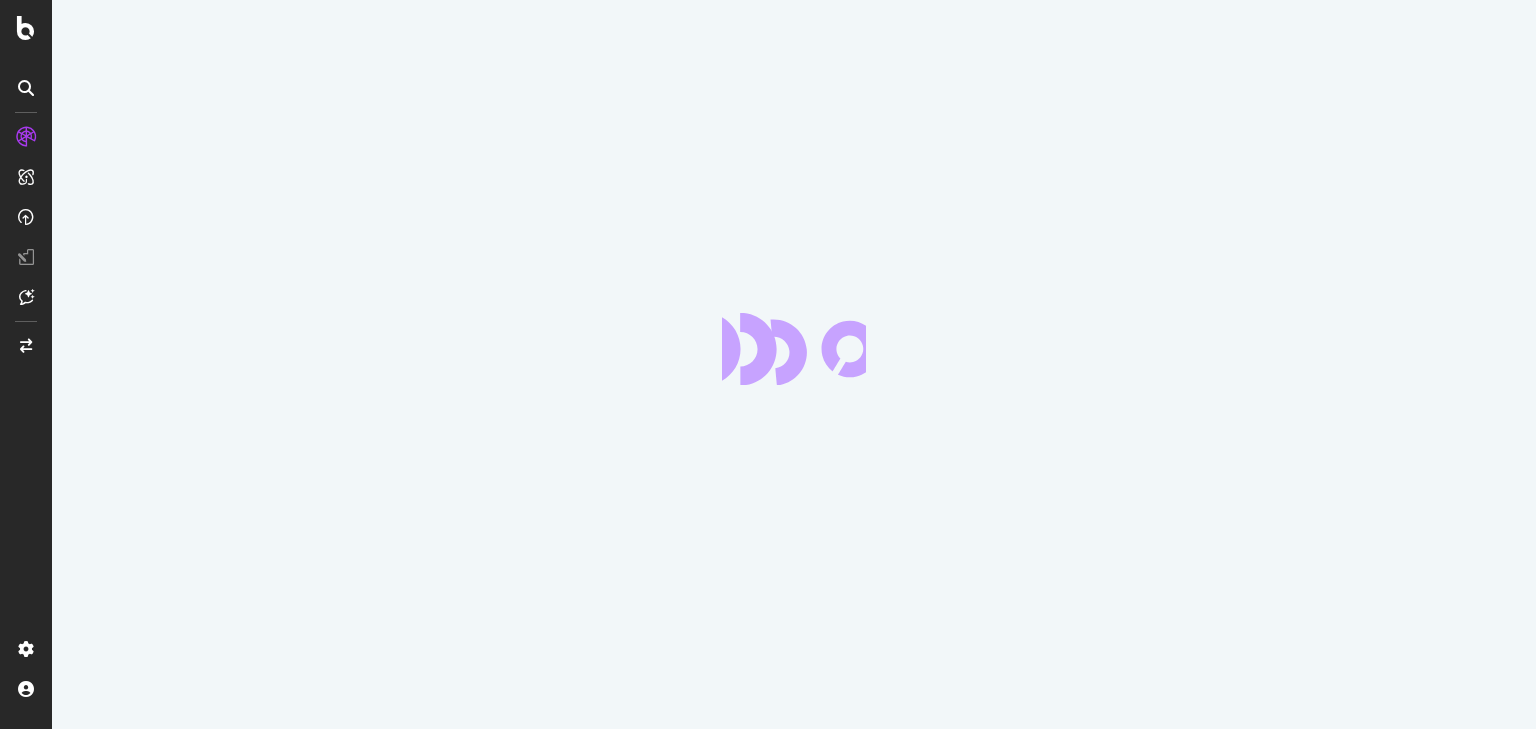 scroll, scrollTop: 0, scrollLeft: 0, axis: both 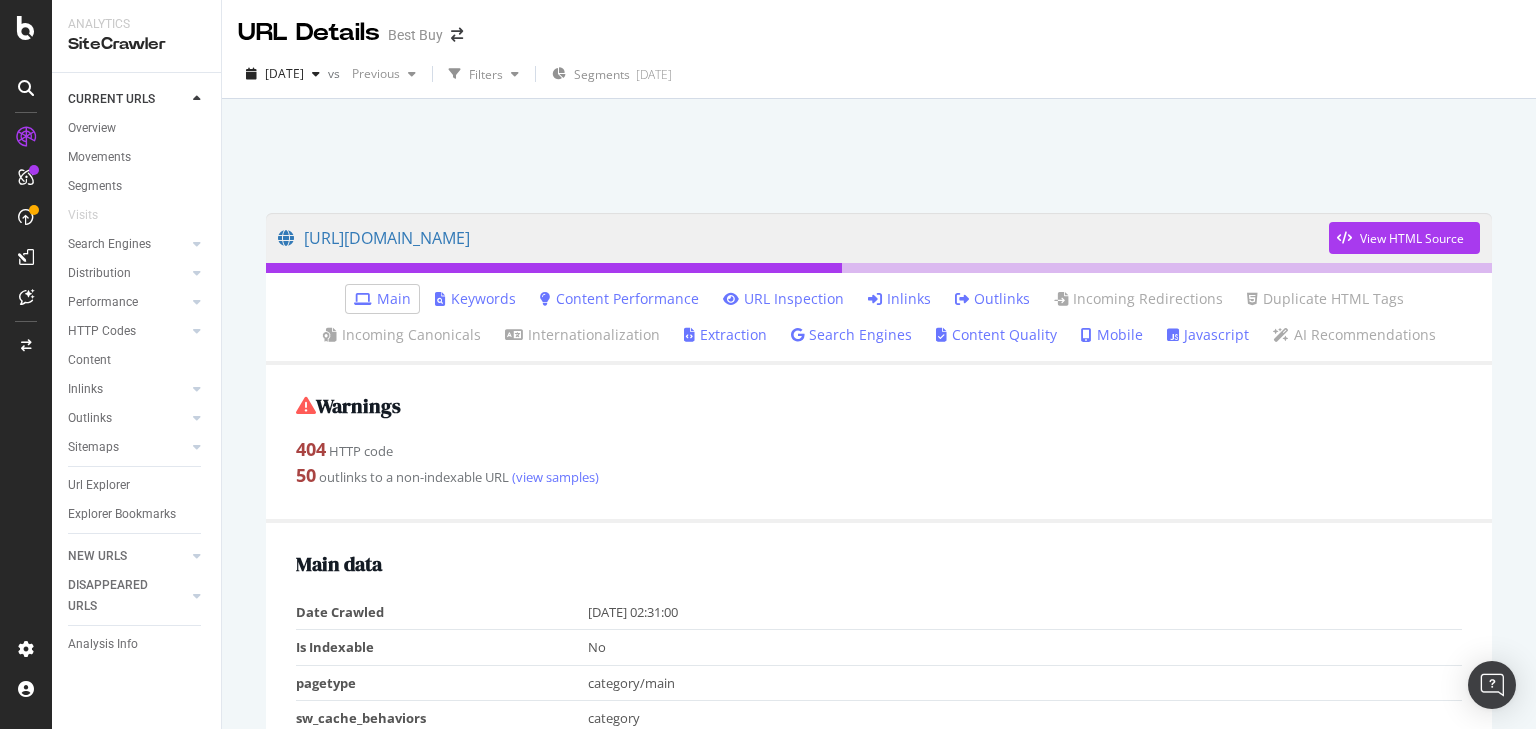 click on "Inlinks" at bounding box center (899, 299) 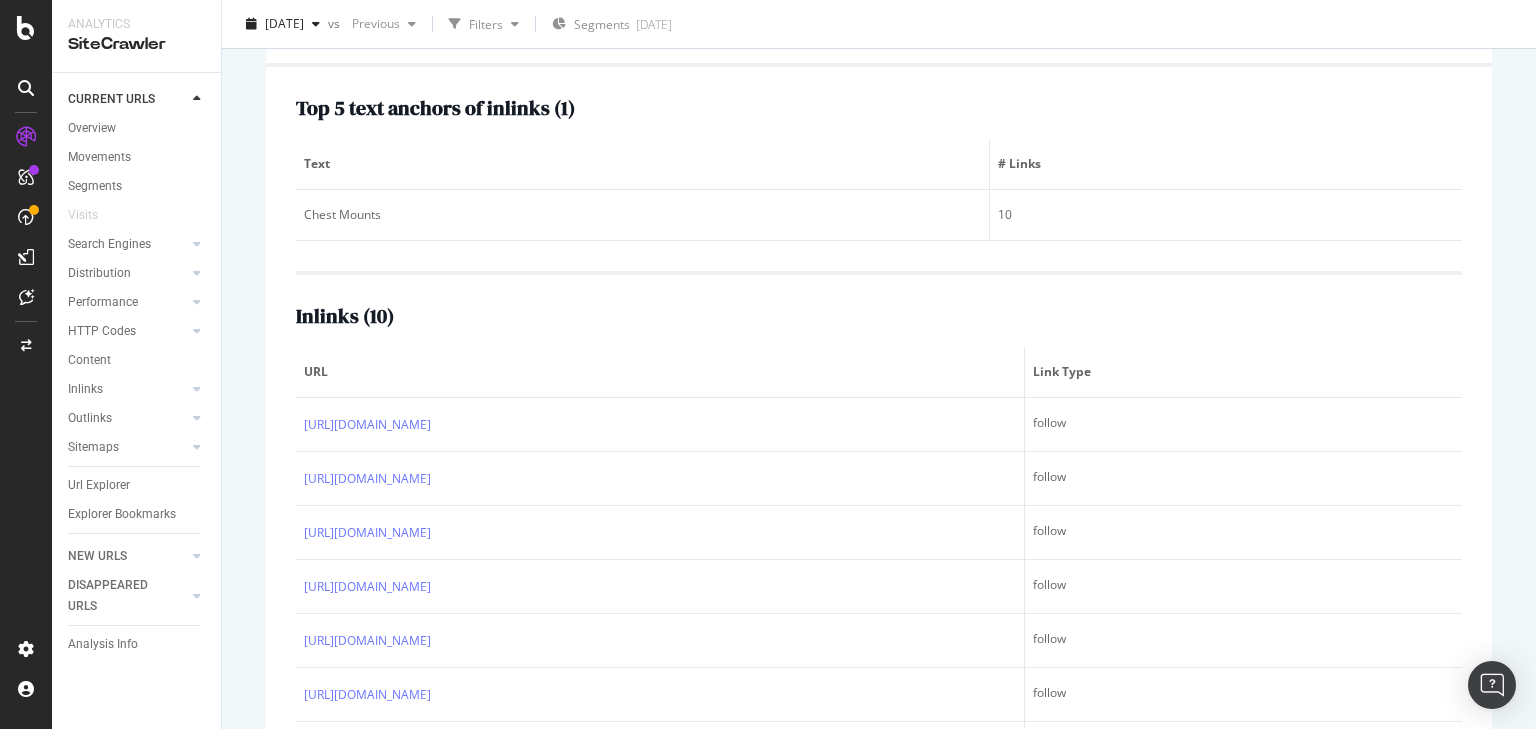 scroll, scrollTop: 320, scrollLeft: 0, axis: vertical 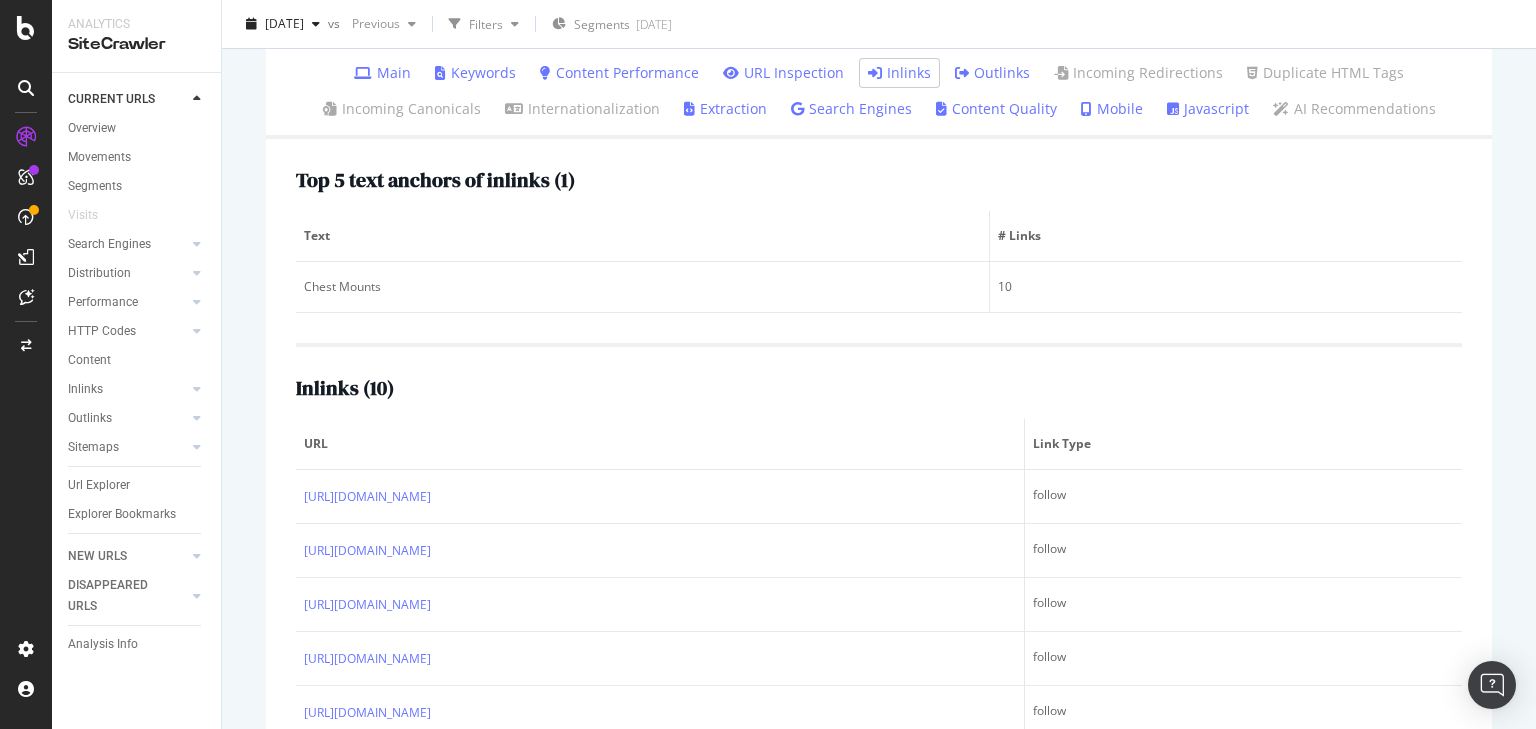 click on "Search Engines" at bounding box center [851, 109] 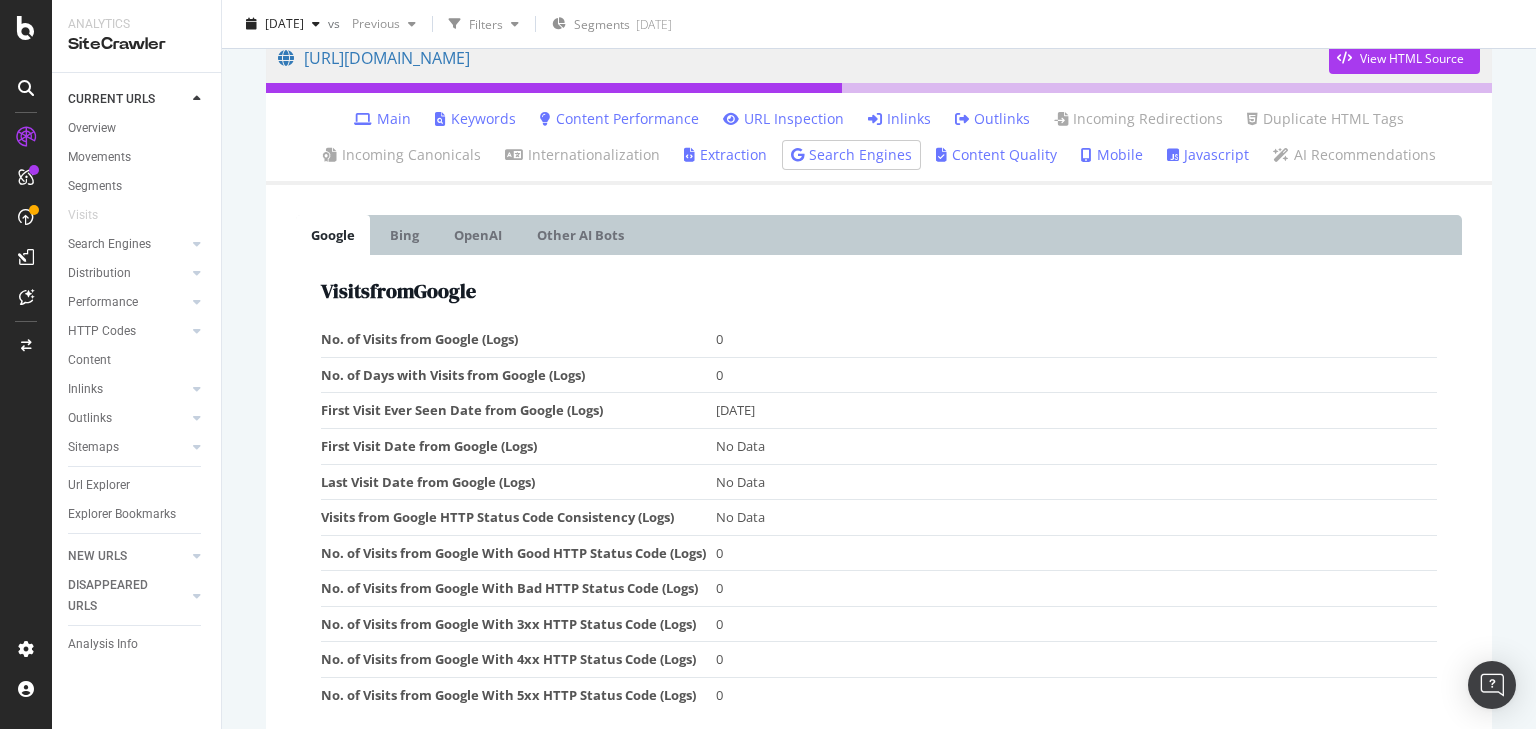 scroll, scrollTop: 160, scrollLeft: 0, axis: vertical 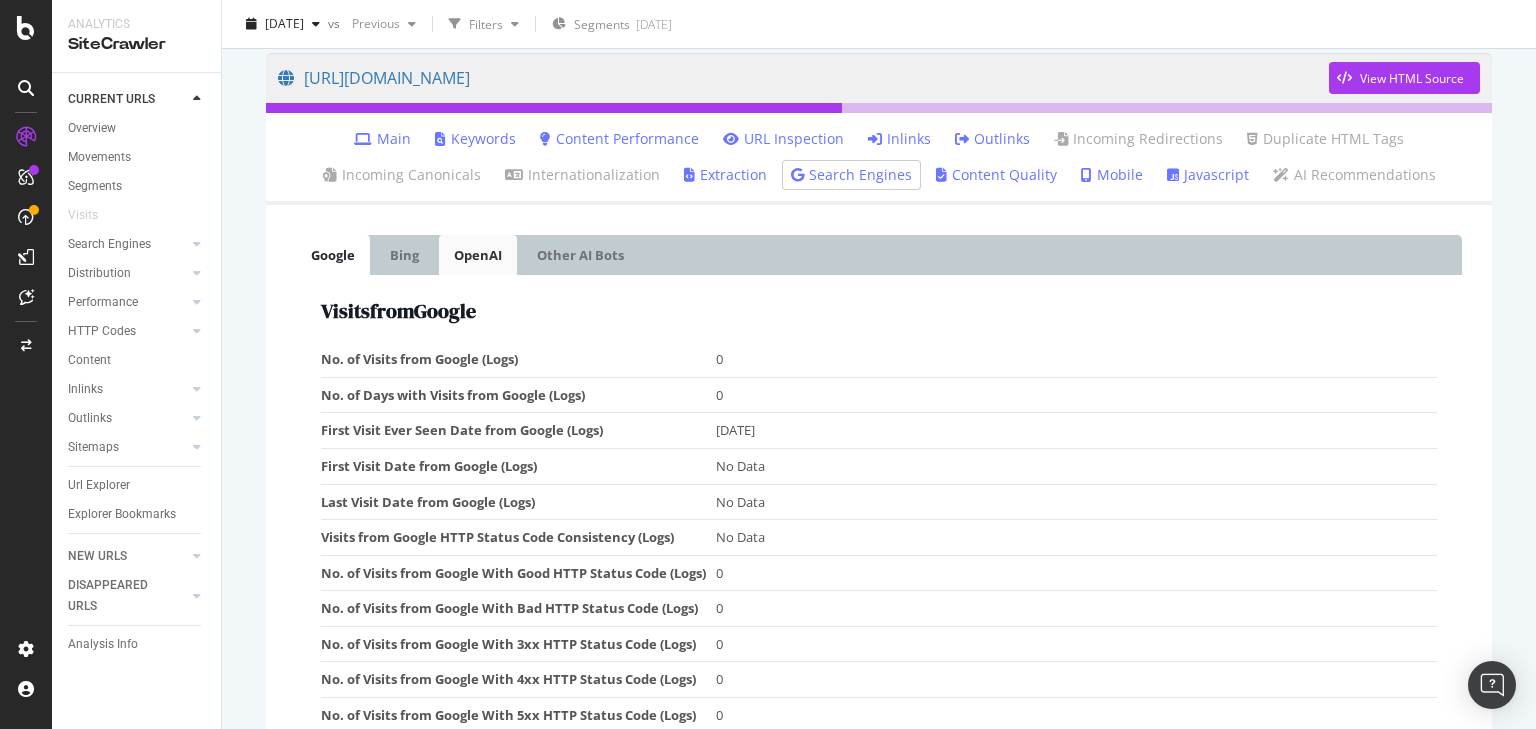 click on "OpenAI" at bounding box center (478, 255) 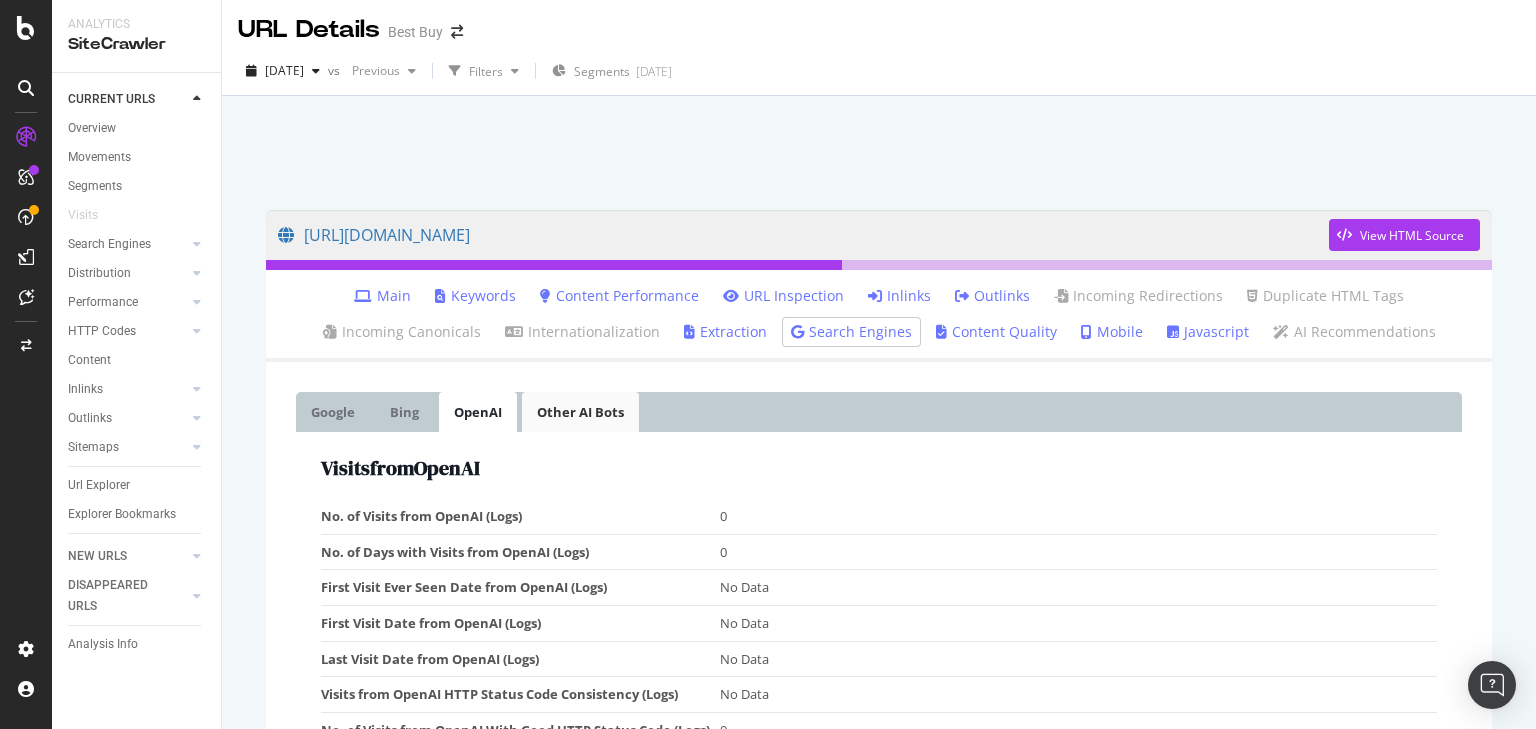 scroll, scrollTop: 0, scrollLeft: 0, axis: both 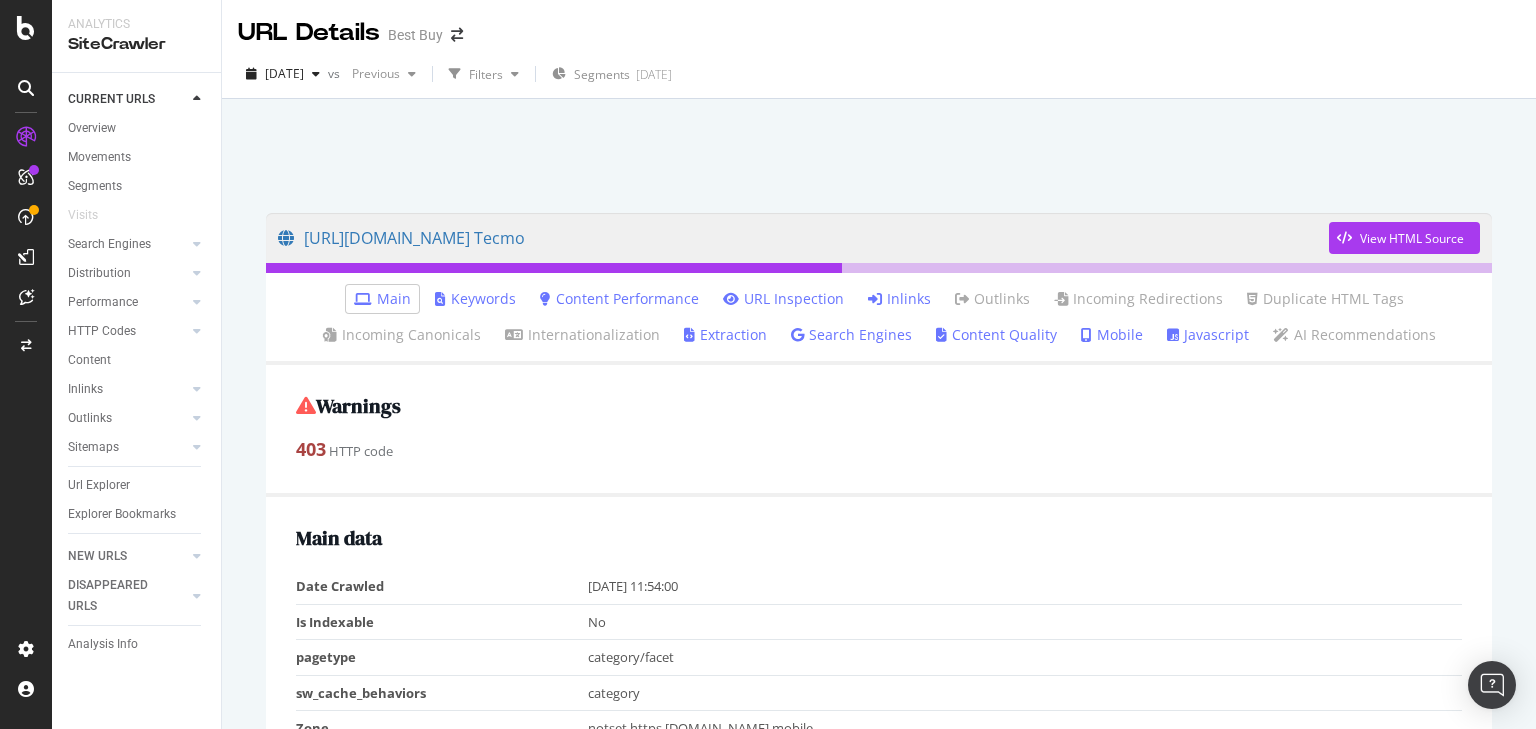 click on "Inlinks" at bounding box center (899, 299) 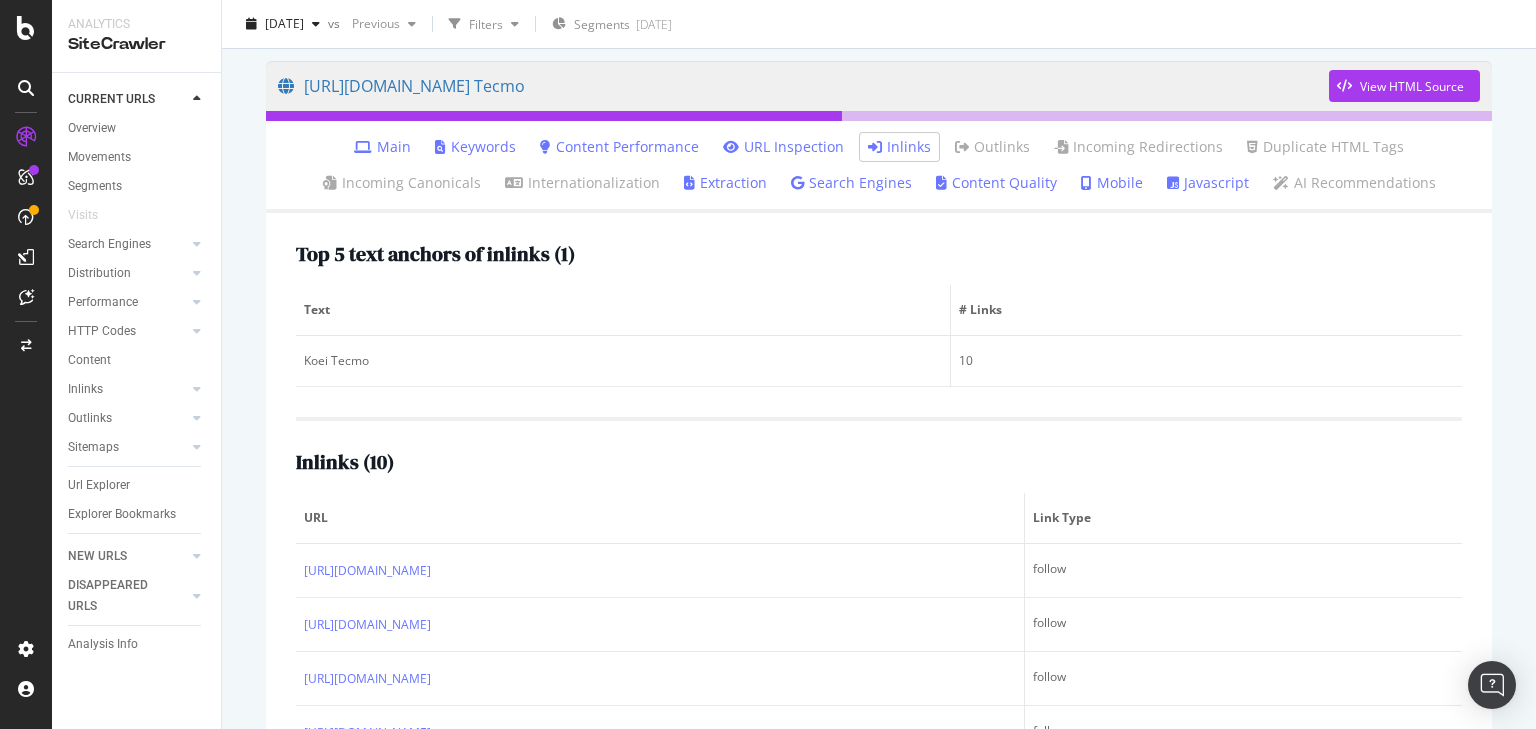 scroll, scrollTop: 160, scrollLeft: 0, axis: vertical 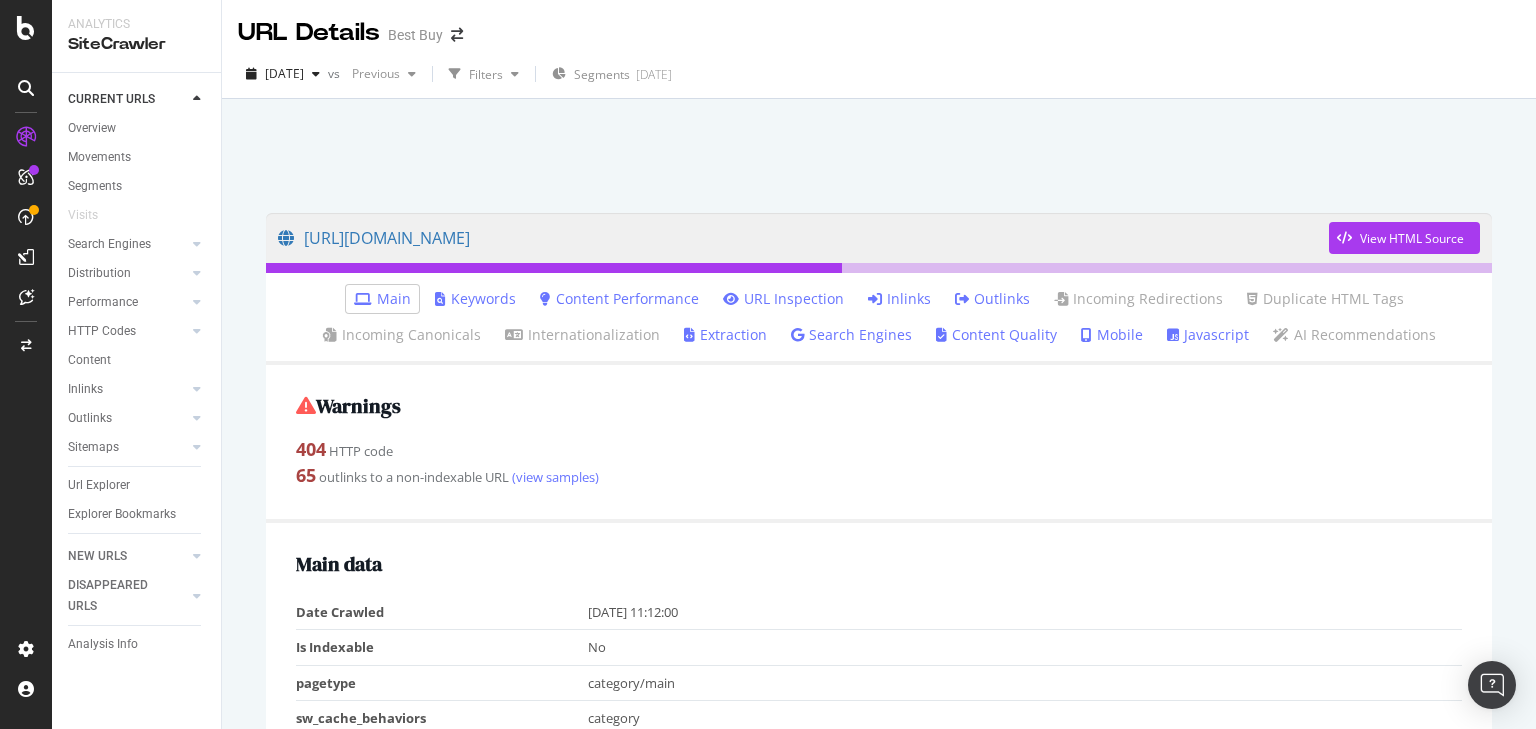 click on "Inlinks" at bounding box center (899, 299) 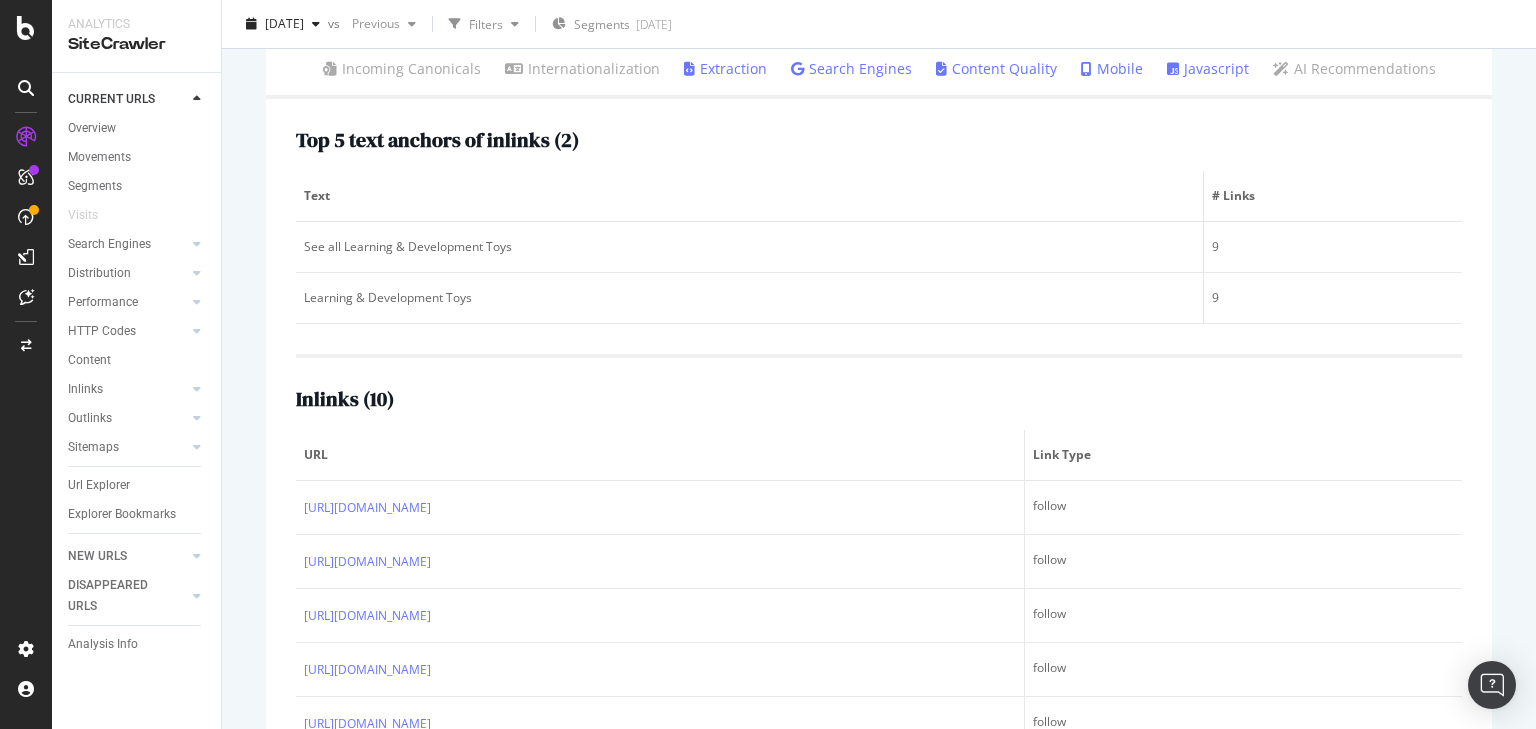 scroll, scrollTop: 320, scrollLeft: 0, axis: vertical 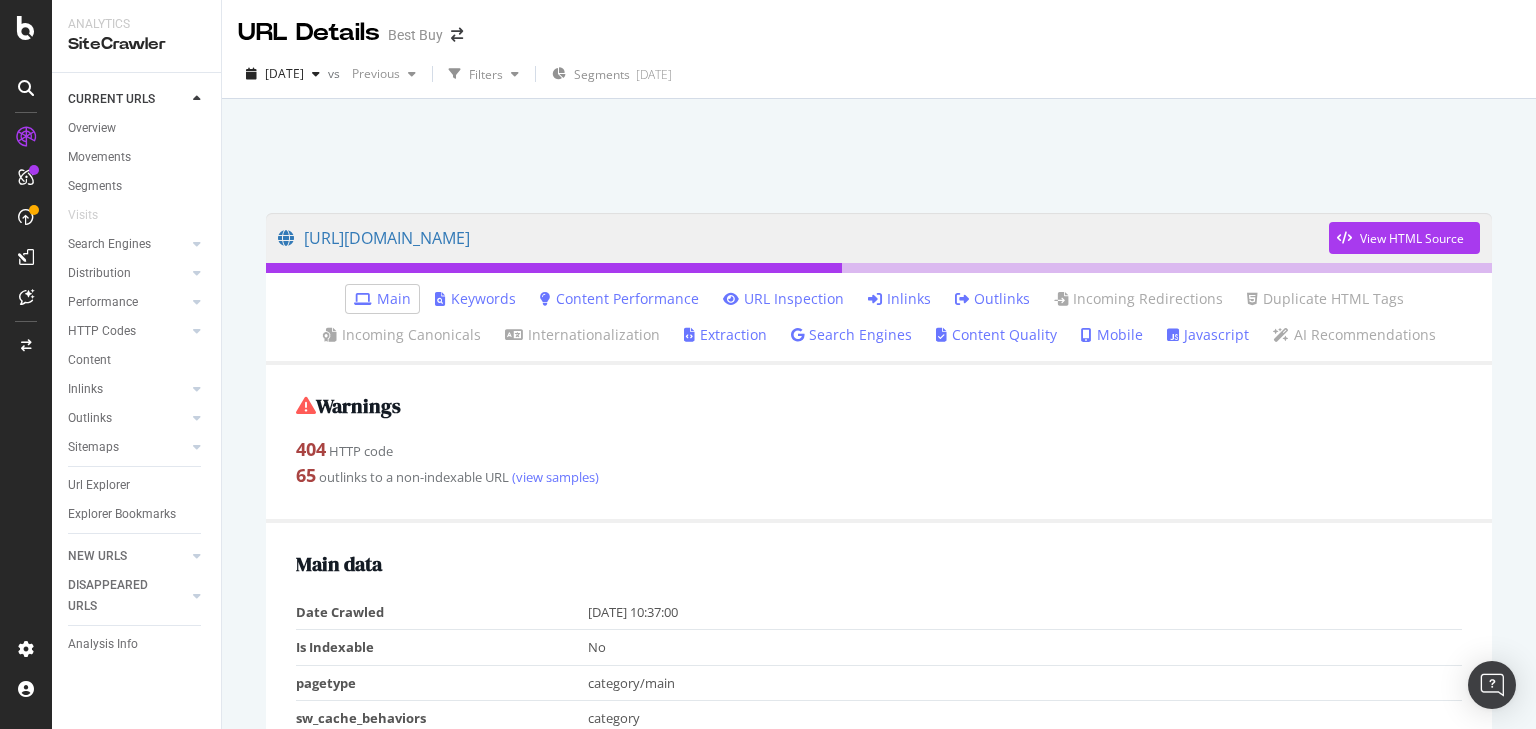 click on "Inlinks" at bounding box center (899, 299) 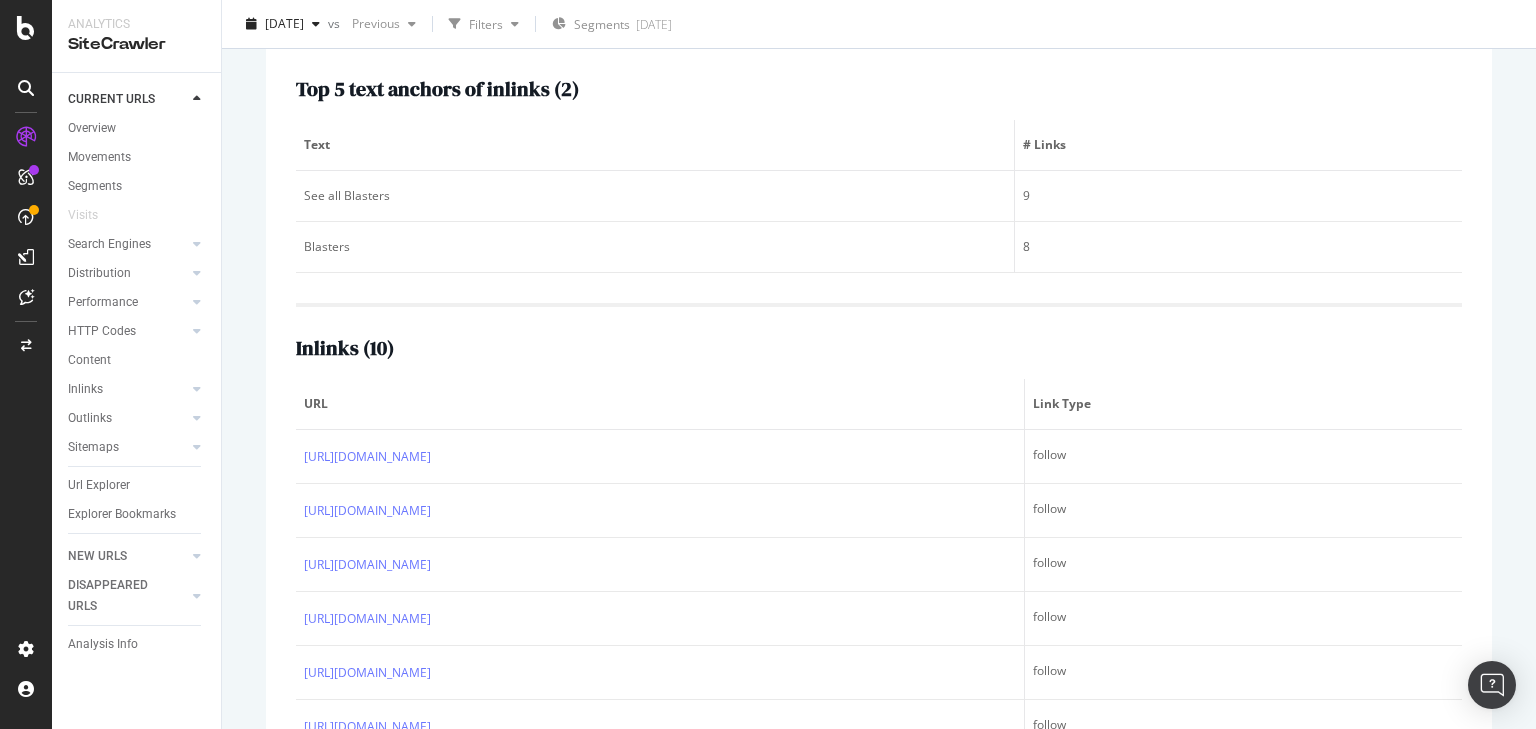 scroll, scrollTop: 320, scrollLeft: 0, axis: vertical 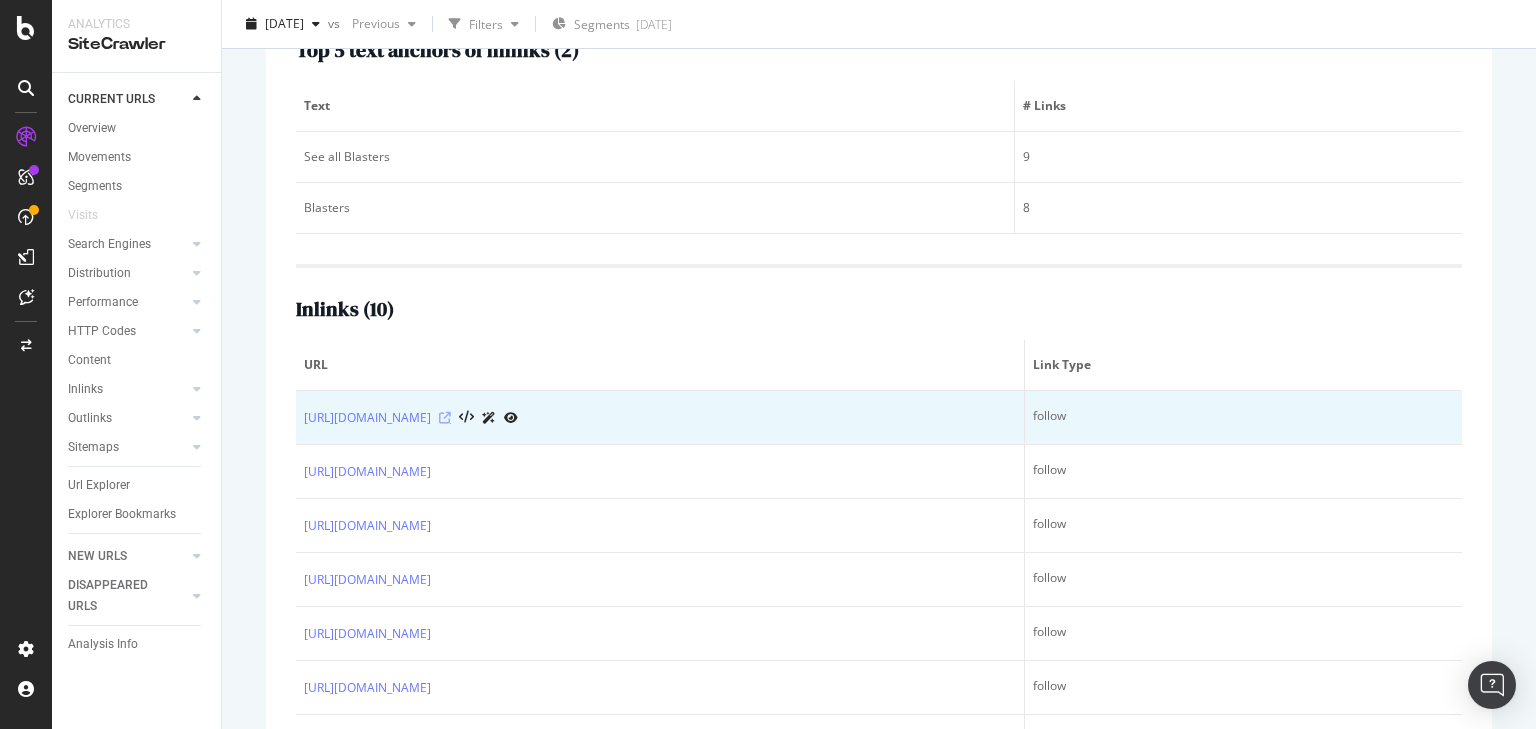 click at bounding box center (445, 418) 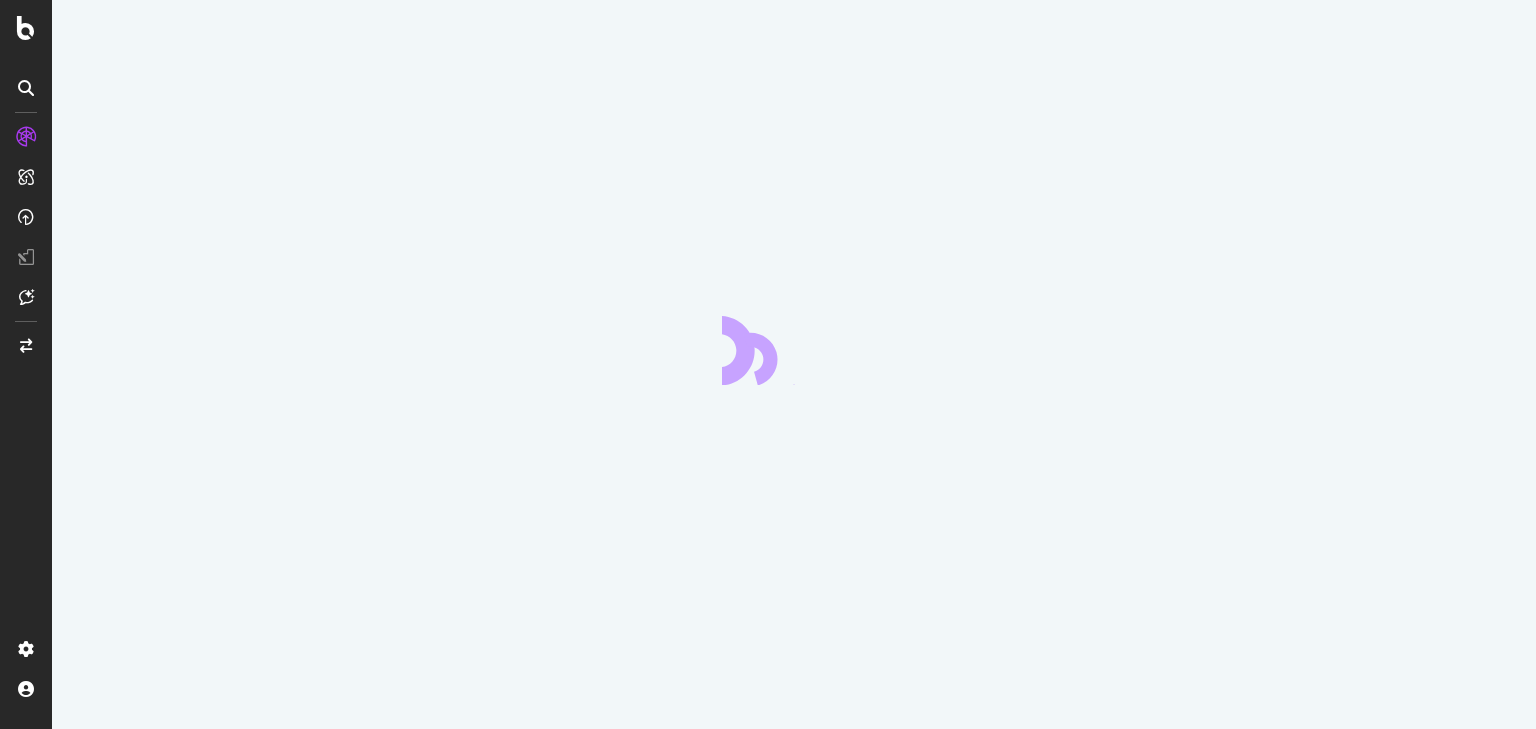 scroll, scrollTop: 0, scrollLeft: 0, axis: both 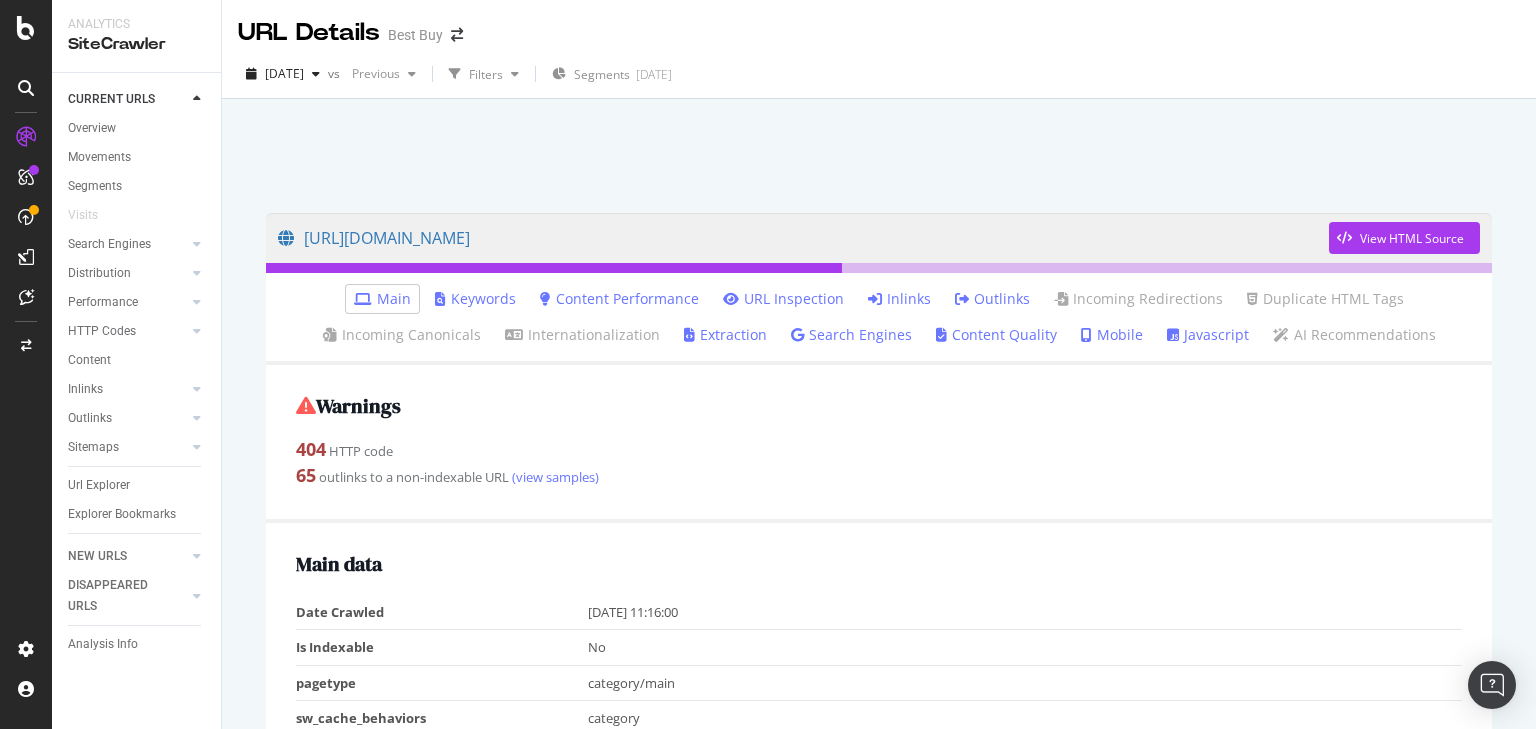 click on "Inlinks" at bounding box center [899, 299] 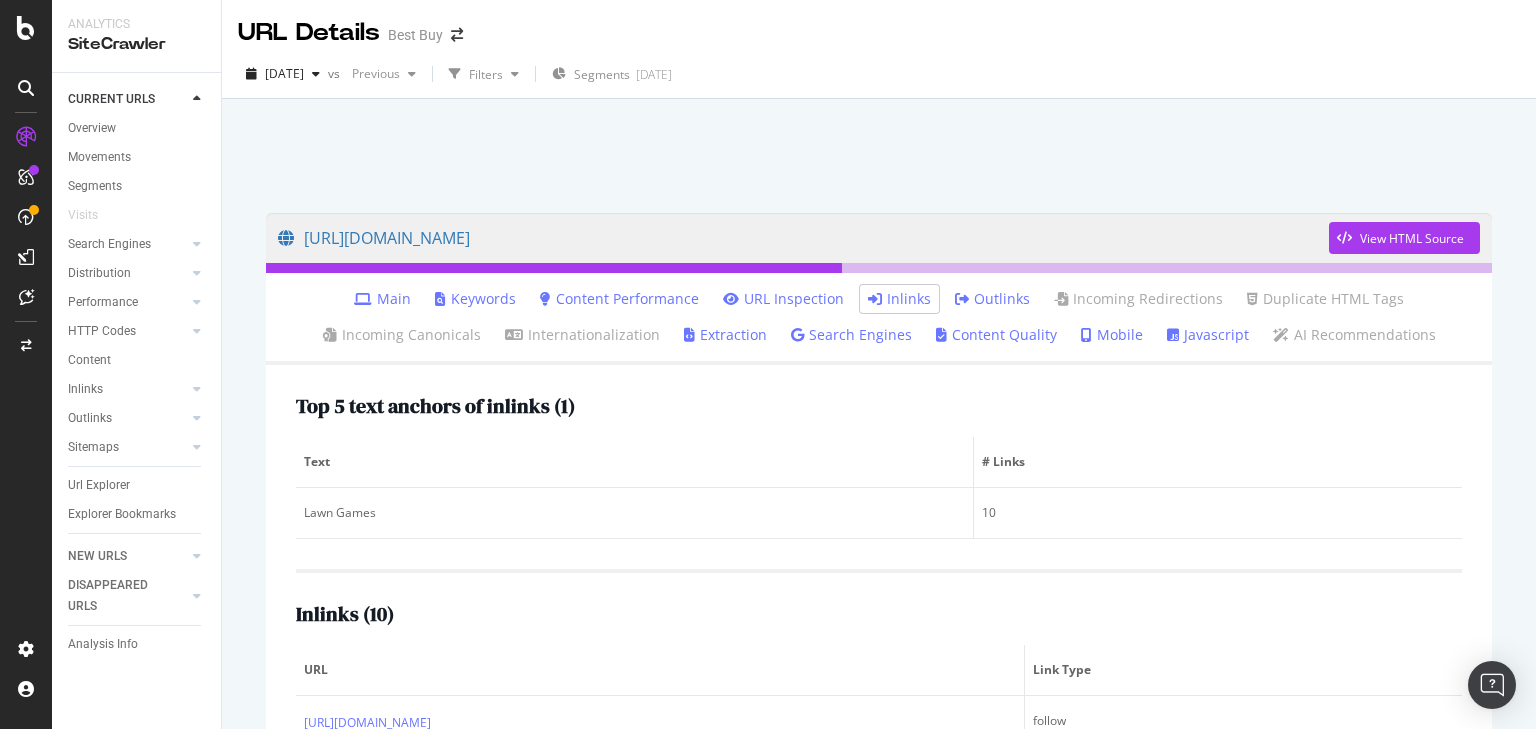 scroll, scrollTop: 240, scrollLeft: 0, axis: vertical 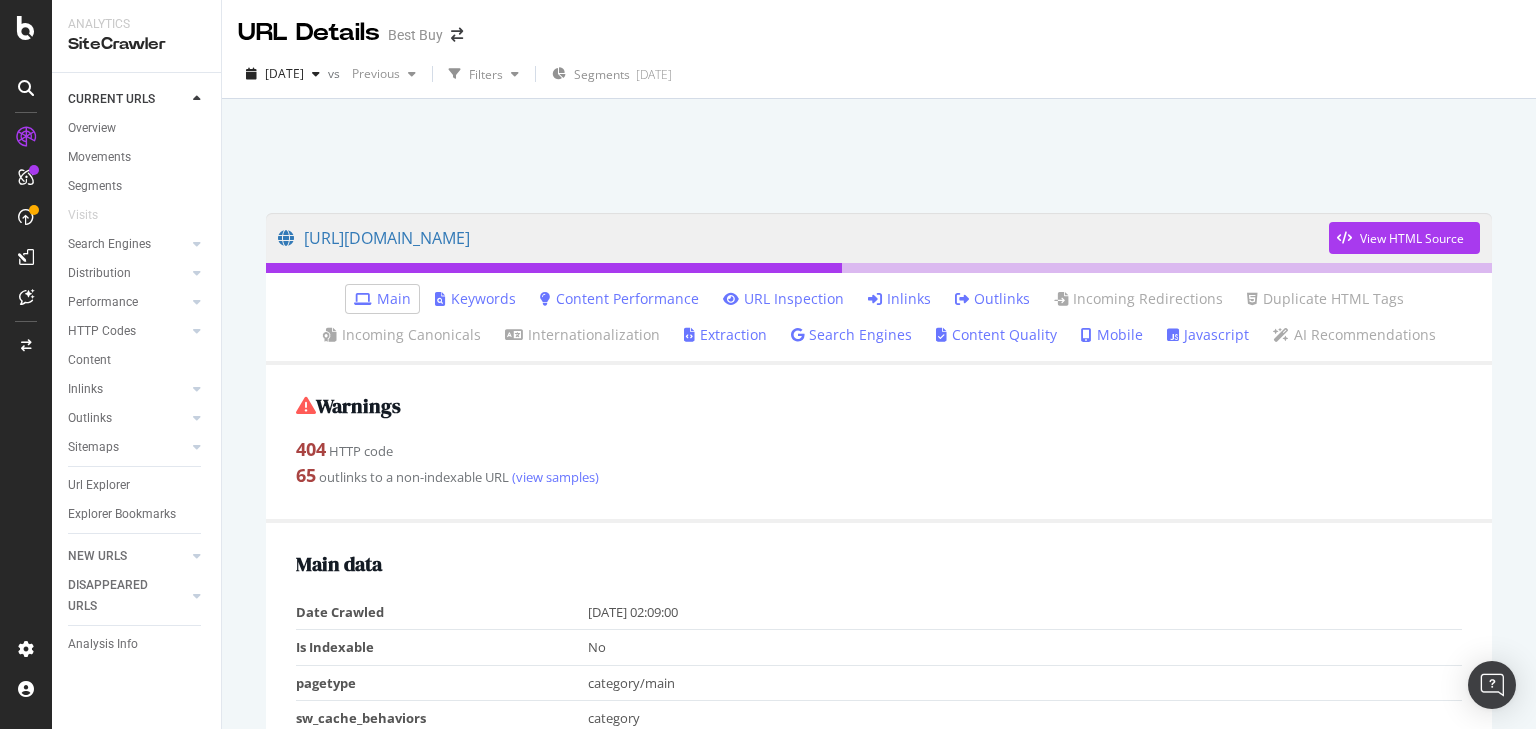 click on "Inlinks" at bounding box center [899, 299] 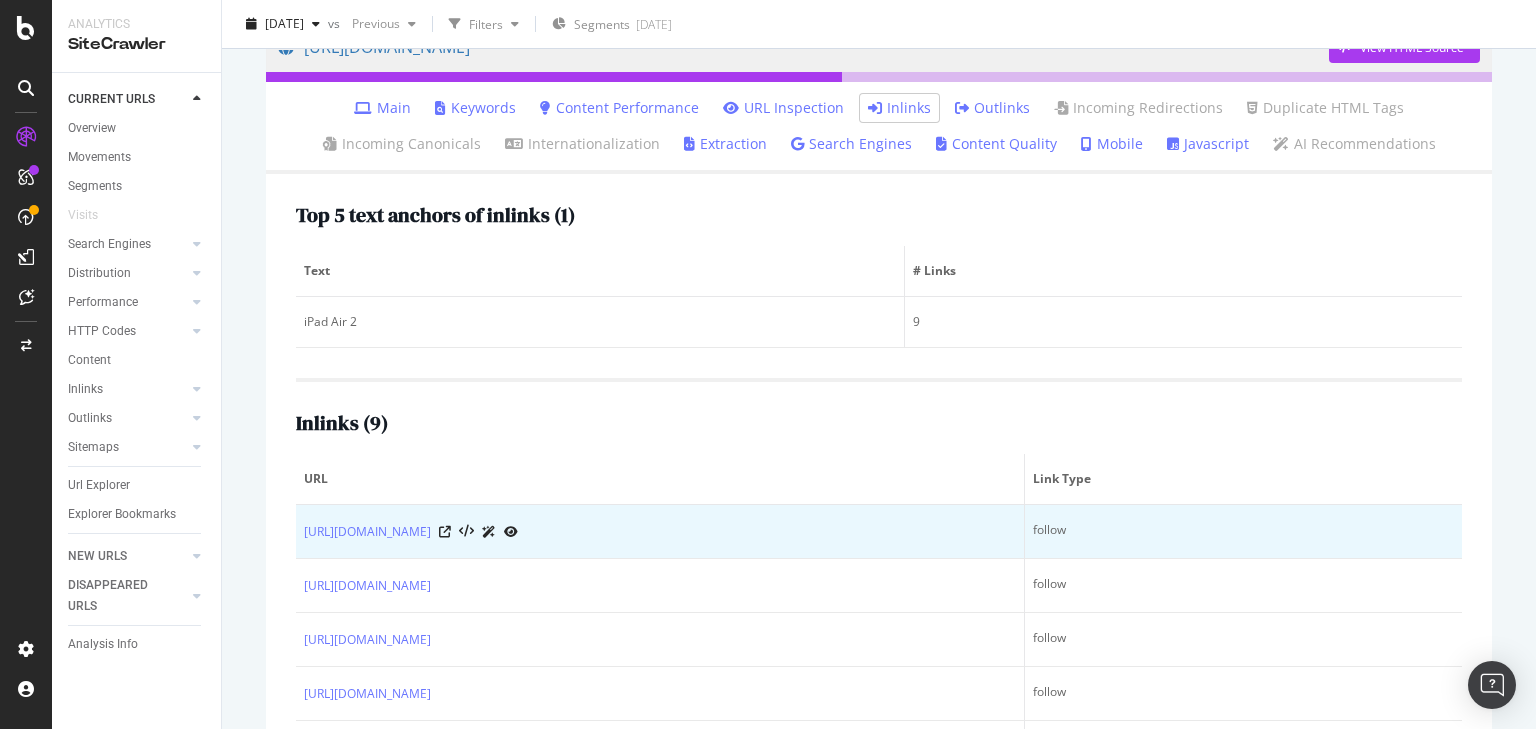 scroll, scrollTop: 240, scrollLeft: 0, axis: vertical 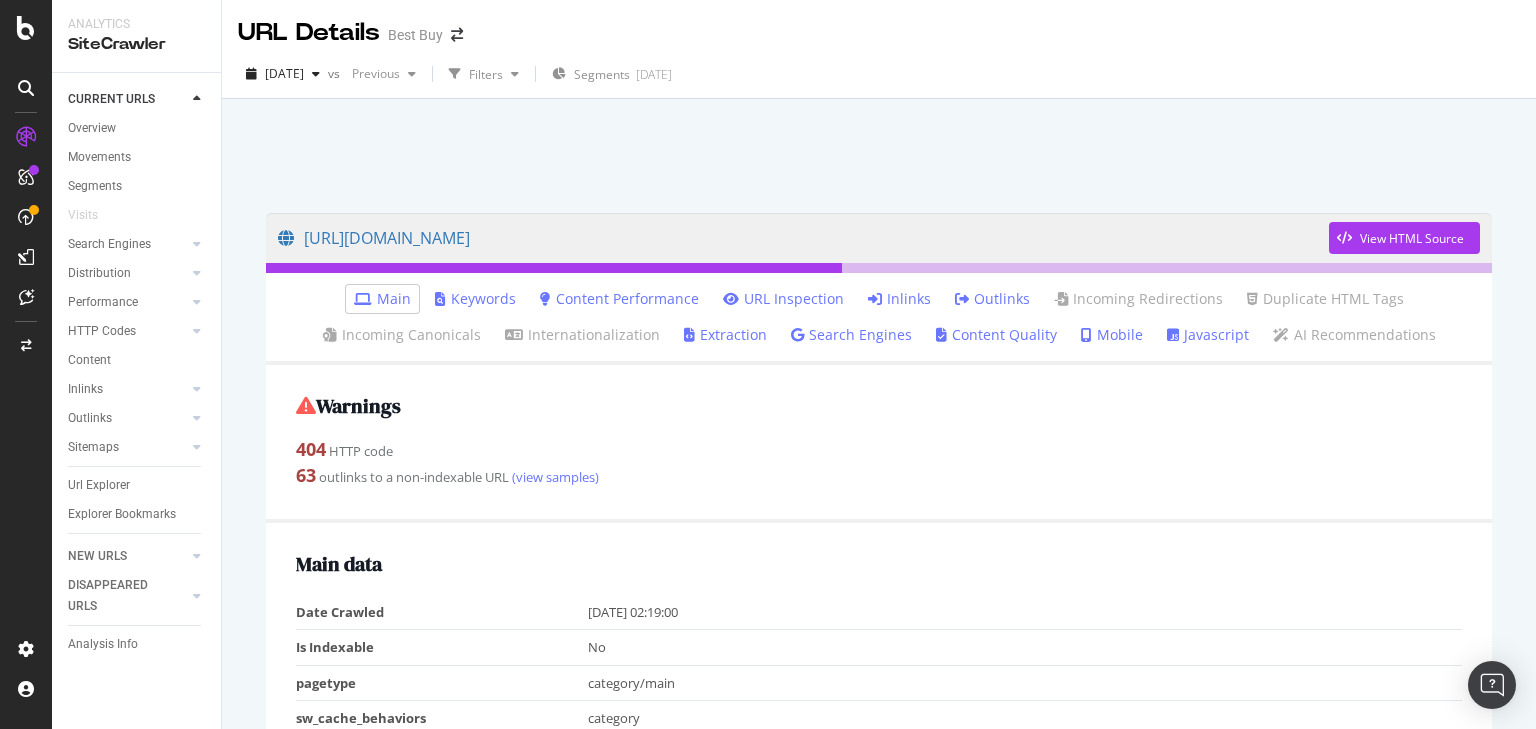 click on "Inlinks" at bounding box center [899, 299] 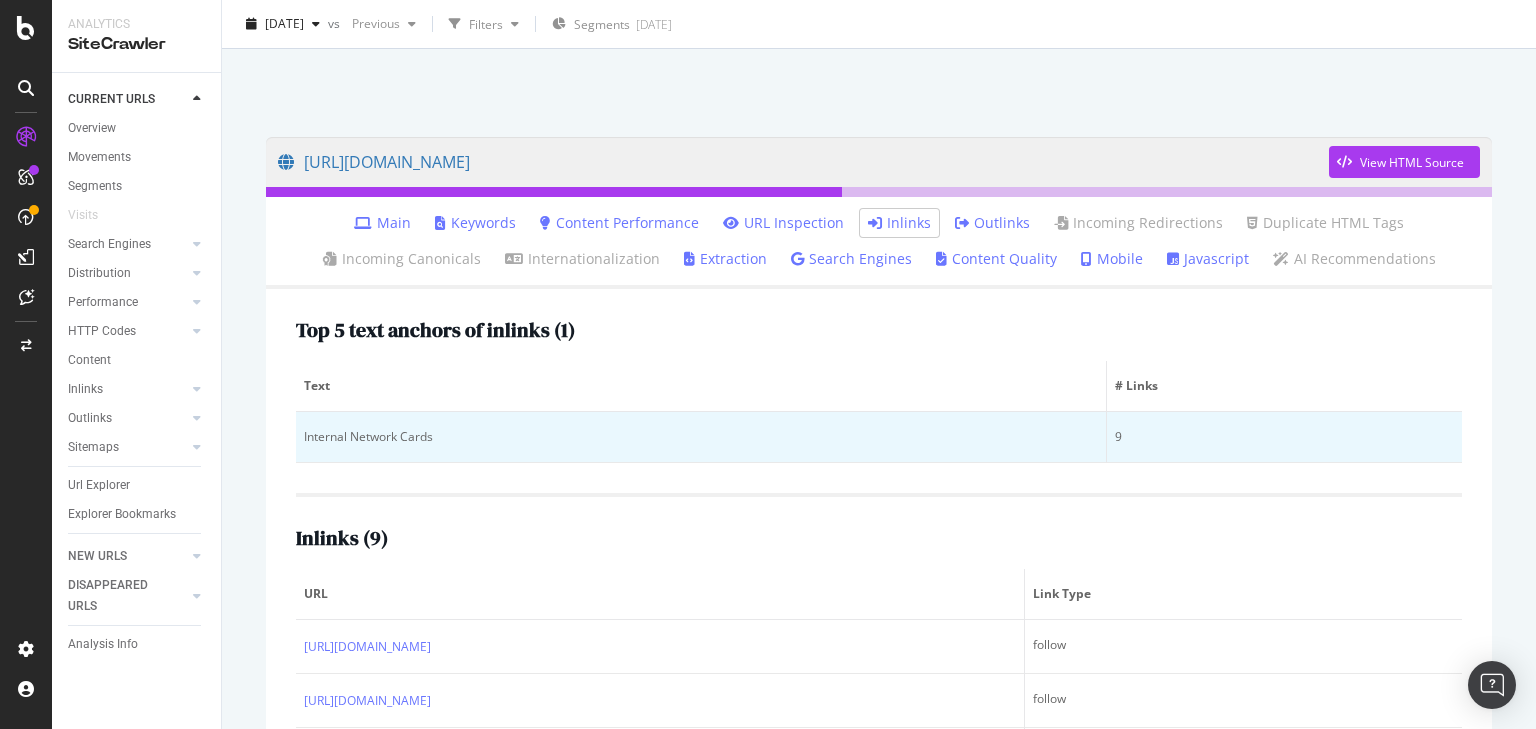 scroll, scrollTop: 240, scrollLeft: 0, axis: vertical 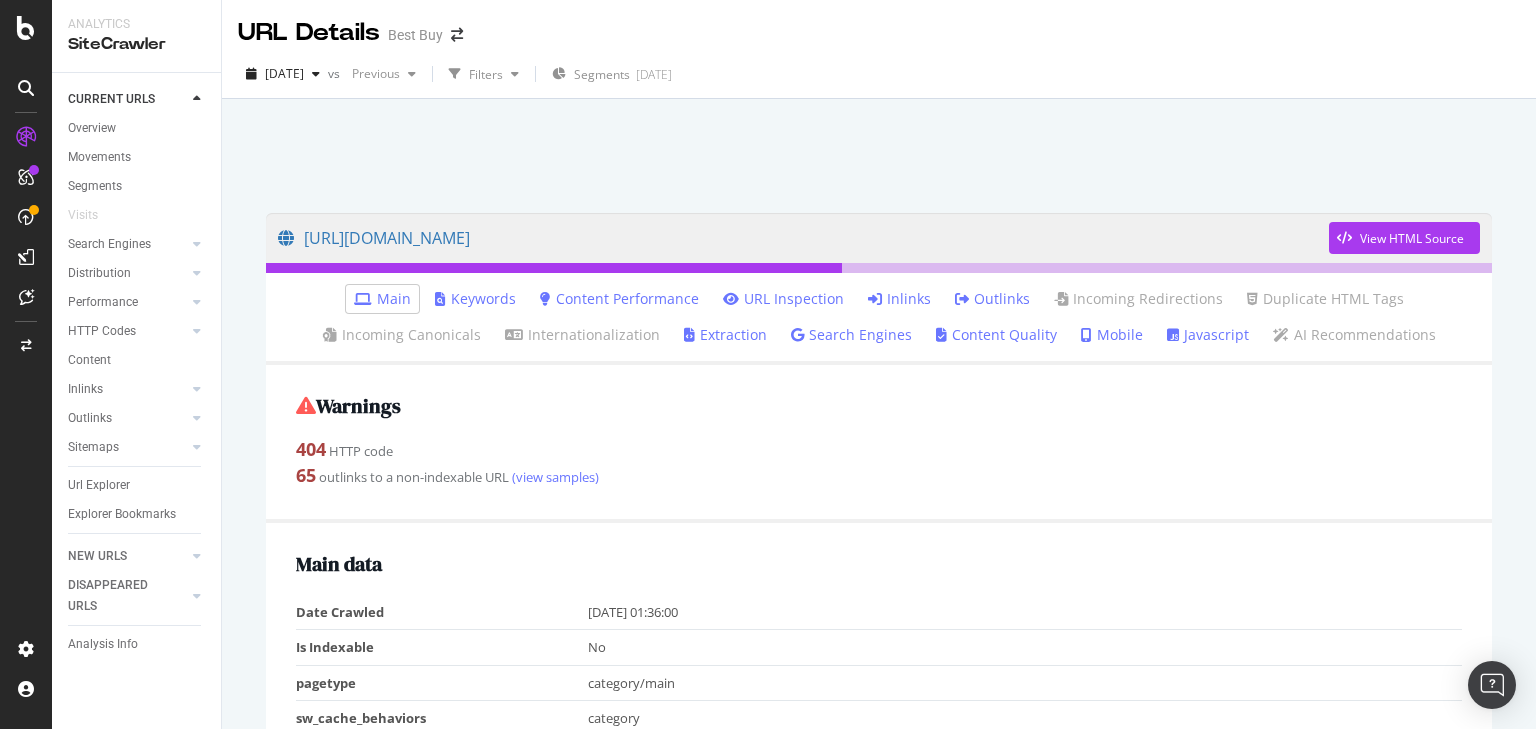 click on "Inlinks" at bounding box center (899, 299) 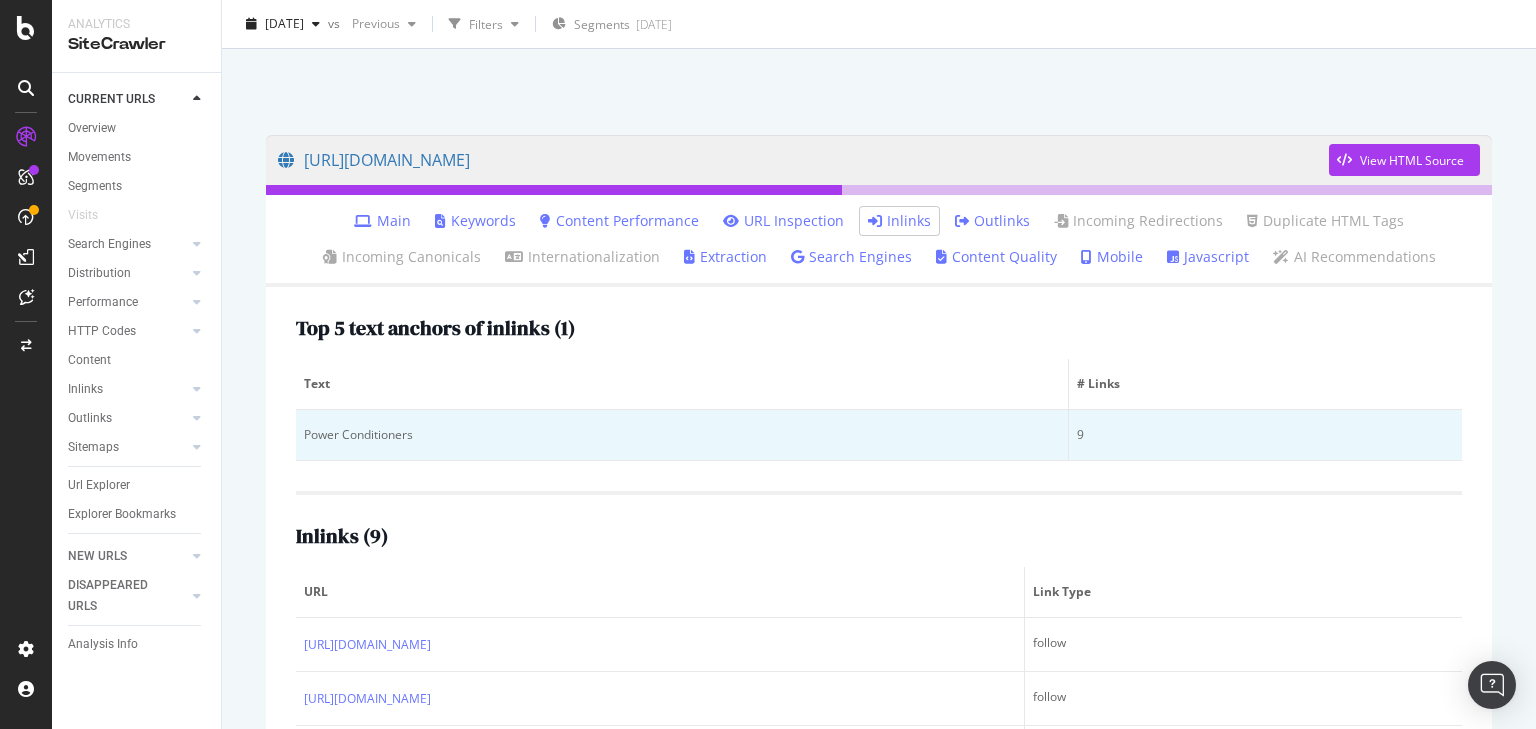 scroll, scrollTop: 240, scrollLeft: 0, axis: vertical 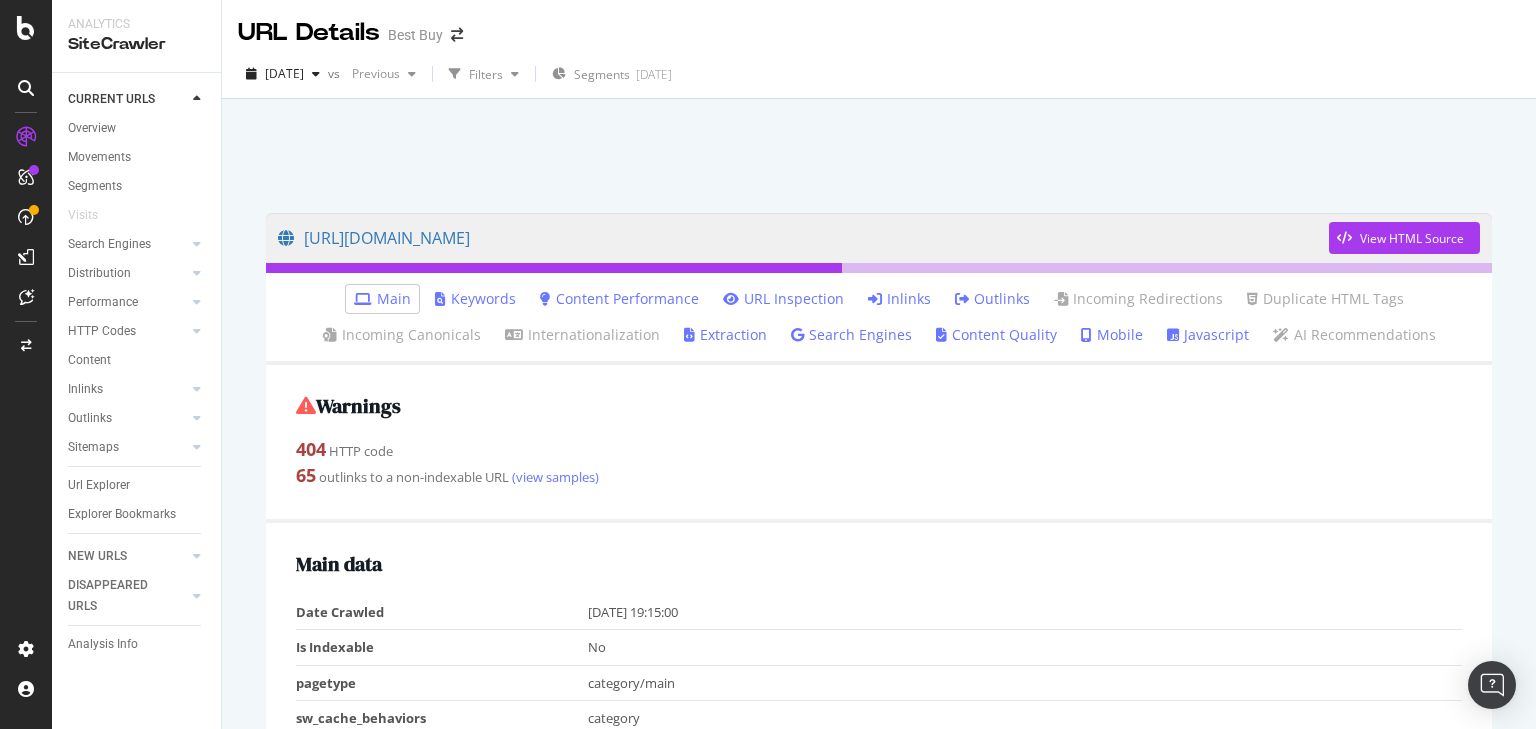 click on "Inlinks" at bounding box center [899, 299] 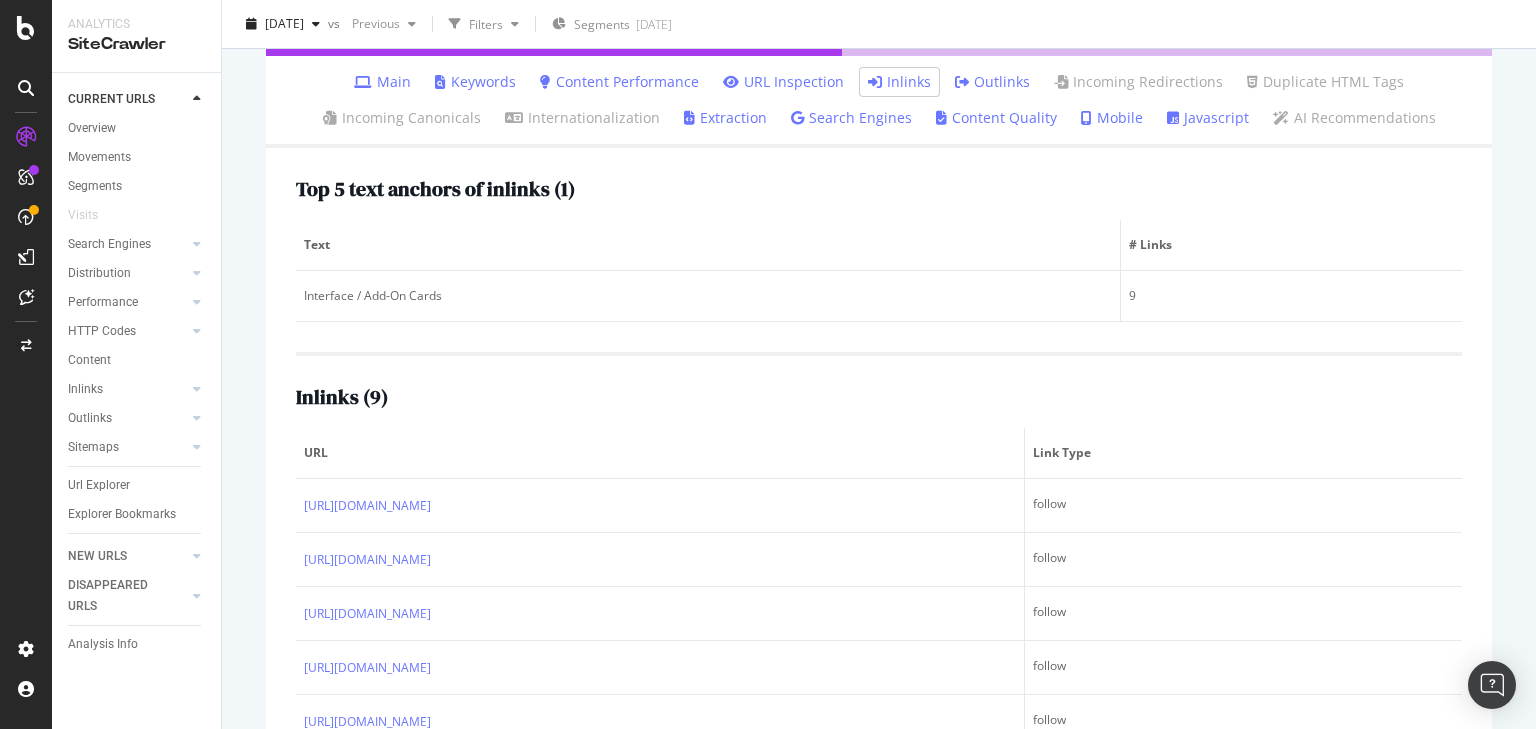 scroll, scrollTop: 240, scrollLeft: 0, axis: vertical 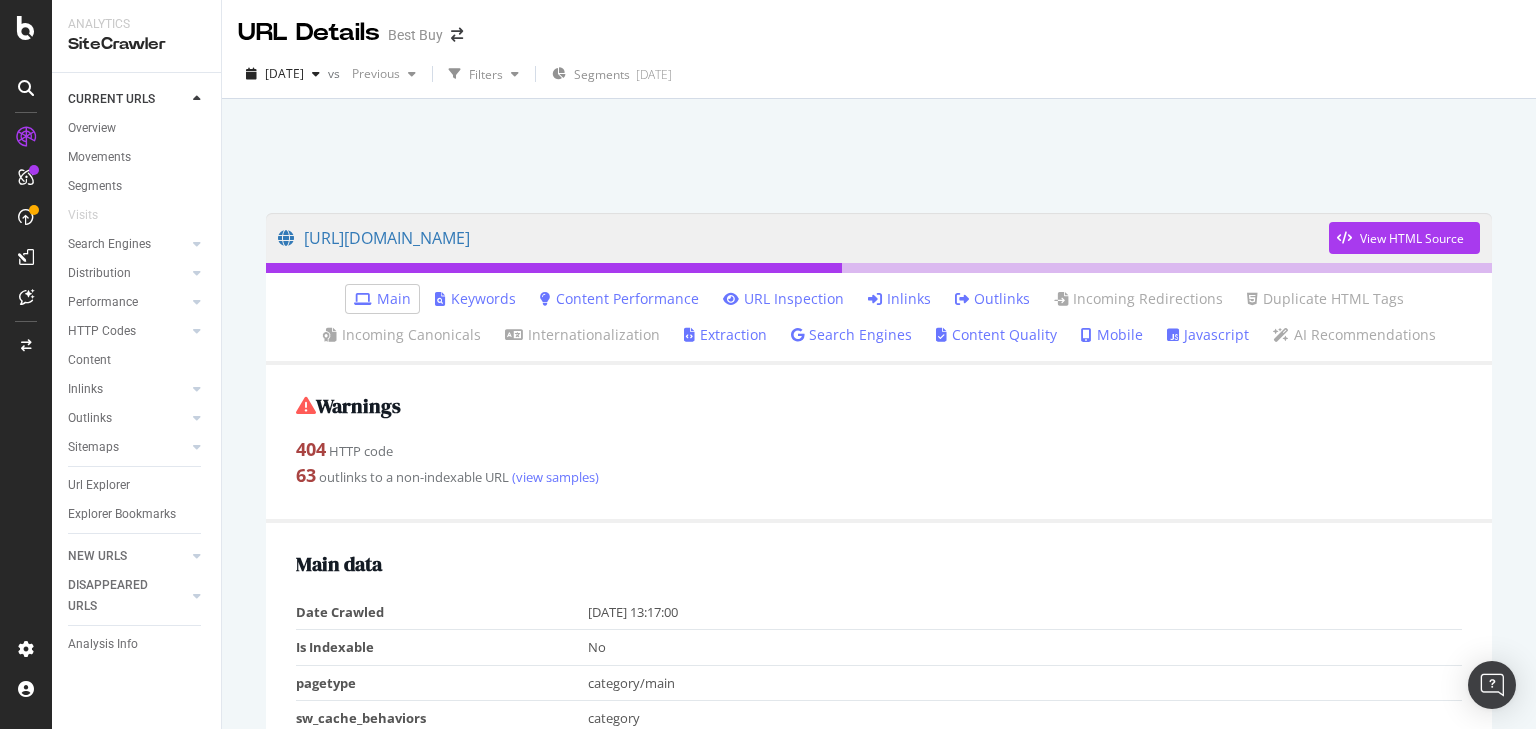 click on "Inlinks" at bounding box center (899, 299) 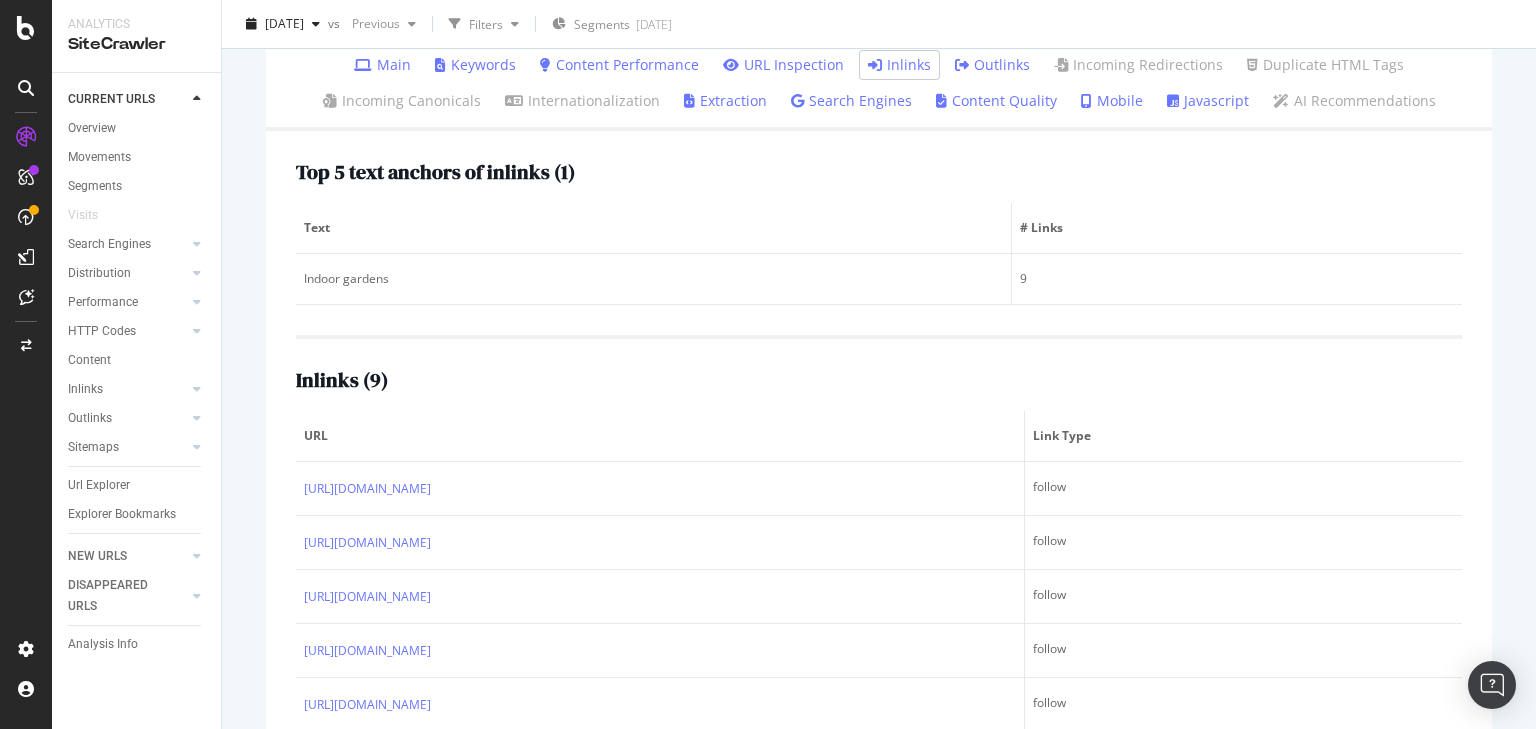 scroll, scrollTop: 240, scrollLeft: 0, axis: vertical 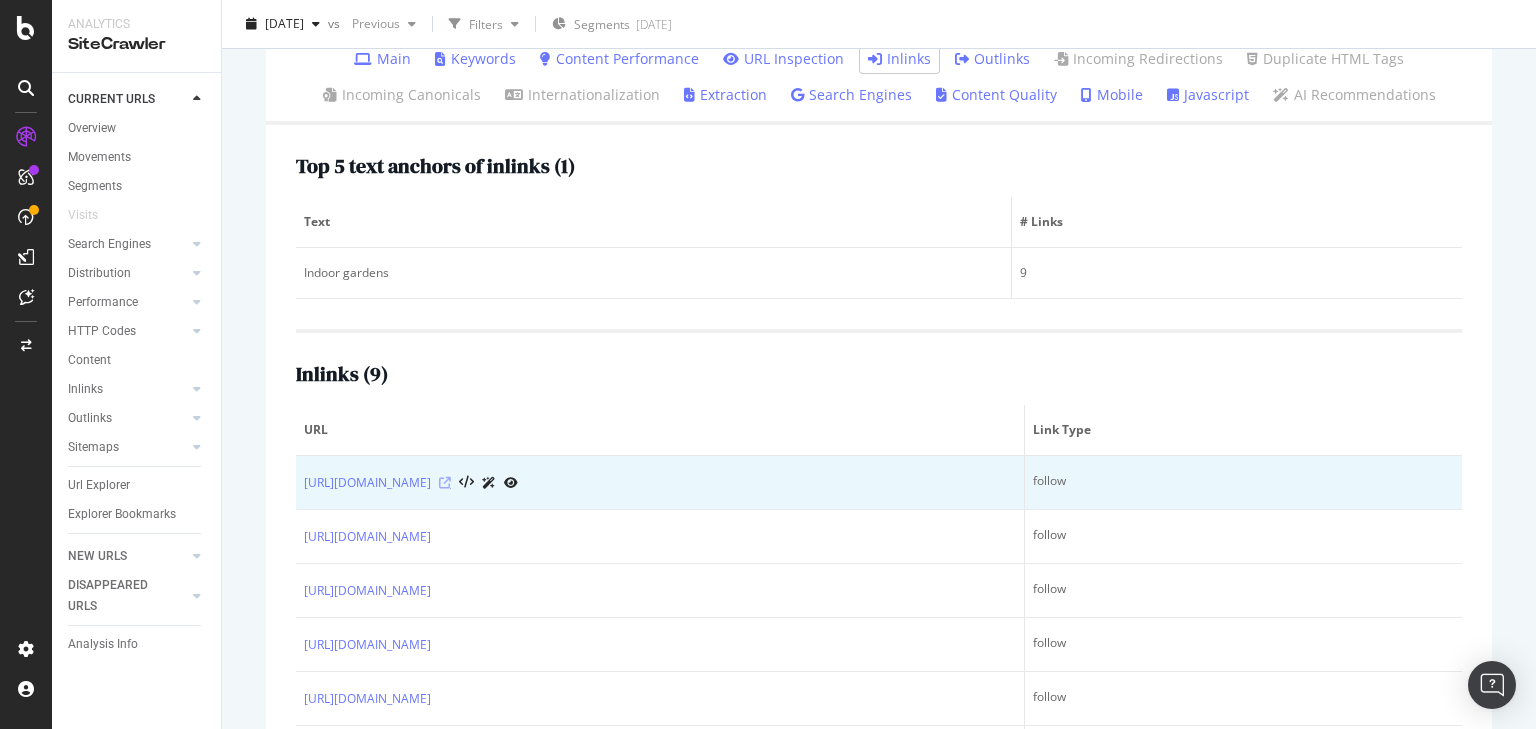 click at bounding box center (445, 483) 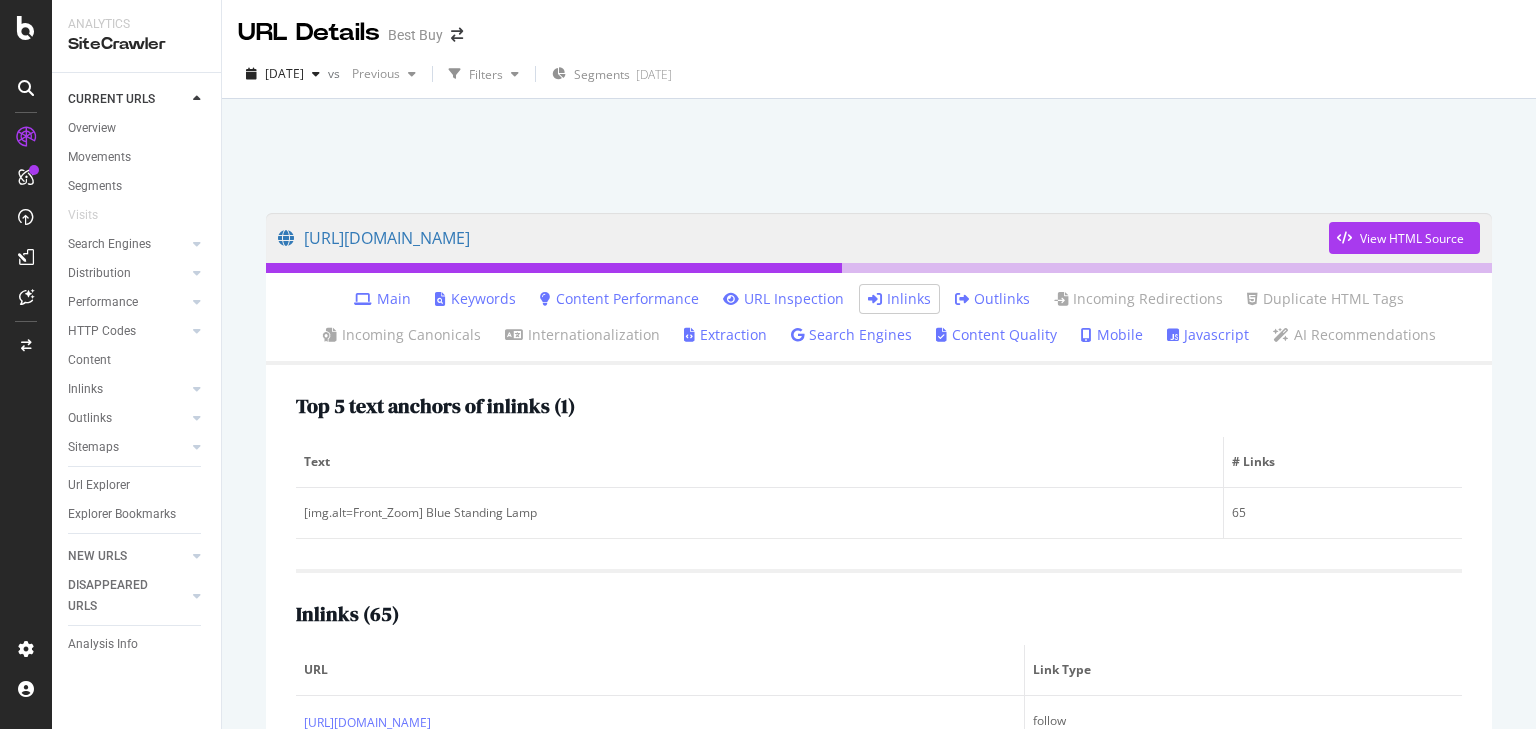 scroll, scrollTop: 0, scrollLeft: 0, axis: both 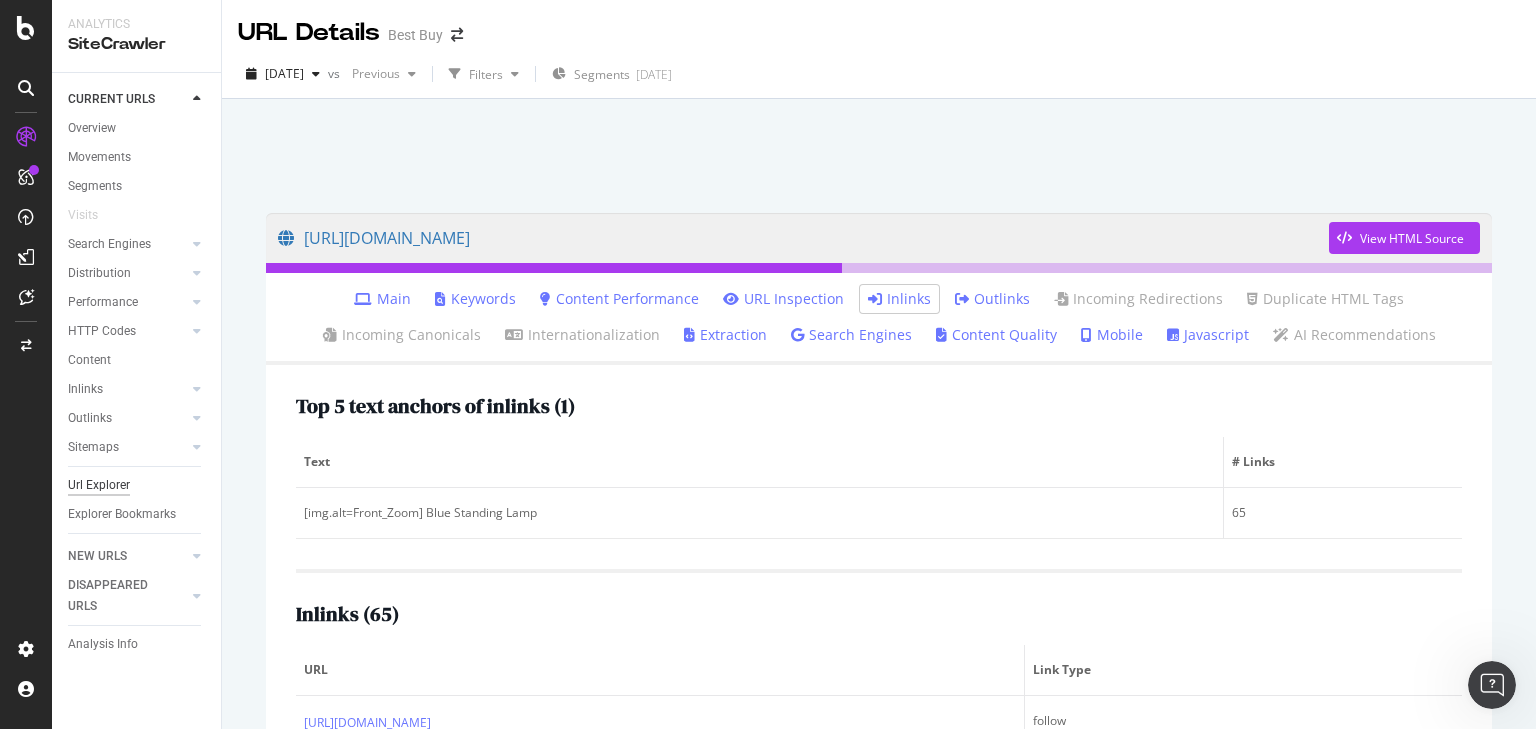 click on "Url Explorer" at bounding box center (99, 485) 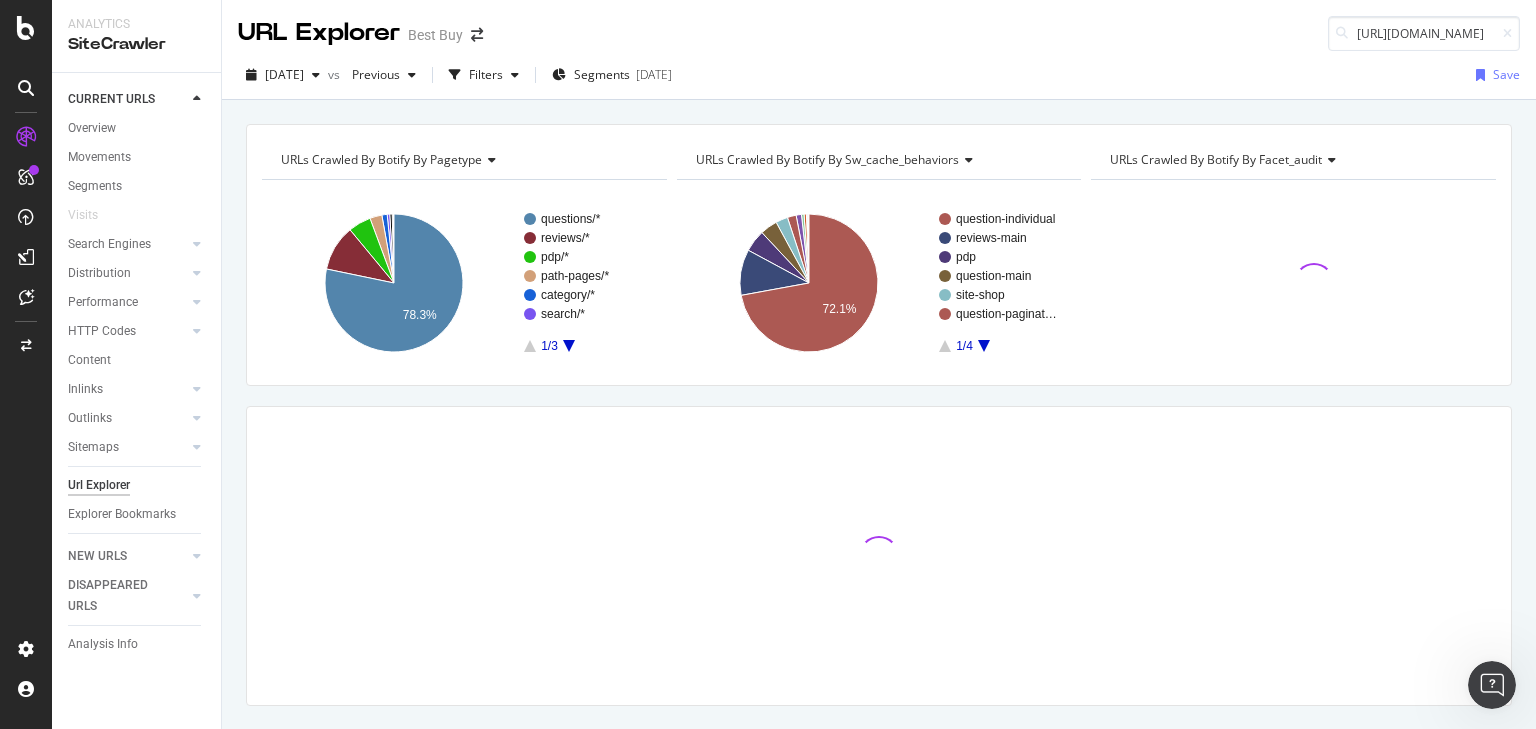 scroll, scrollTop: 0, scrollLeft: 155, axis: horizontal 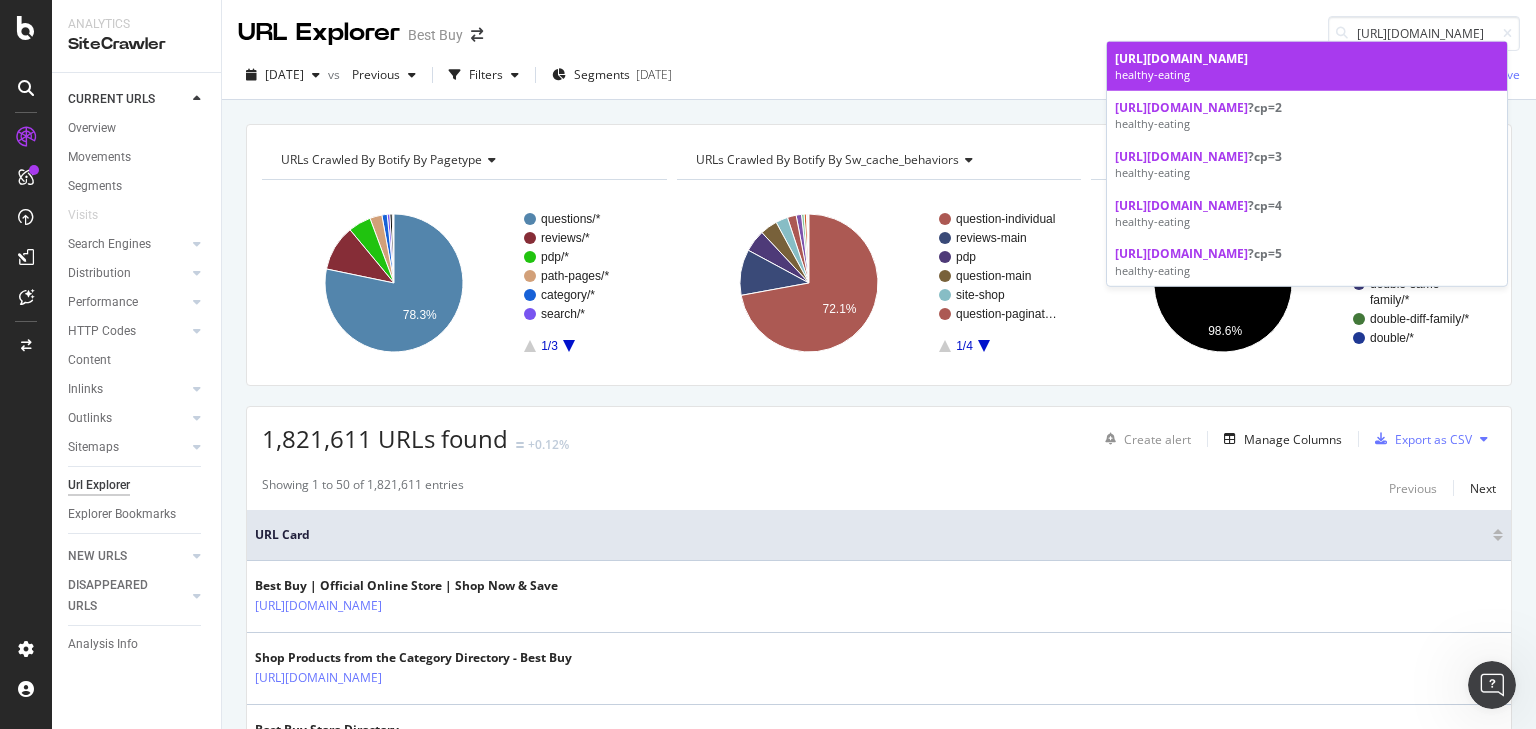type on "https://www.bestbuy.com/site/promo/healthy-eating" 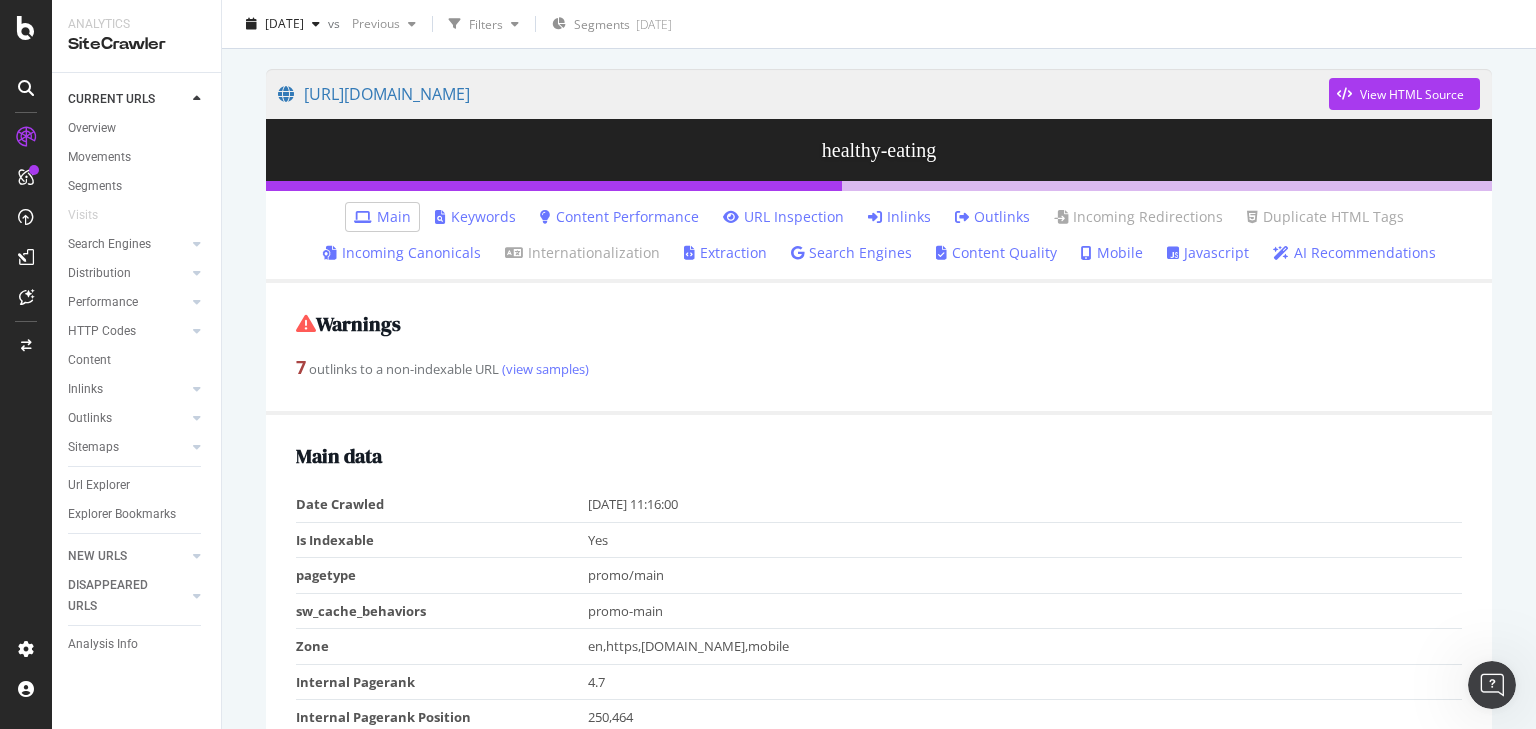 scroll, scrollTop: 0, scrollLeft: 0, axis: both 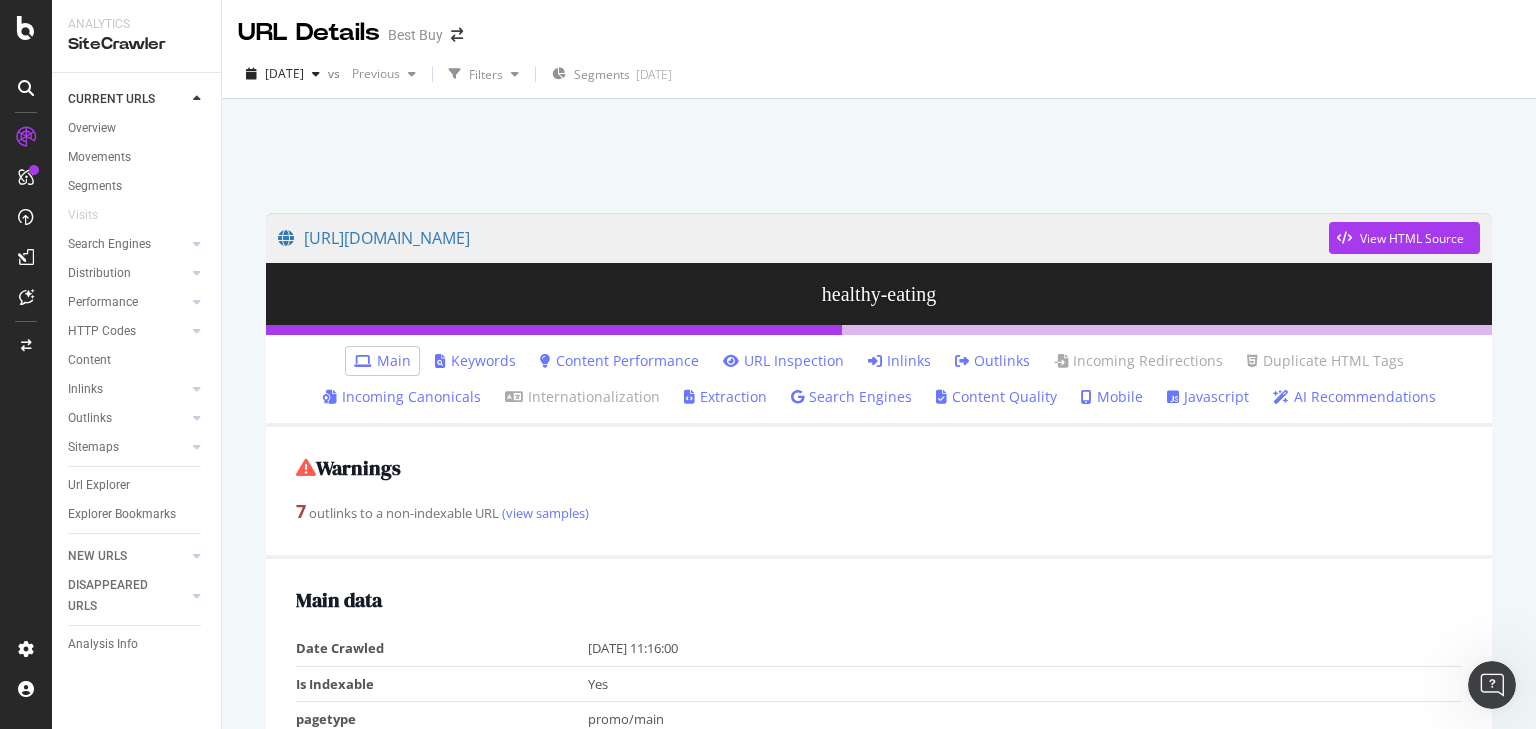 click on "Inlinks" at bounding box center [899, 361] 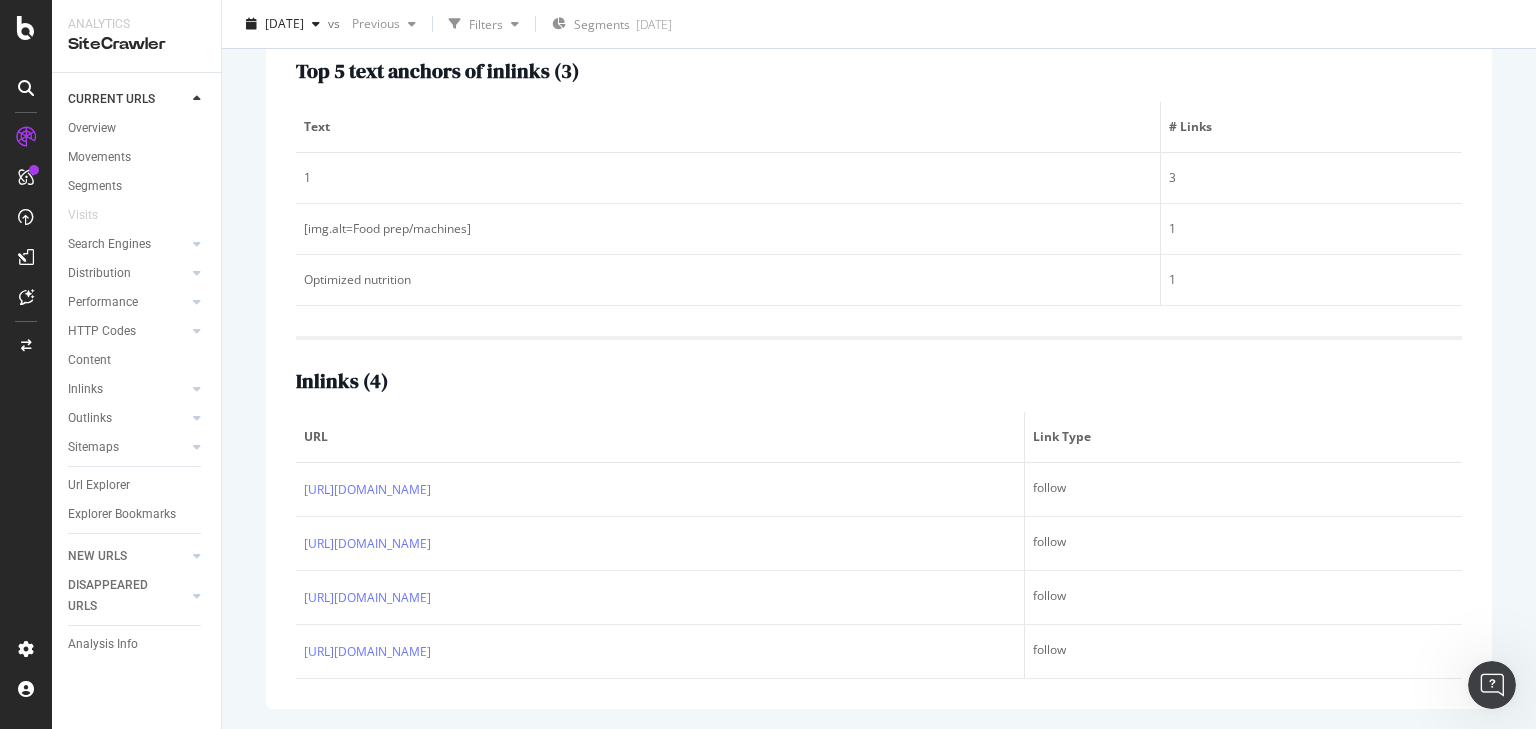 scroll, scrollTop: 415, scrollLeft: 0, axis: vertical 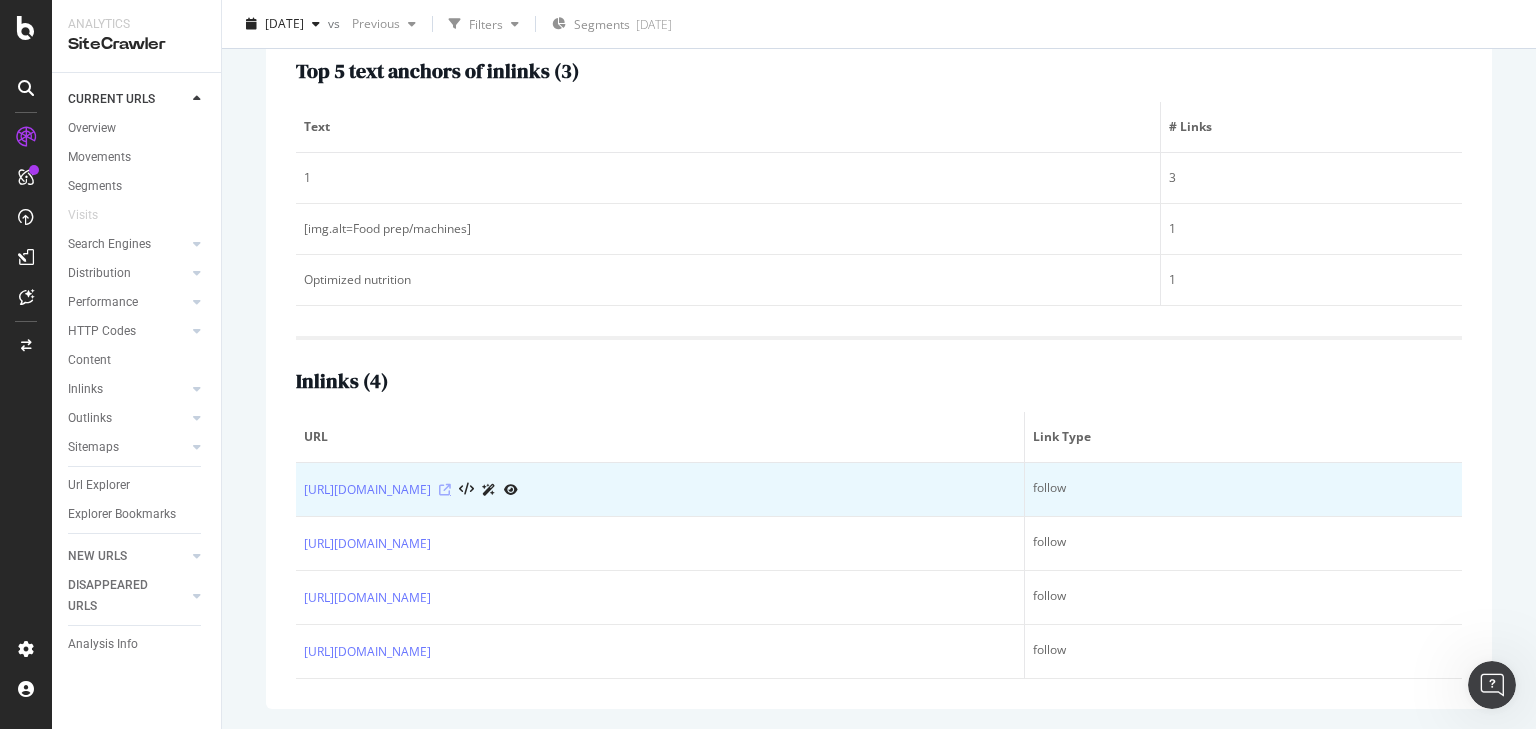 click at bounding box center [445, 490] 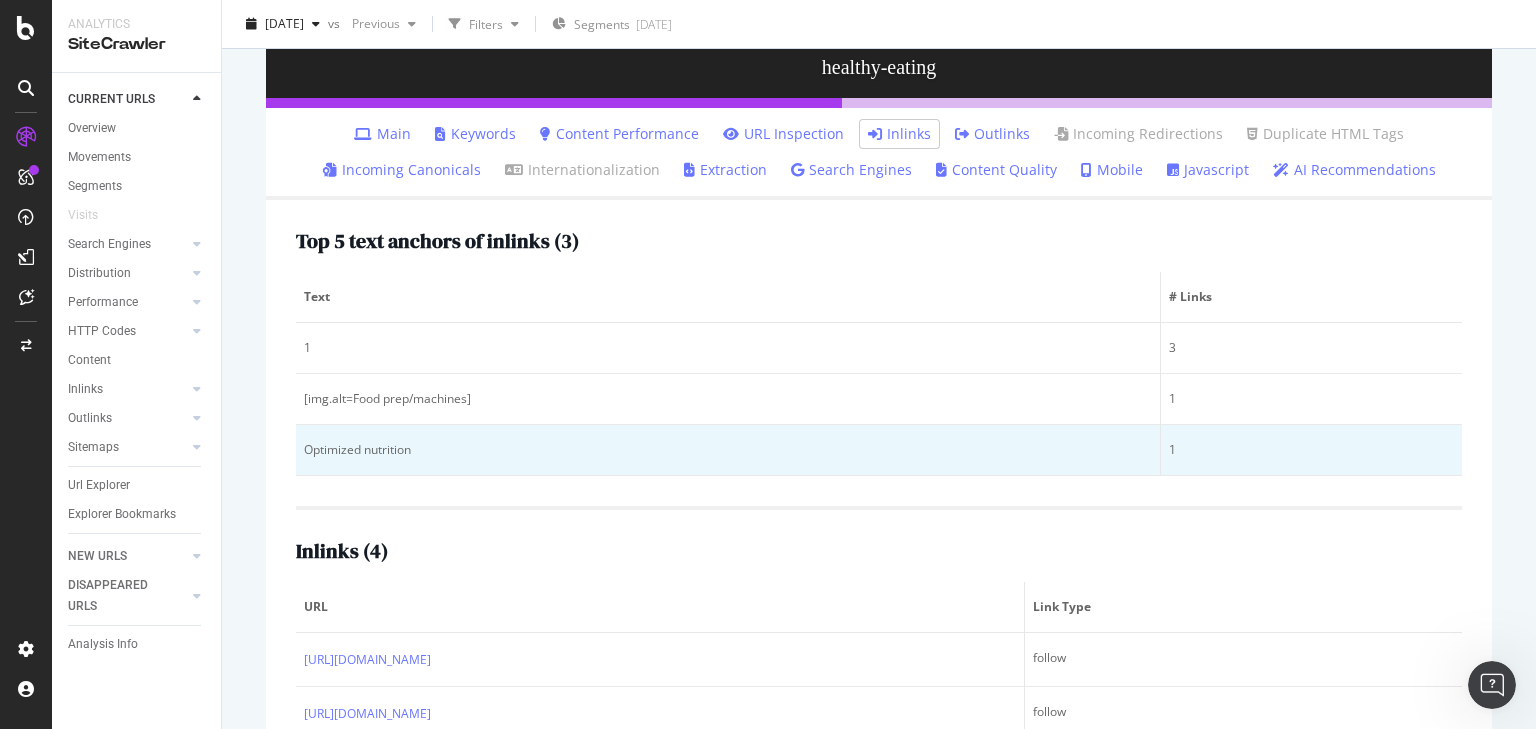 scroll, scrollTop: 255, scrollLeft: 0, axis: vertical 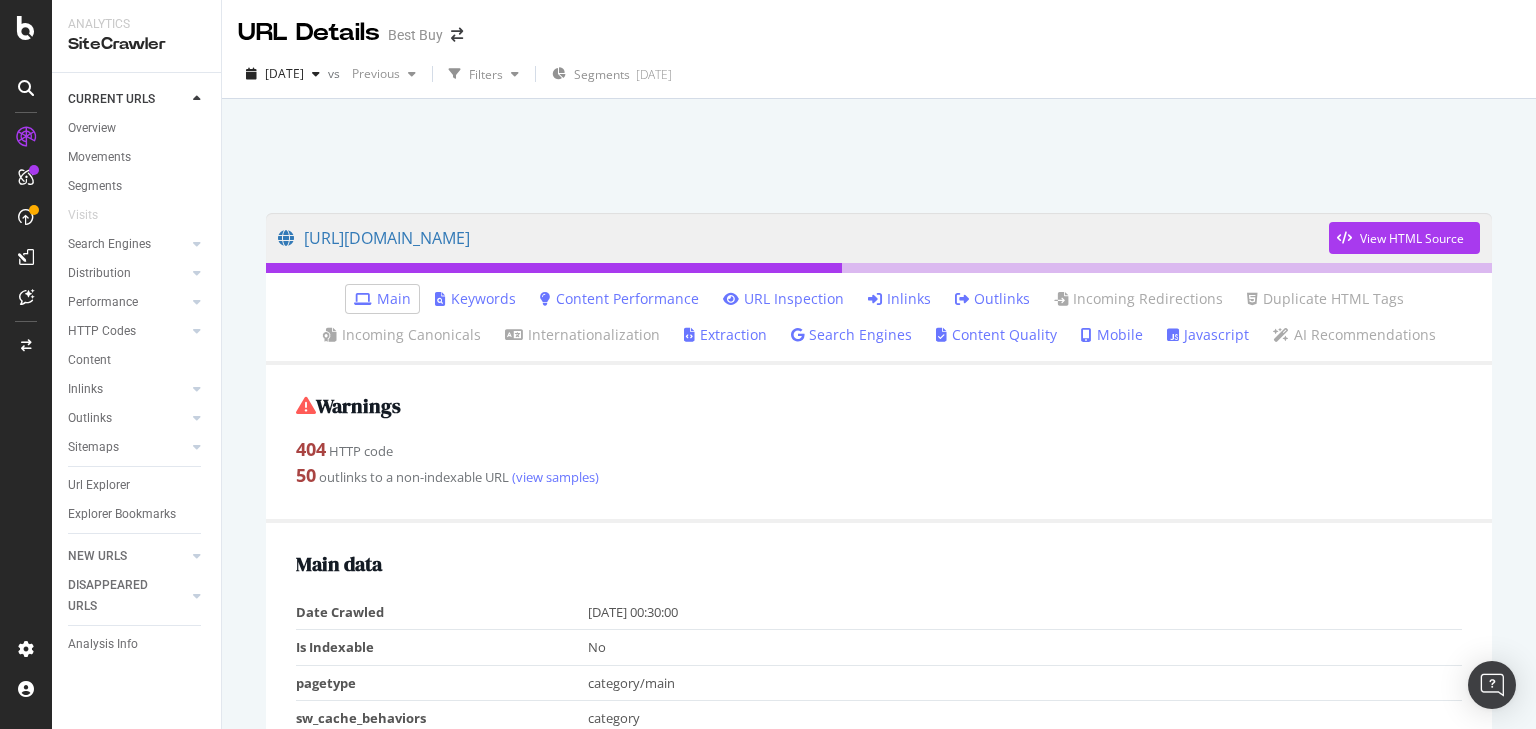 click on "Inlinks" at bounding box center (899, 299) 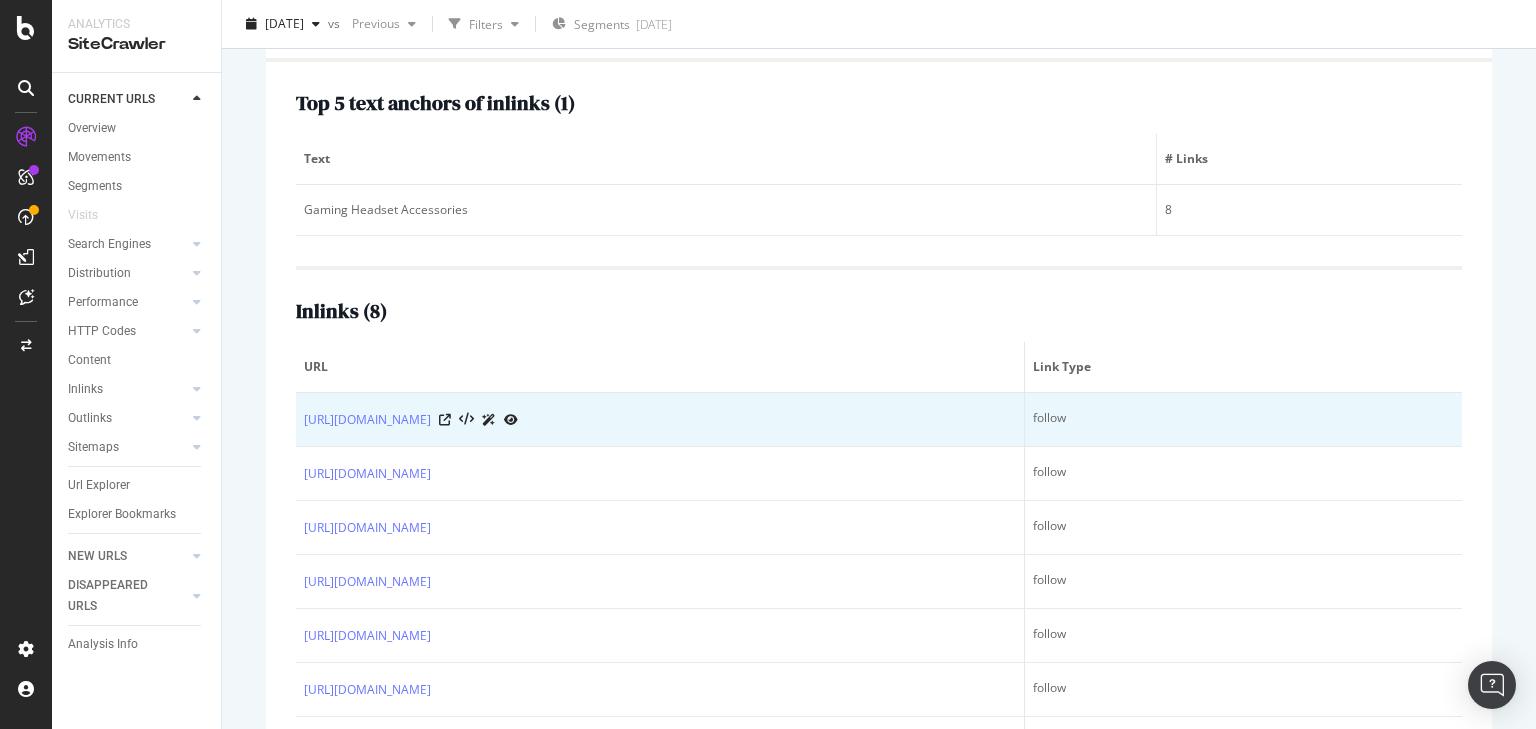 scroll, scrollTop: 320, scrollLeft: 0, axis: vertical 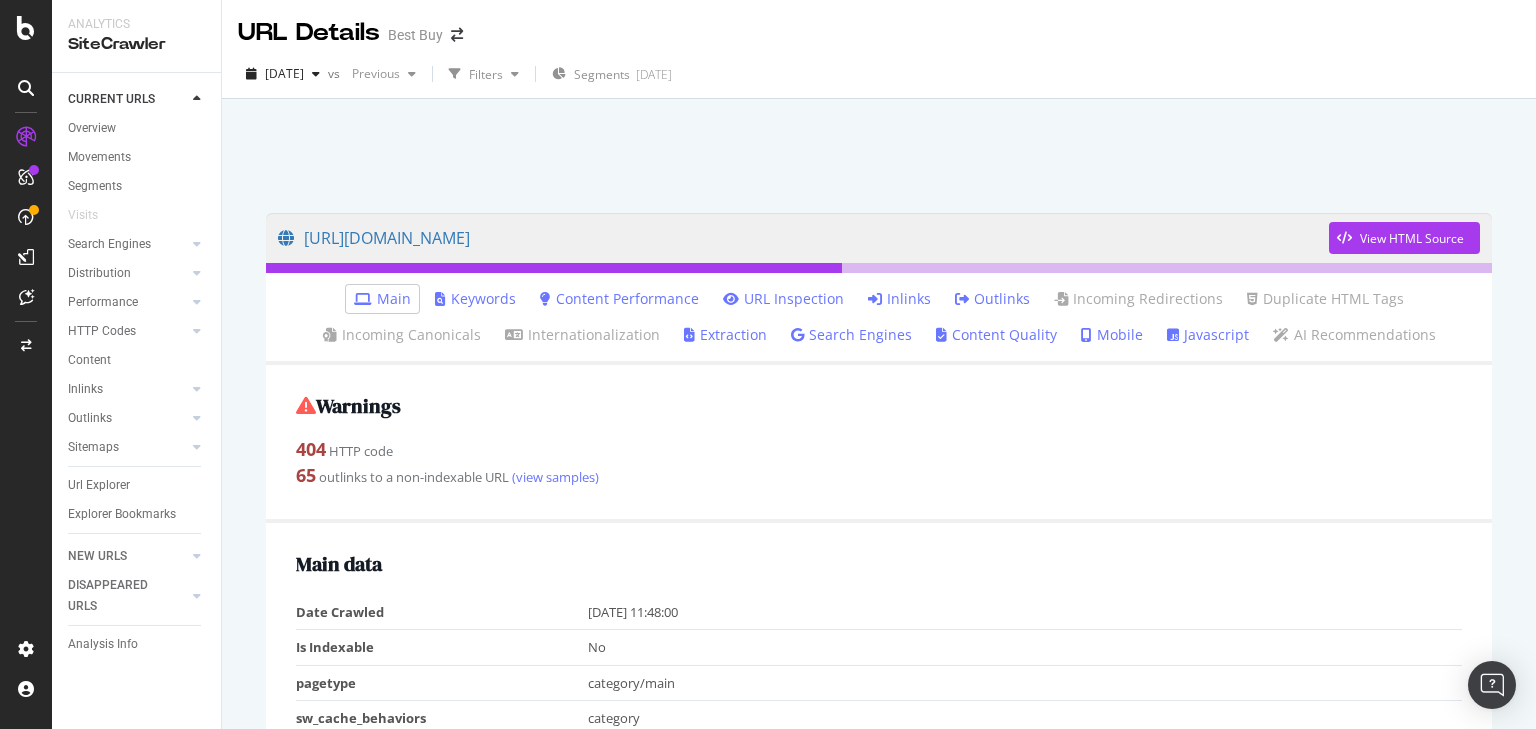 click on "Inlinks" at bounding box center [899, 299] 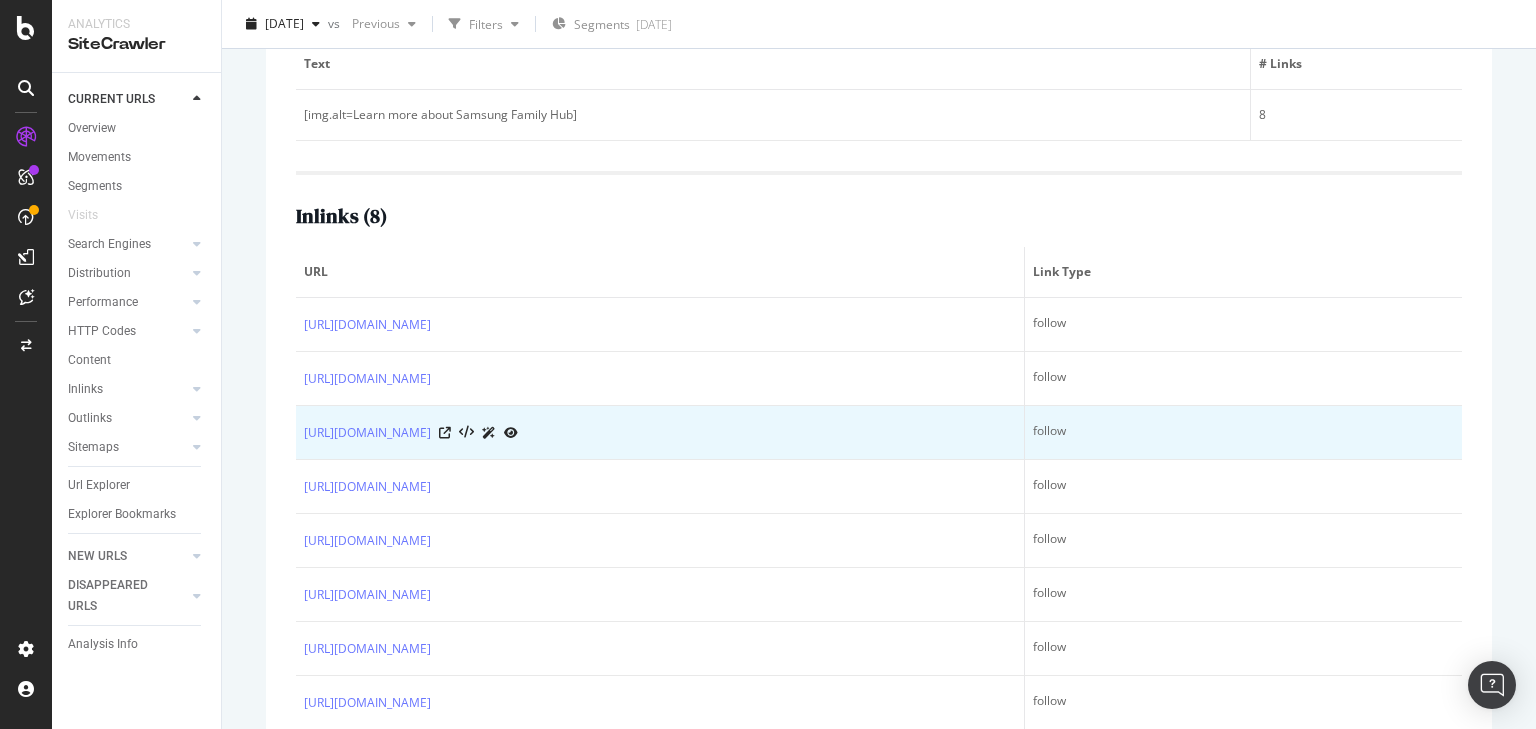 scroll, scrollTop: 400, scrollLeft: 0, axis: vertical 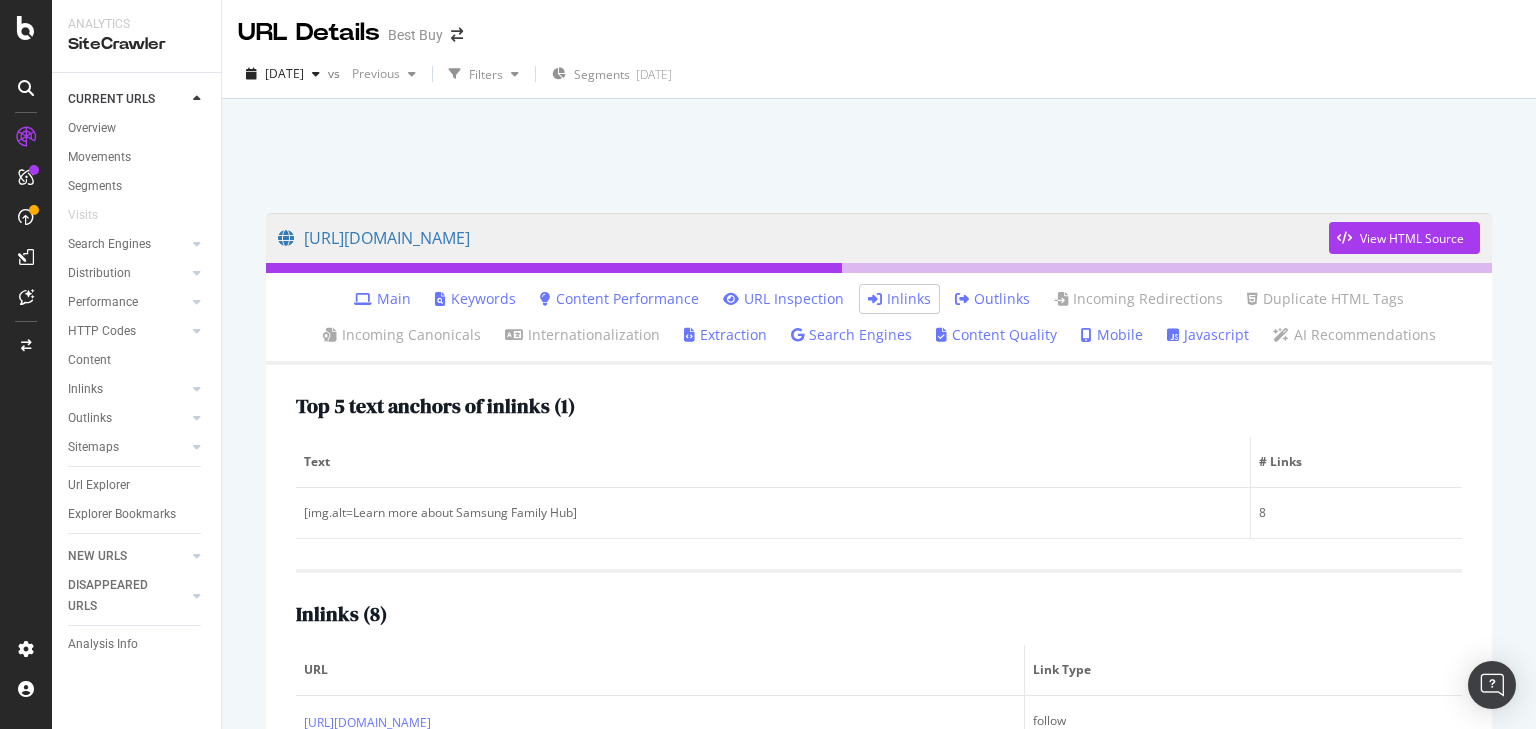 click on "Main" at bounding box center (382, 299) 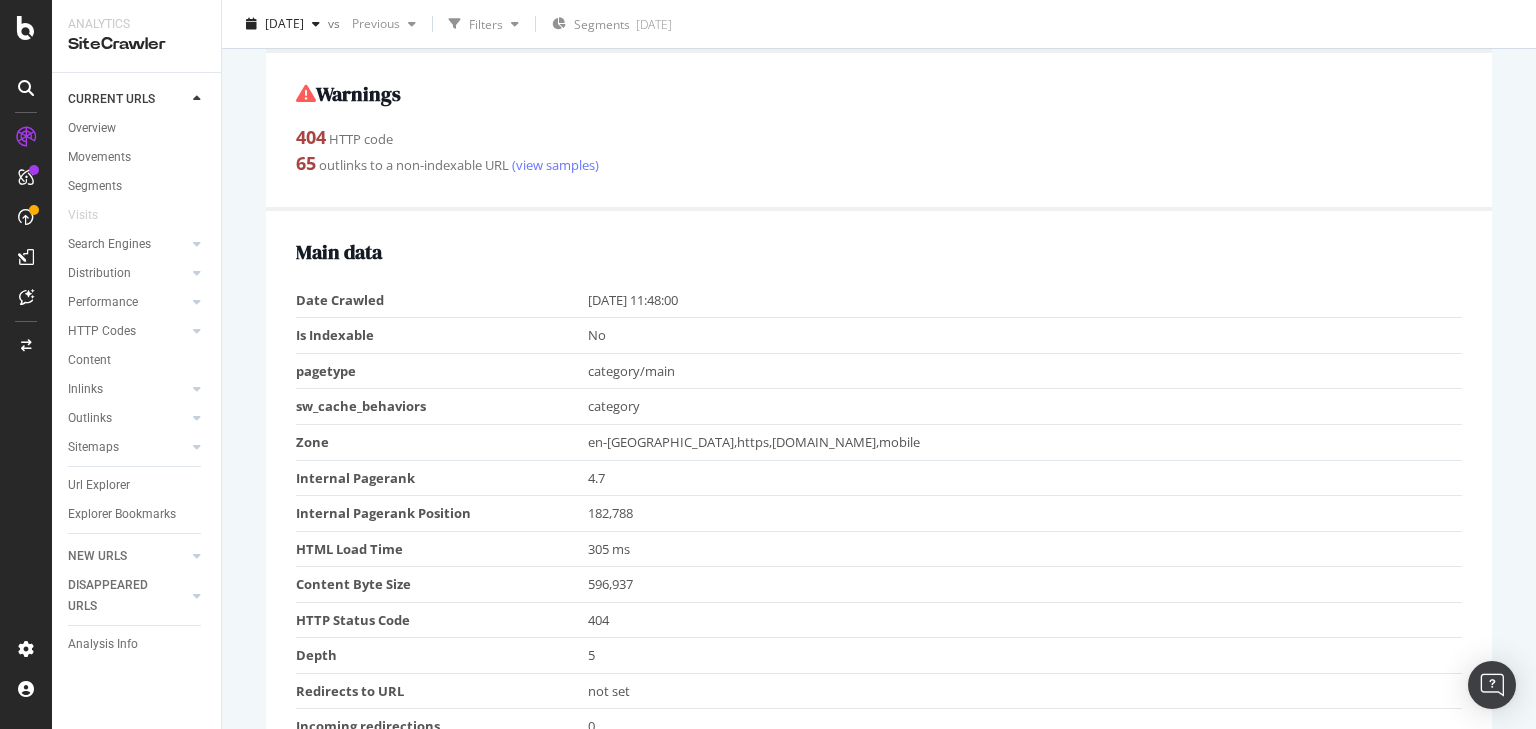 scroll, scrollTop: 0, scrollLeft: 0, axis: both 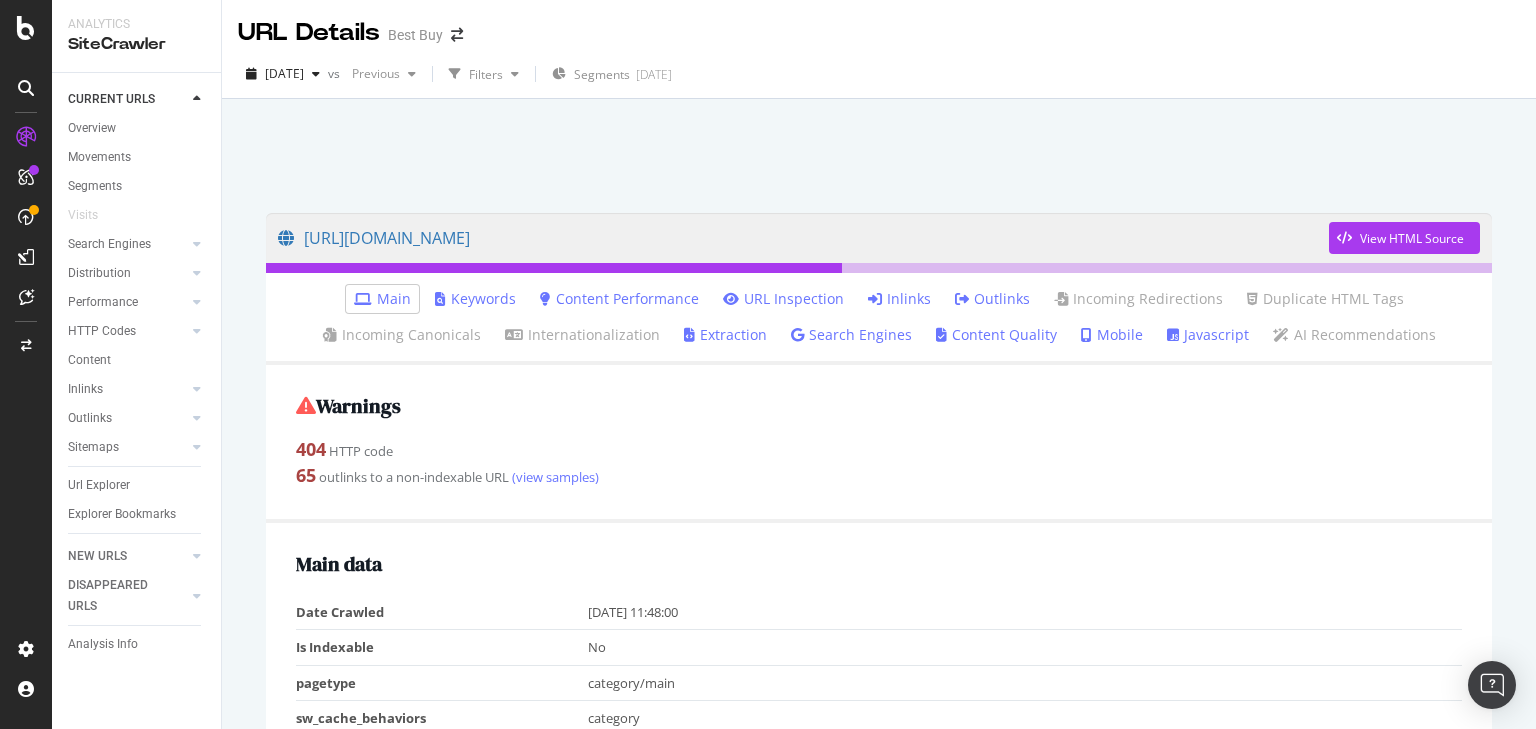 click on "Outlinks" at bounding box center [992, 299] 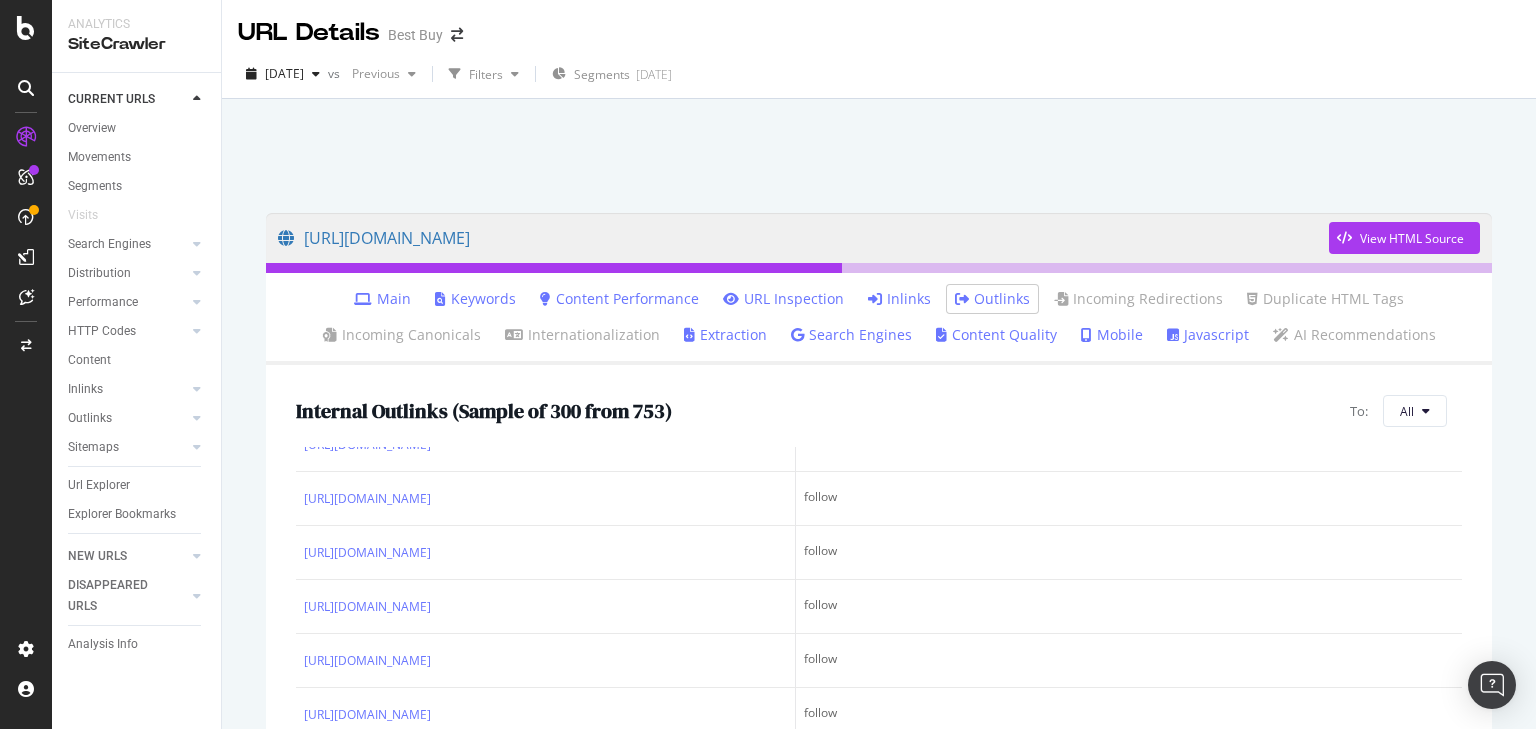 scroll, scrollTop: 1600, scrollLeft: 0, axis: vertical 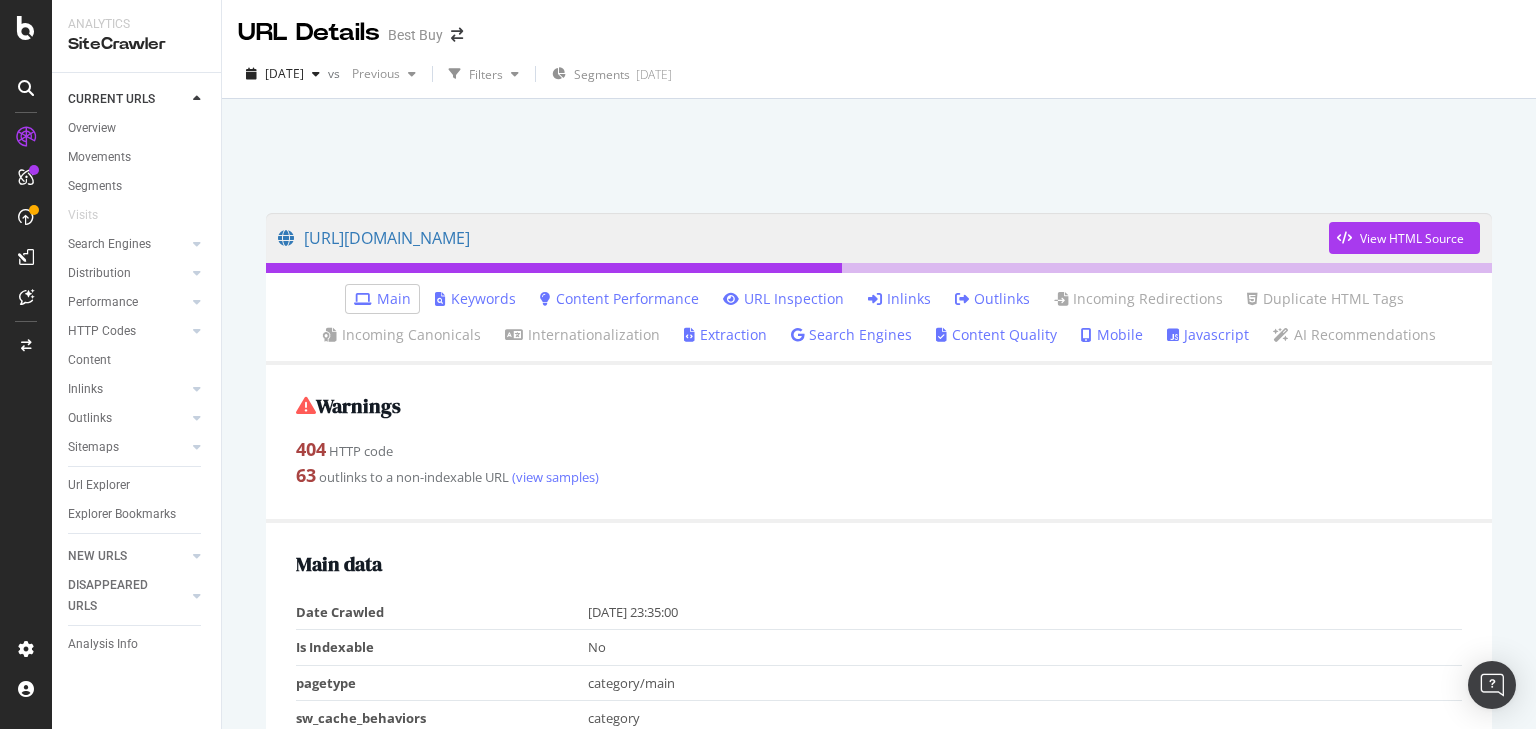click on "Inlinks" at bounding box center (899, 299) 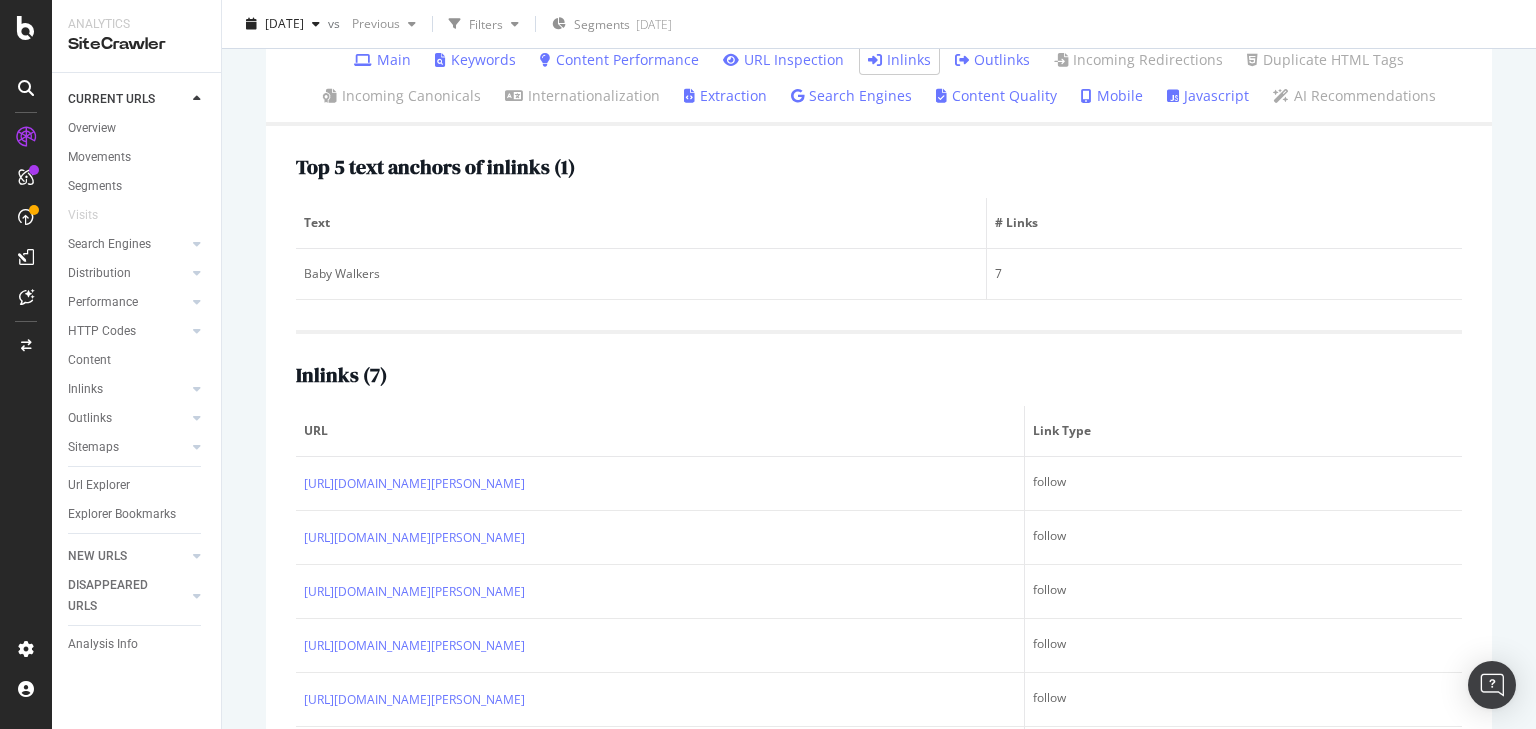 scroll, scrollTop: 240, scrollLeft: 0, axis: vertical 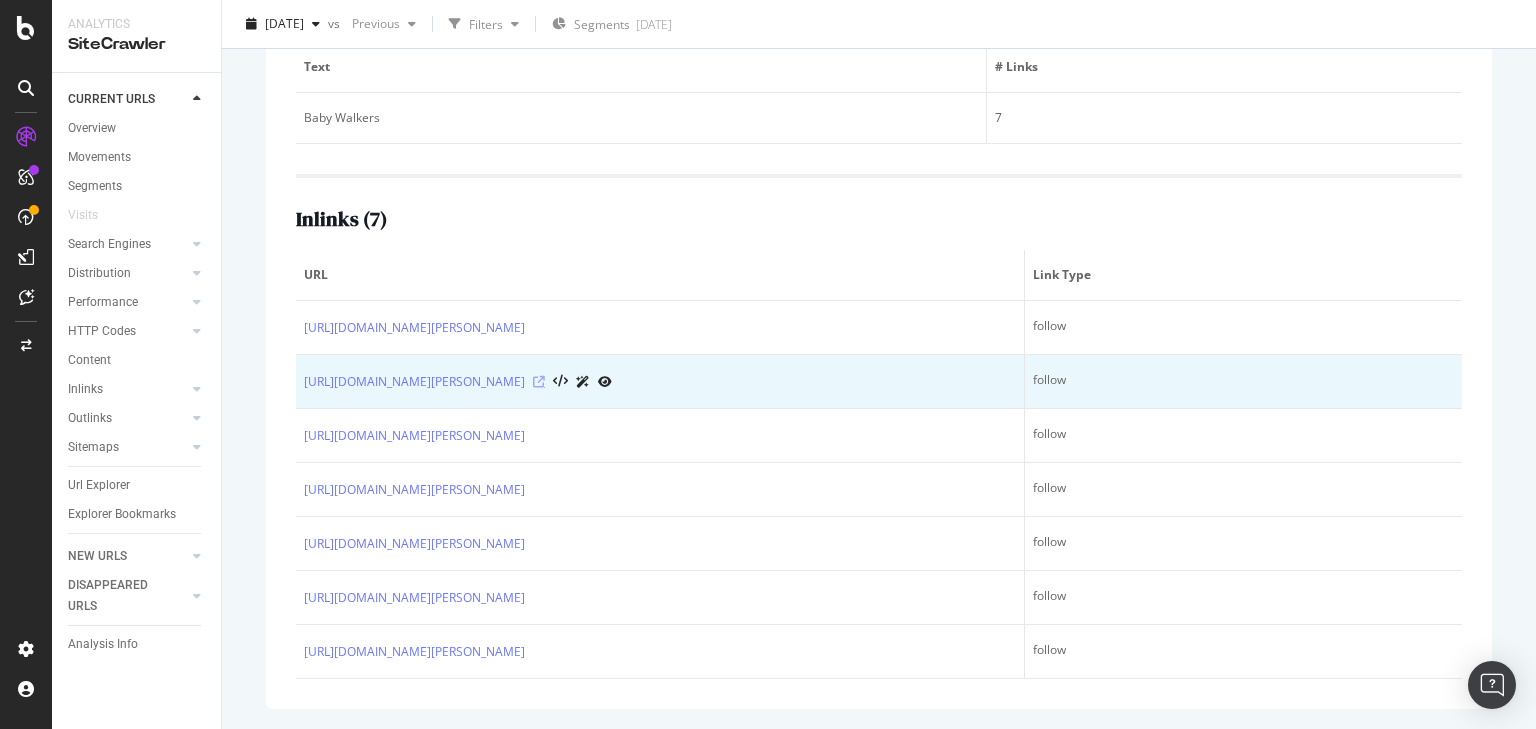 click at bounding box center [539, 382] 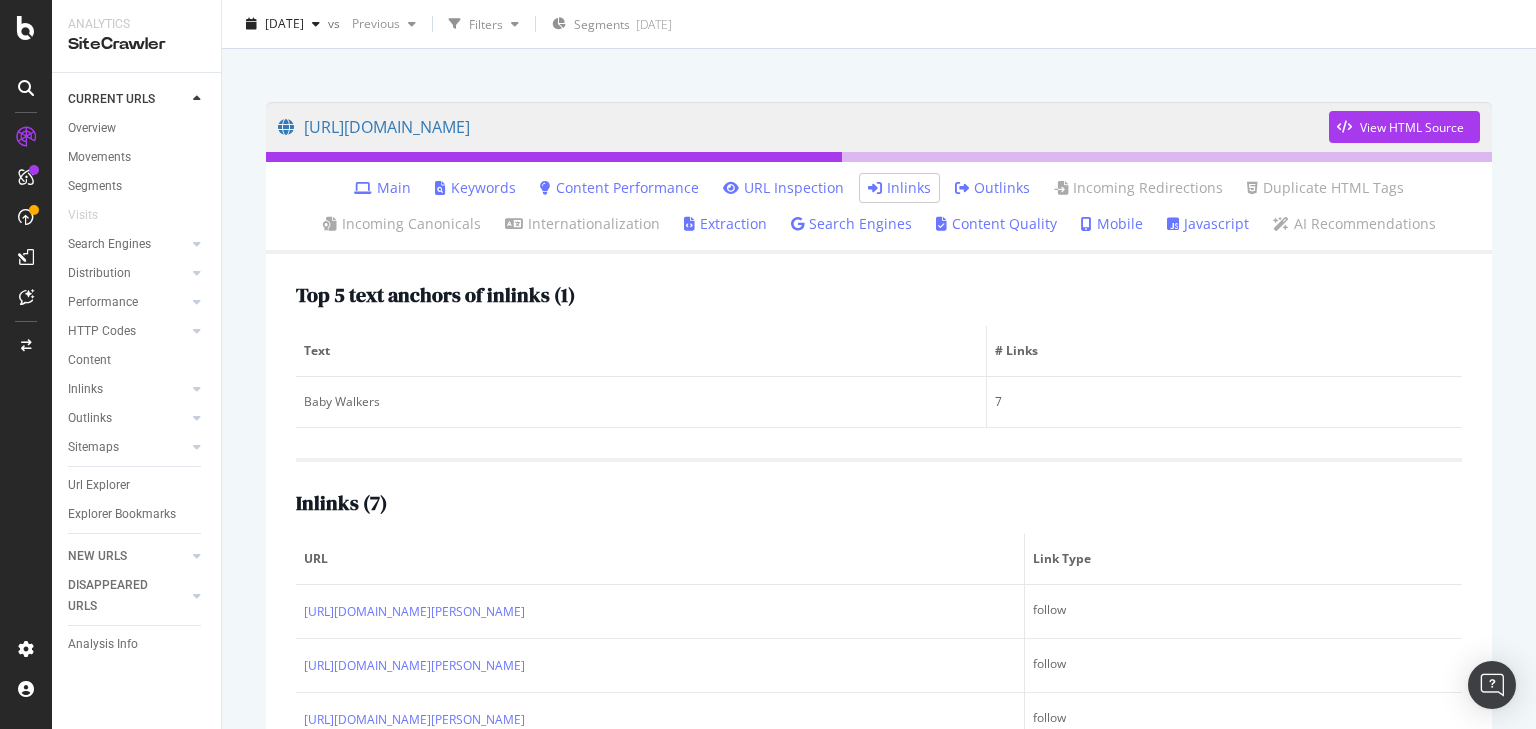 scroll, scrollTop: 320, scrollLeft: 0, axis: vertical 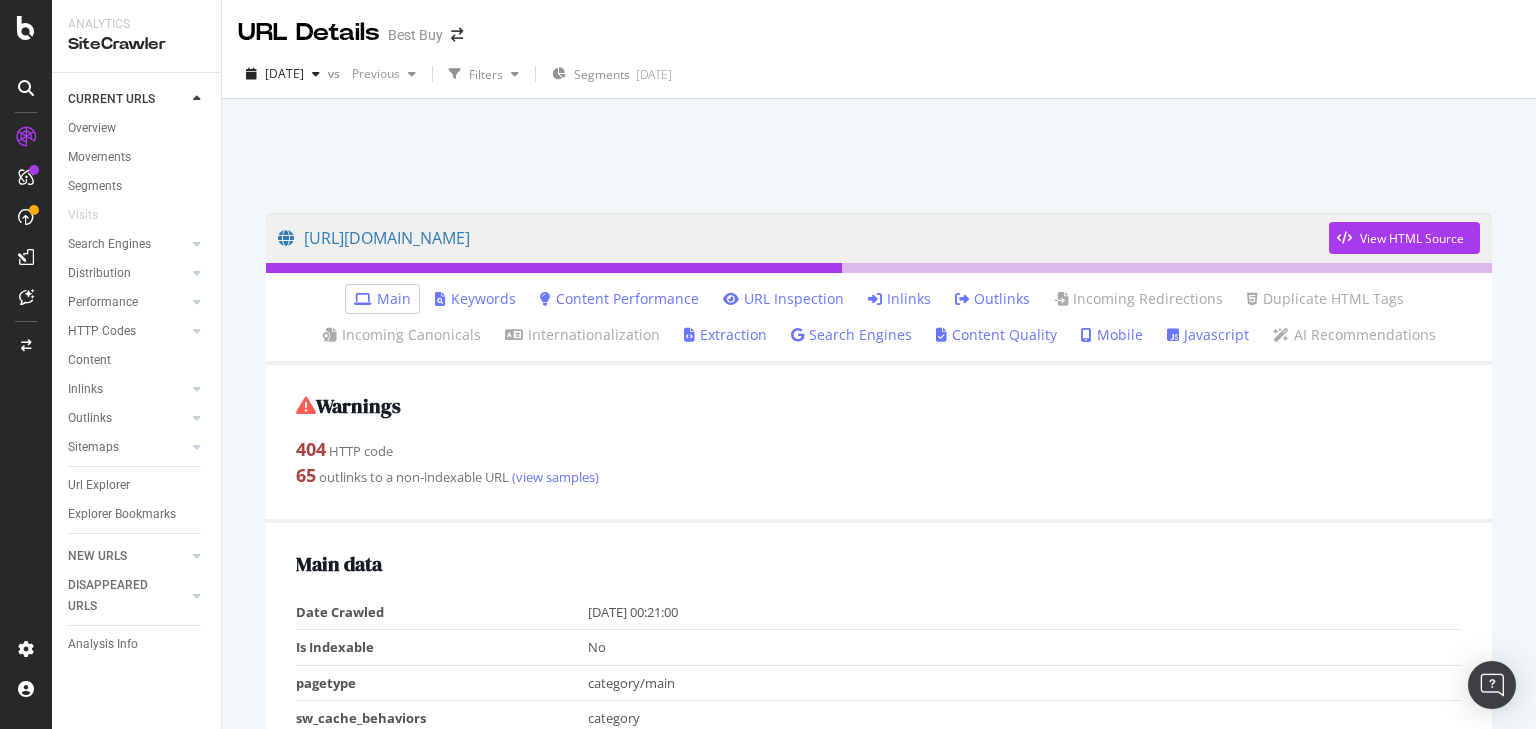 click on "Inlinks" at bounding box center (899, 299) 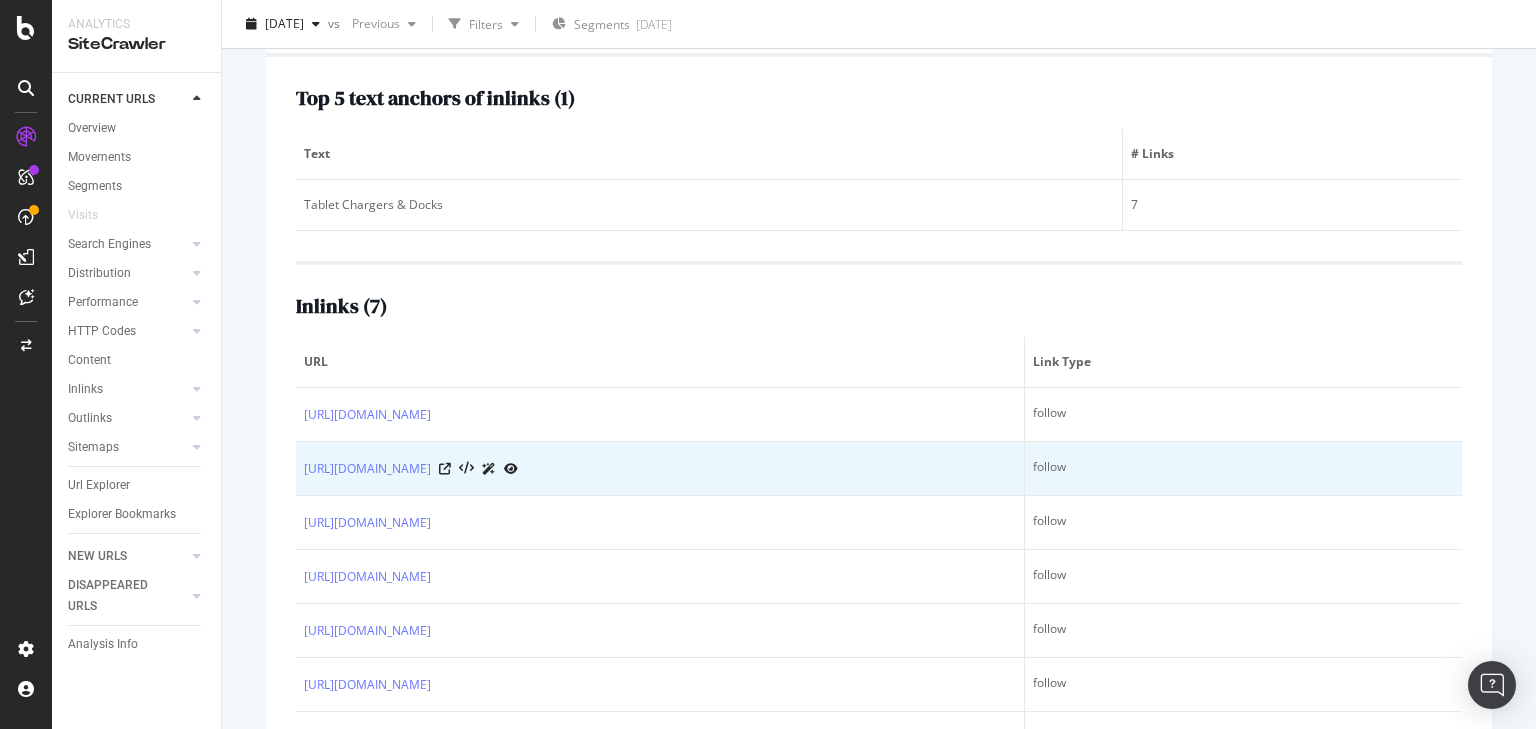 scroll, scrollTop: 320, scrollLeft: 0, axis: vertical 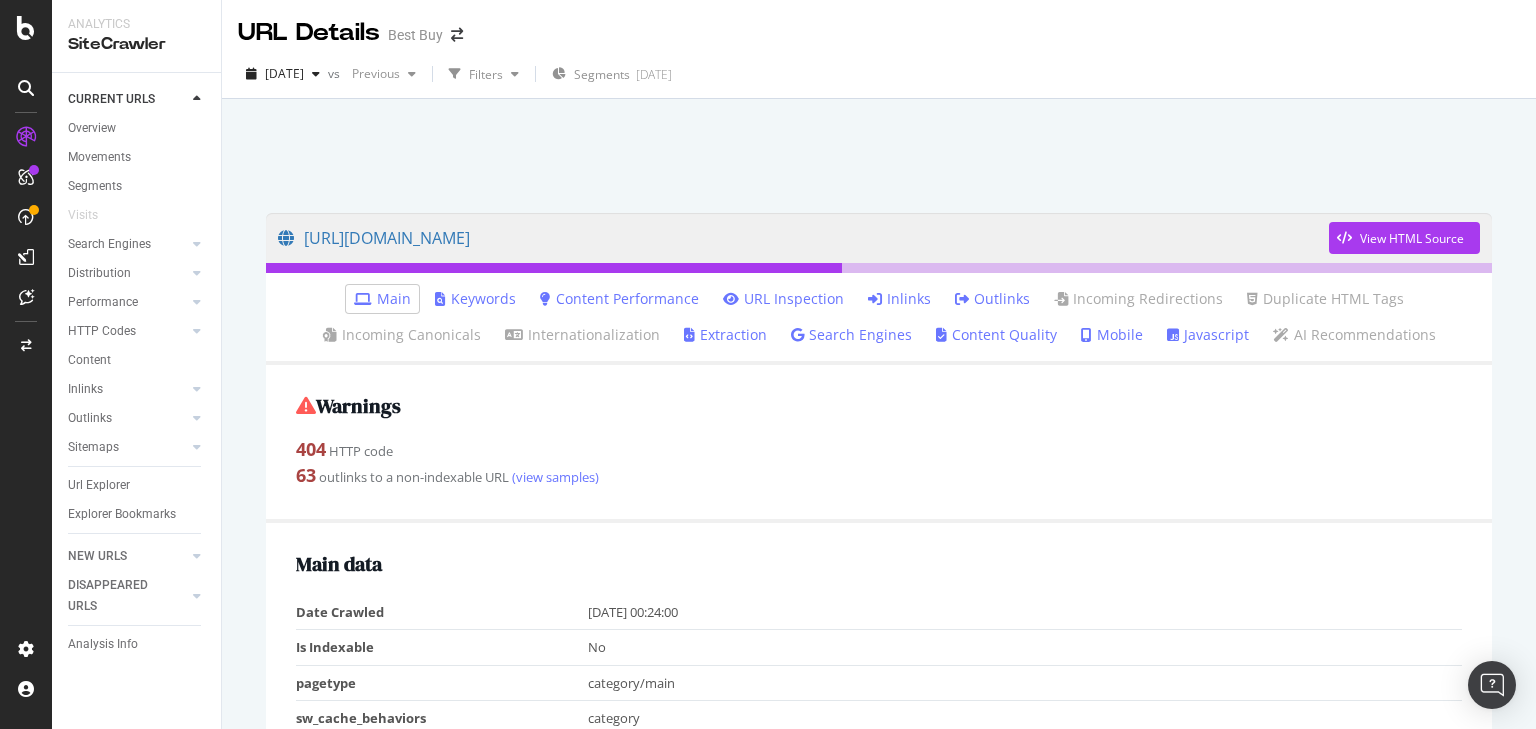 click on "Inlinks" at bounding box center (899, 299) 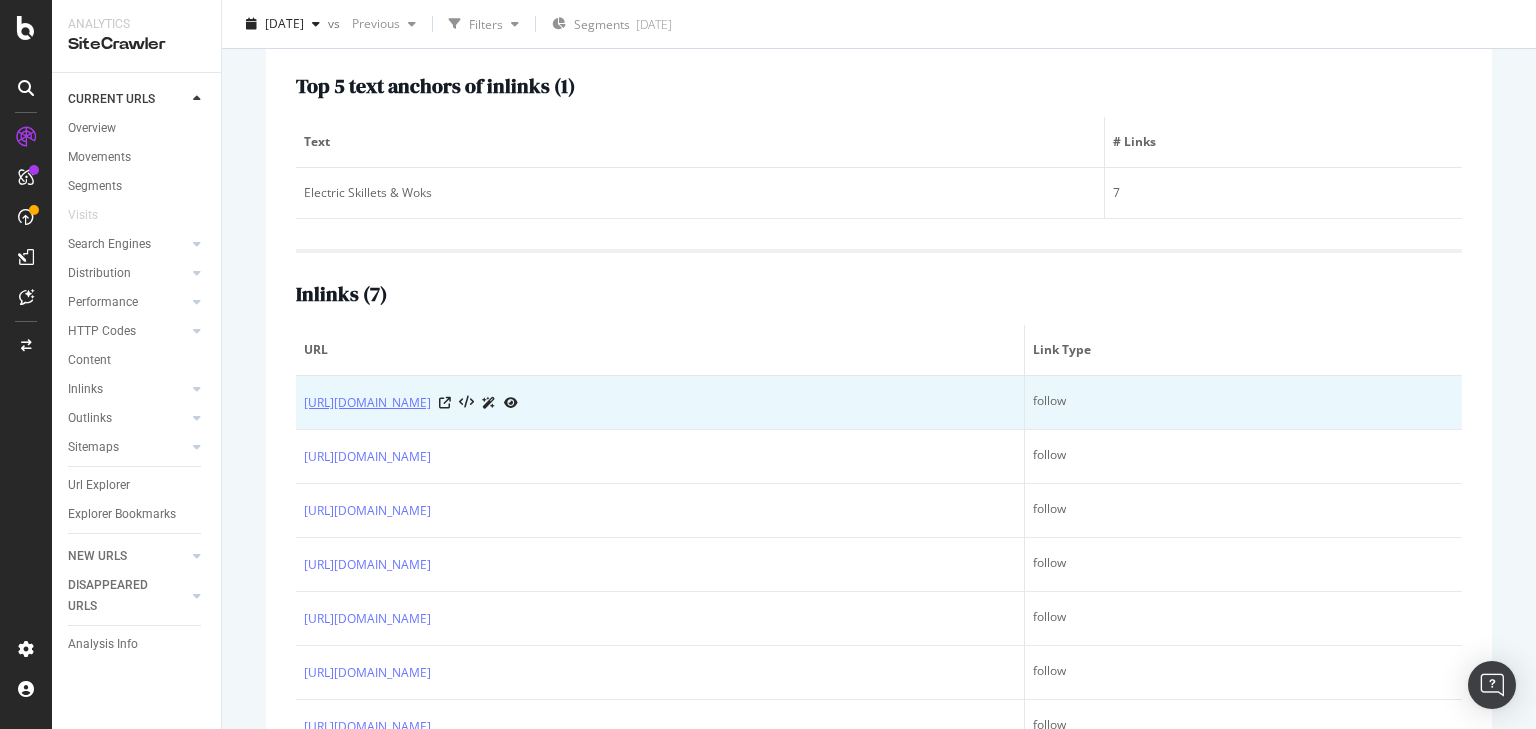scroll, scrollTop: 466, scrollLeft: 0, axis: vertical 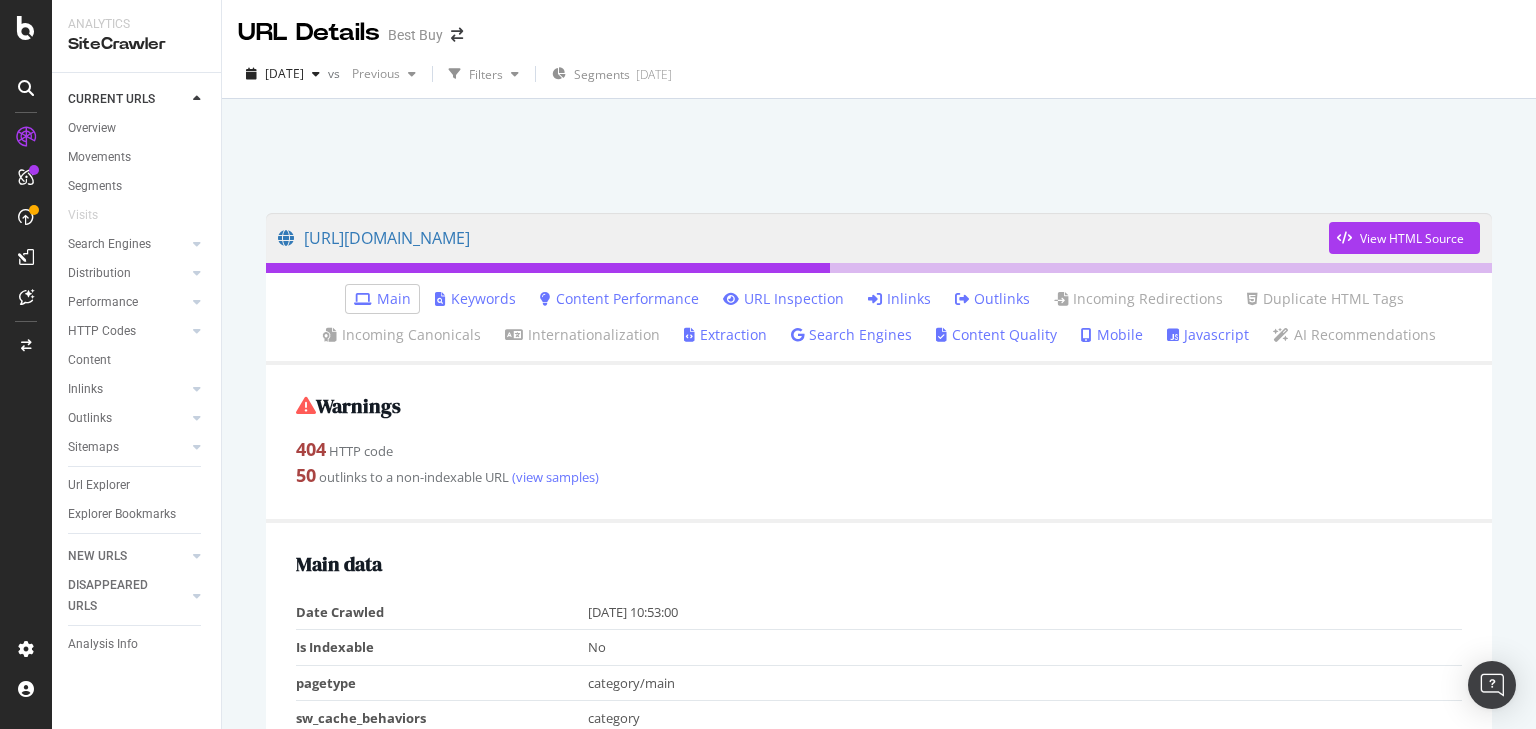 click on "Inlinks" at bounding box center (899, 299) 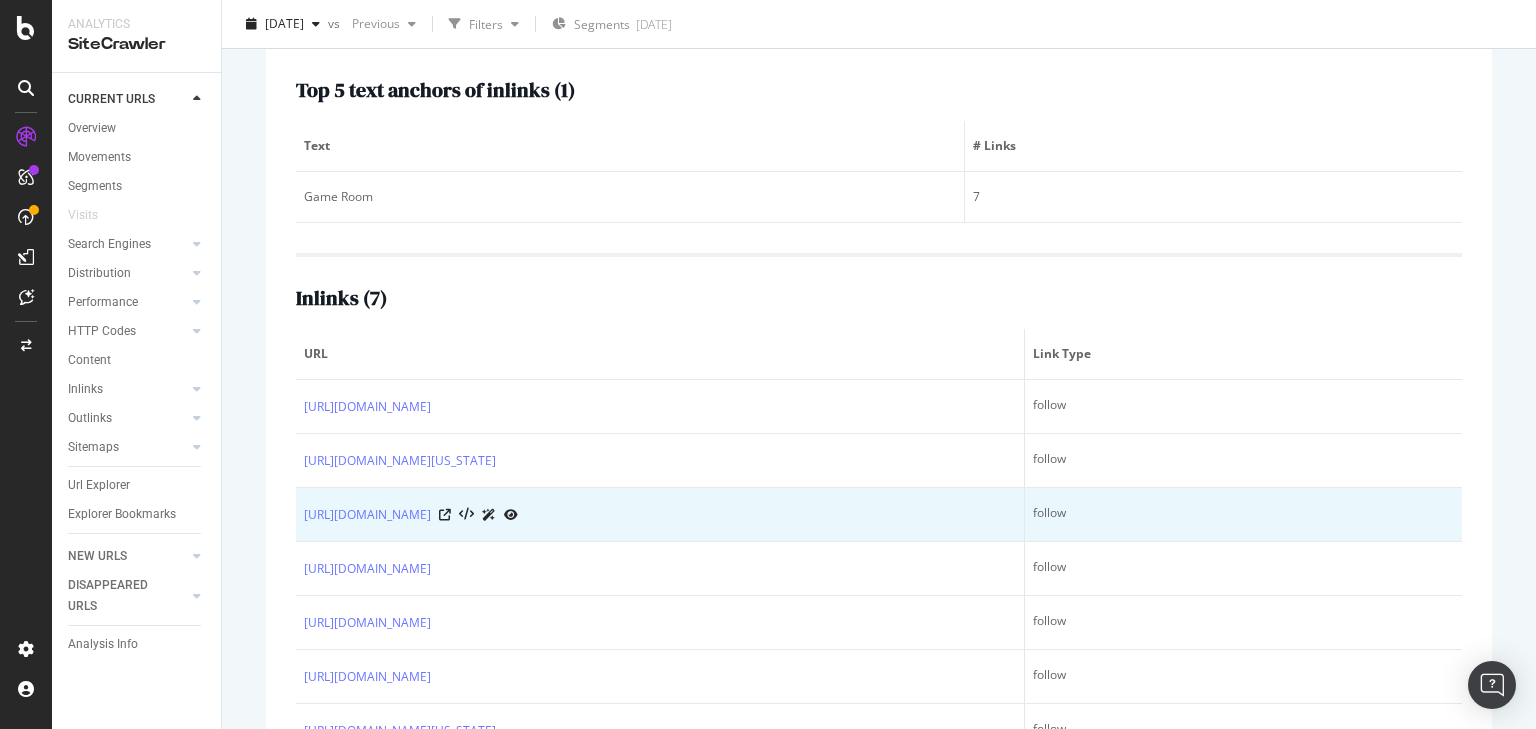 scroll, scrollTop: 320, scrollLeft: 0, axis: vertical 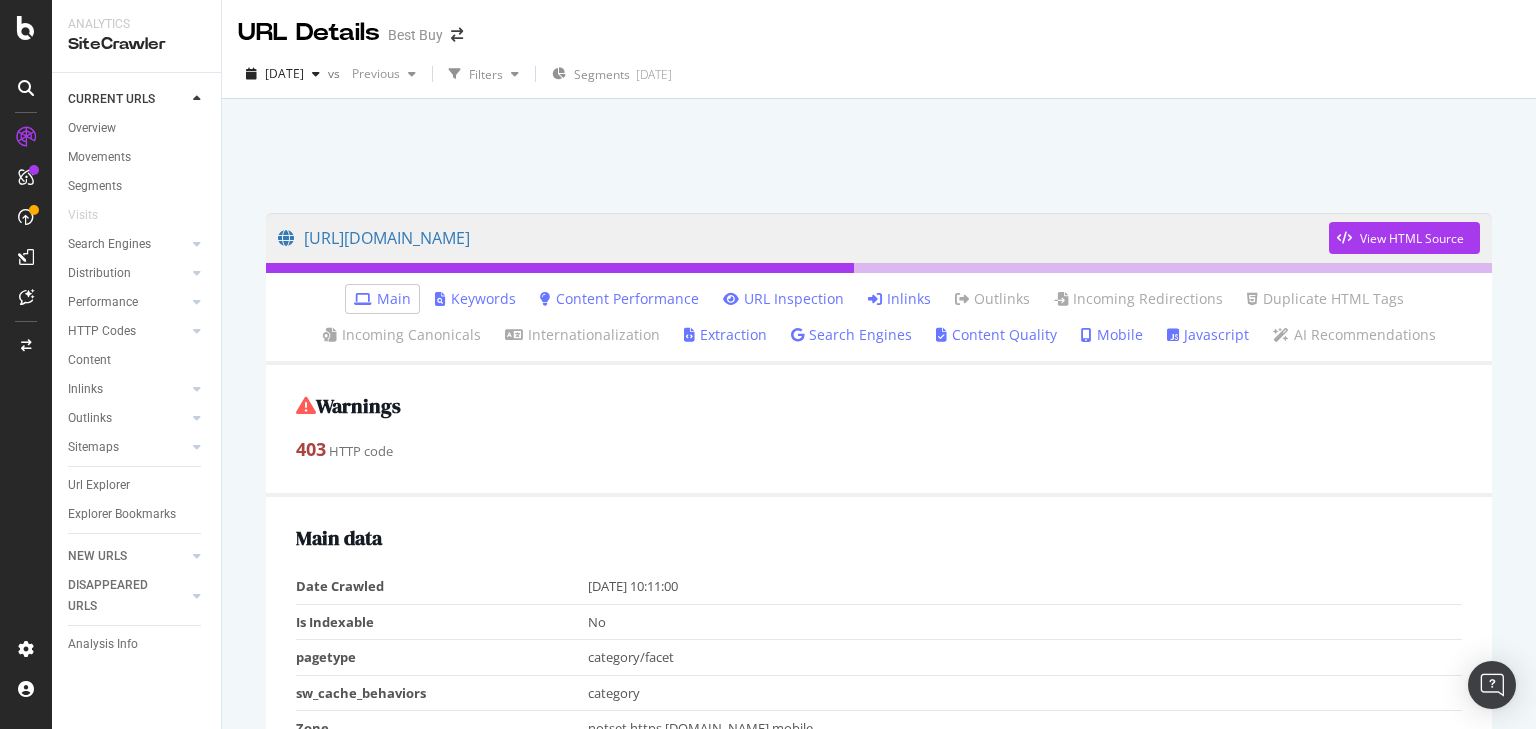 click on "Inlinks" at bounding box center (899, 299) 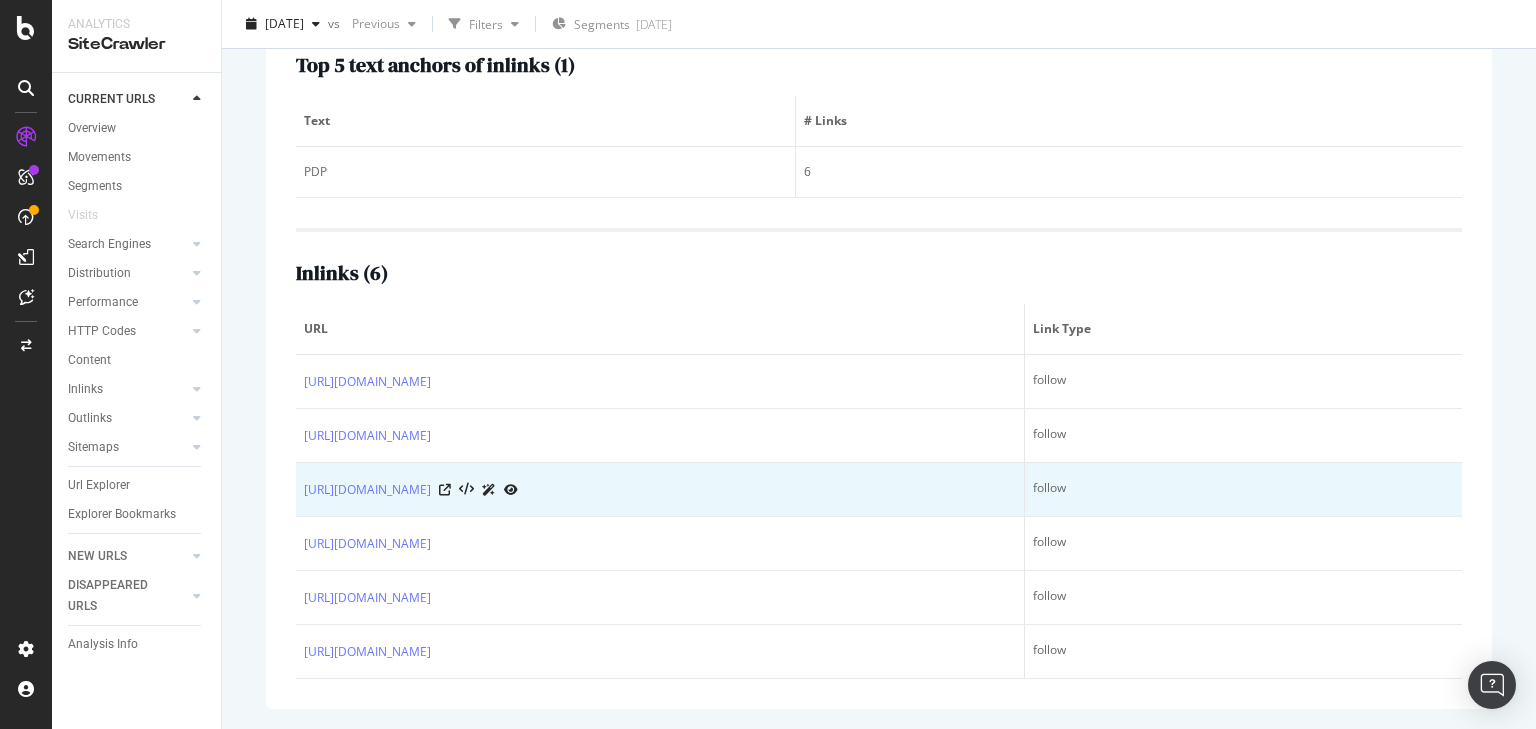 scroll, scrollTop: 453, scrollLeft: 0, axis: vertical 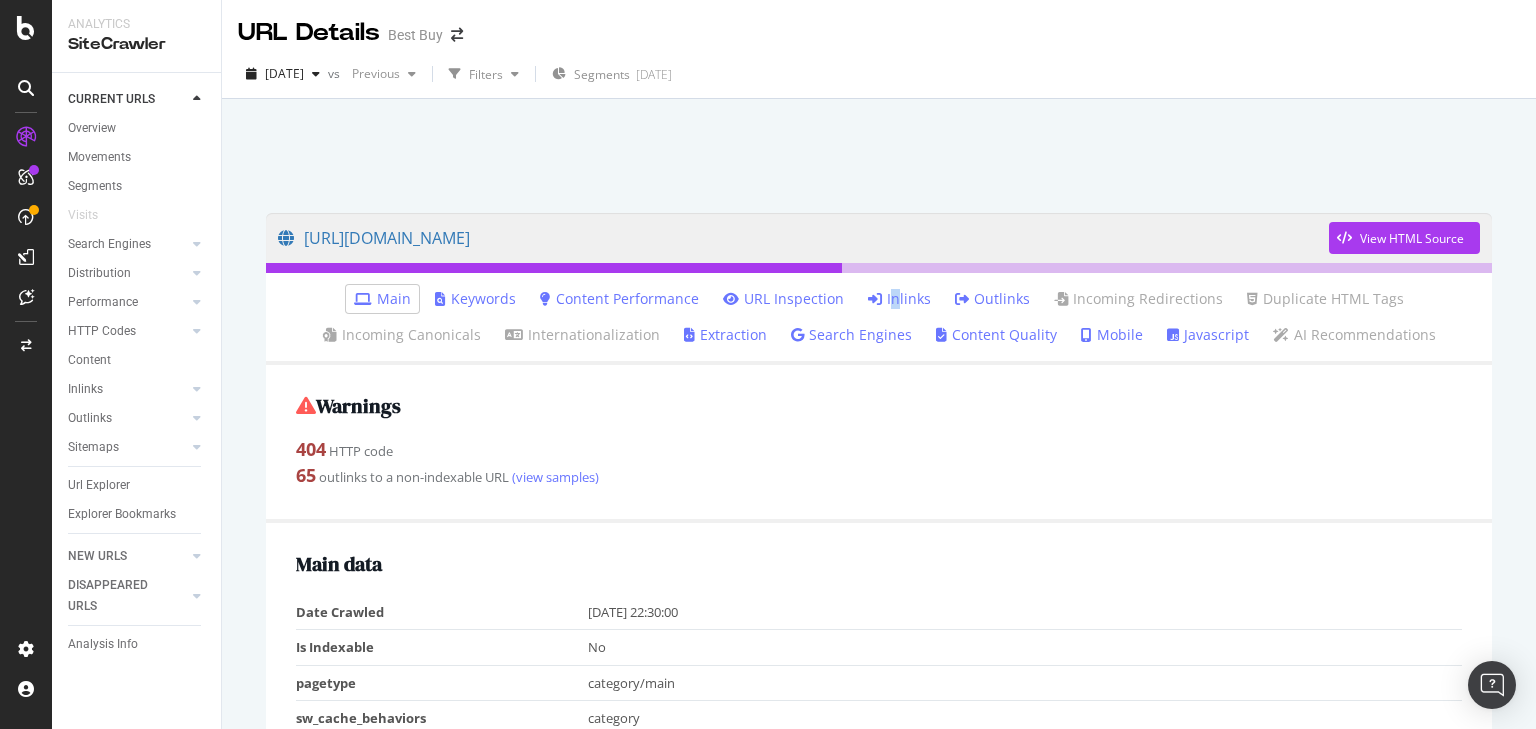 click on "Inlinks" at bounding box center [899, 299] 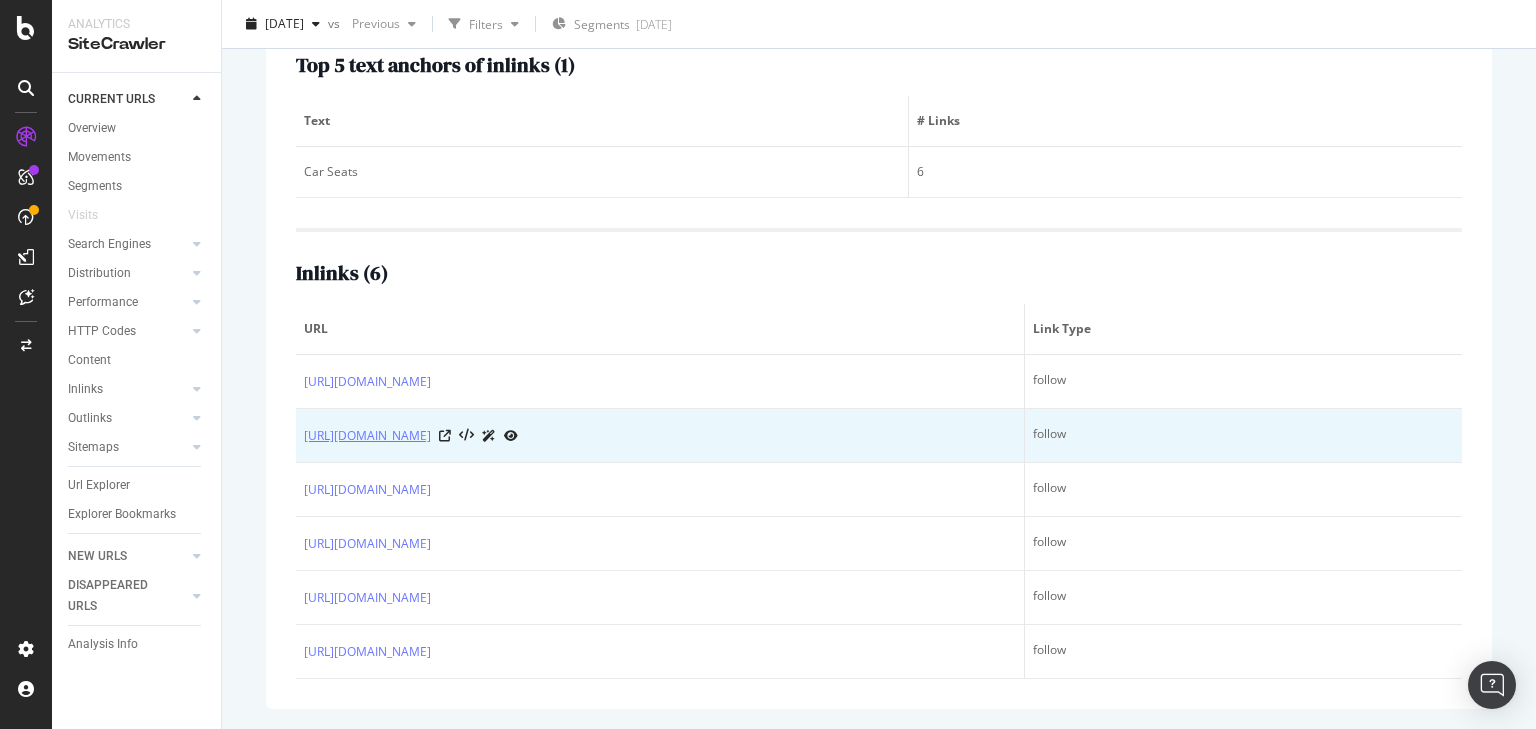 scroll, scrollTop: 377, scrollLeft: 0, axis: vertical 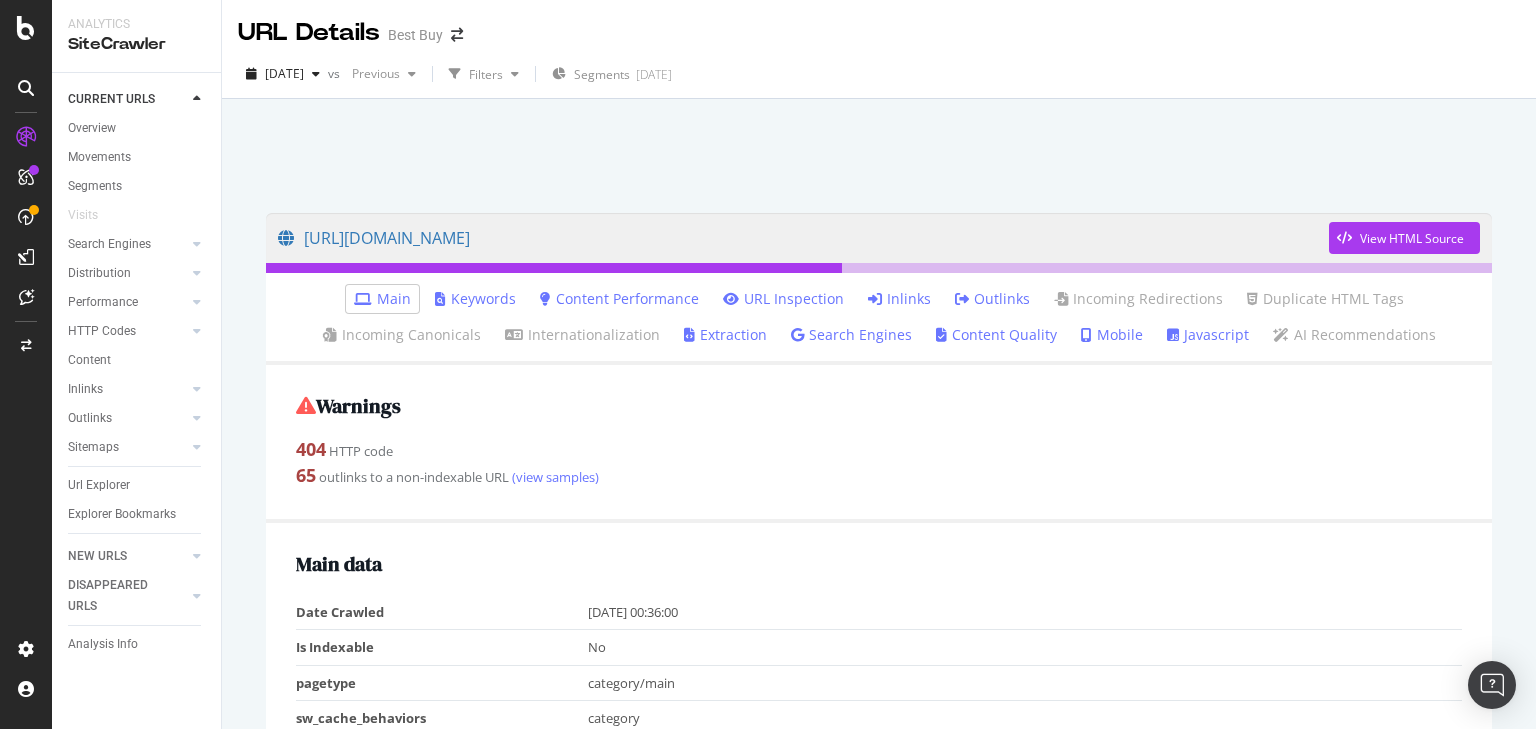 click on "Inlinks" at bounding box center [899, 299] 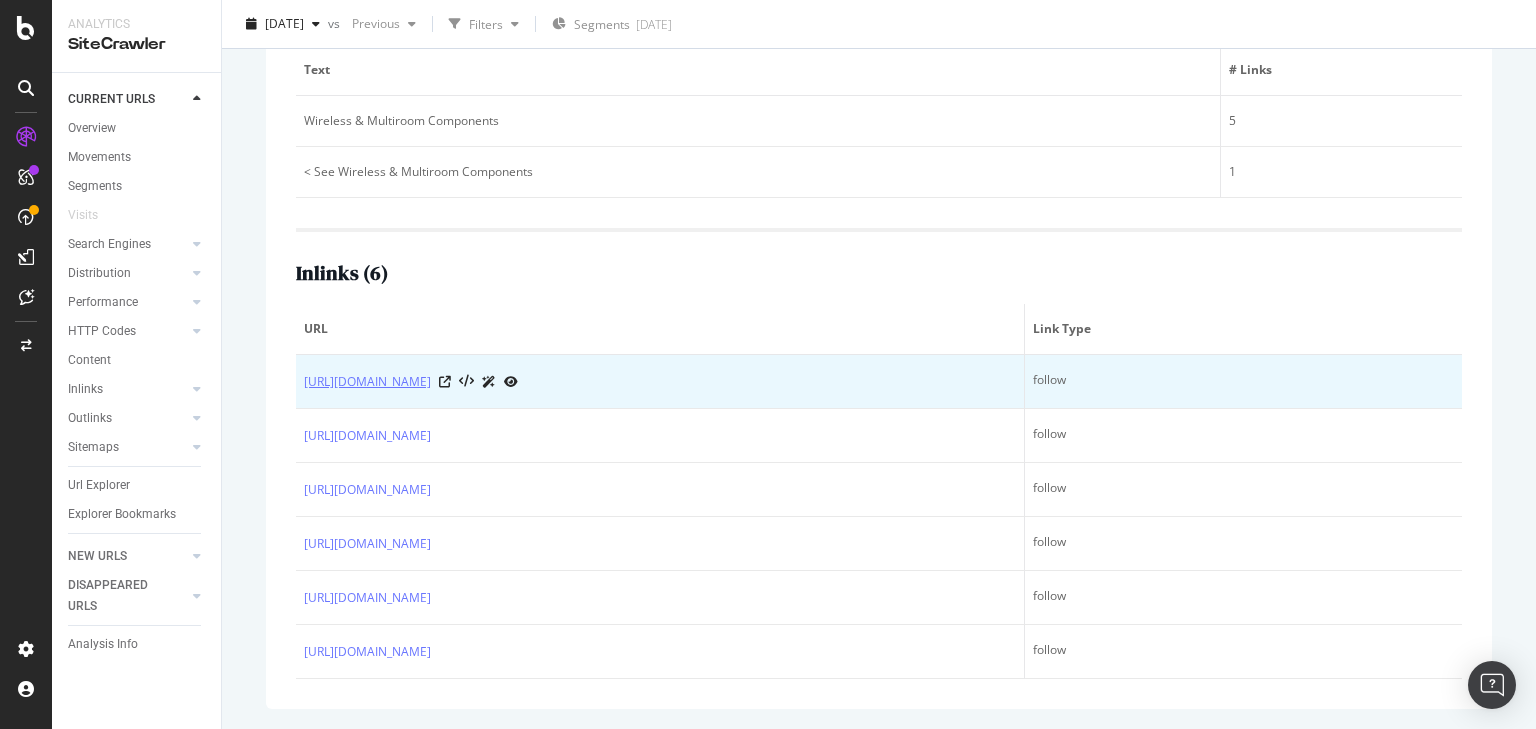 scroll, scrollTop: 409, scrollLeft: 0, axis: vertical 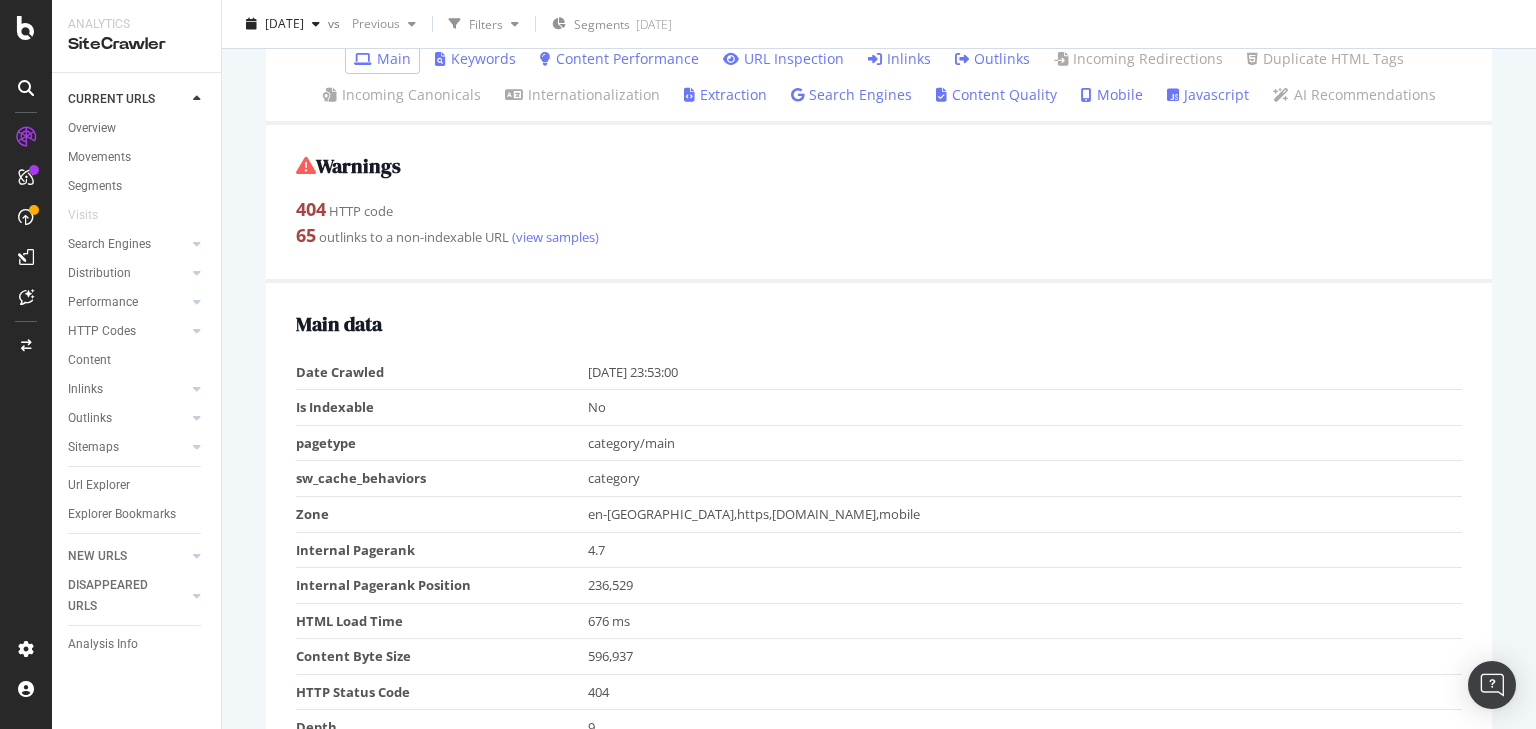 click on "Inlinks" at bounding box center [899, 59] 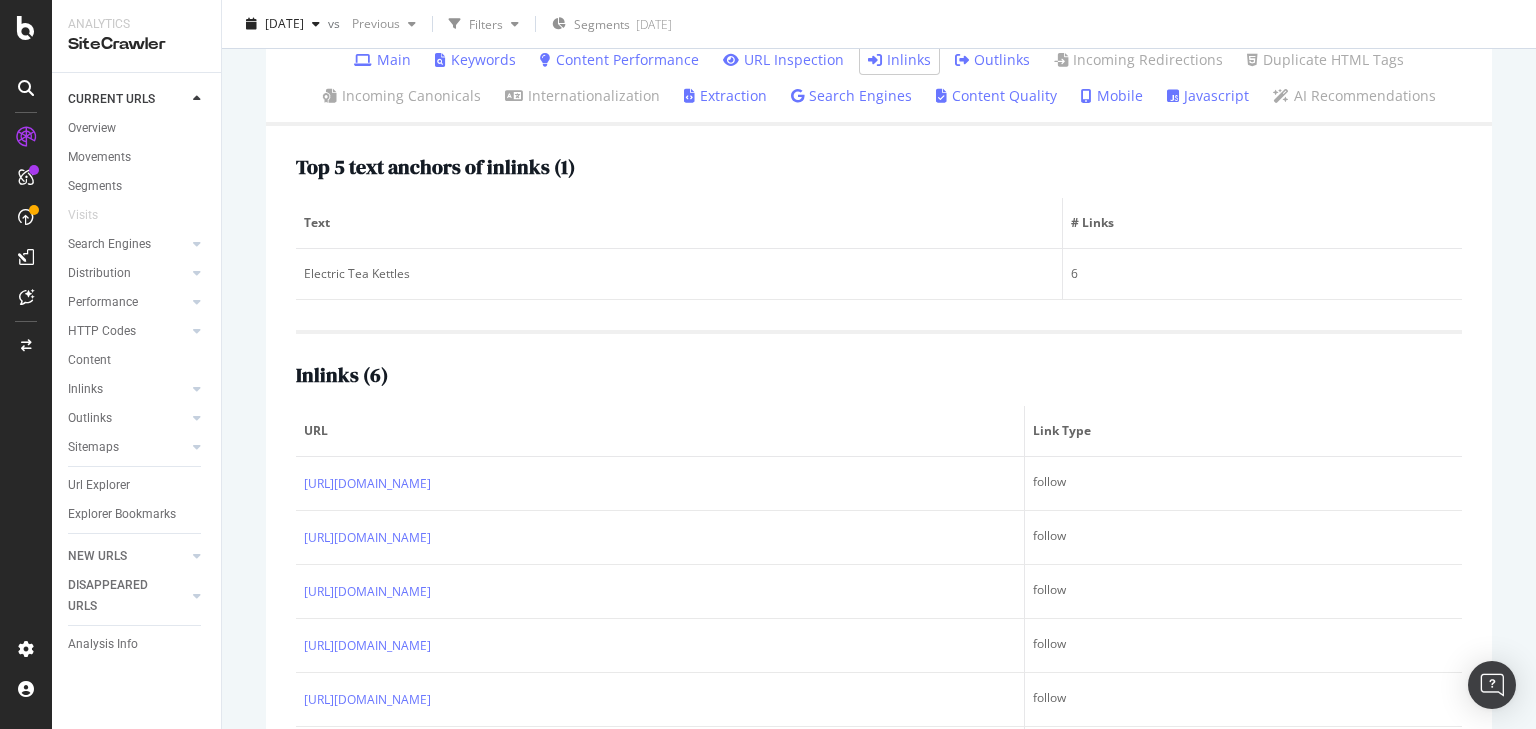 scroll, scrollTop: 240, scrollLeft: 0, axis: vertical 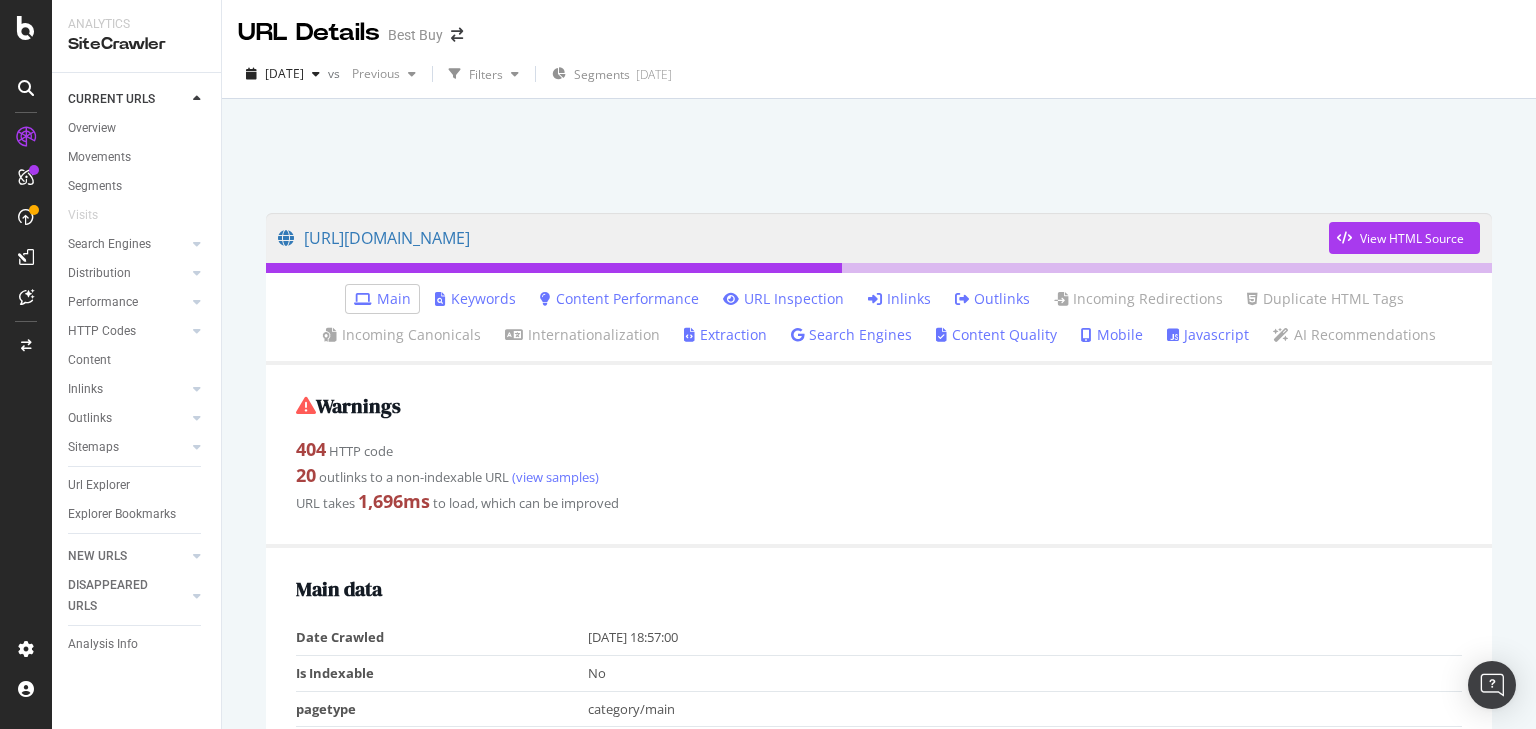 click on "Inlinks" at bounding box center (899, 299) 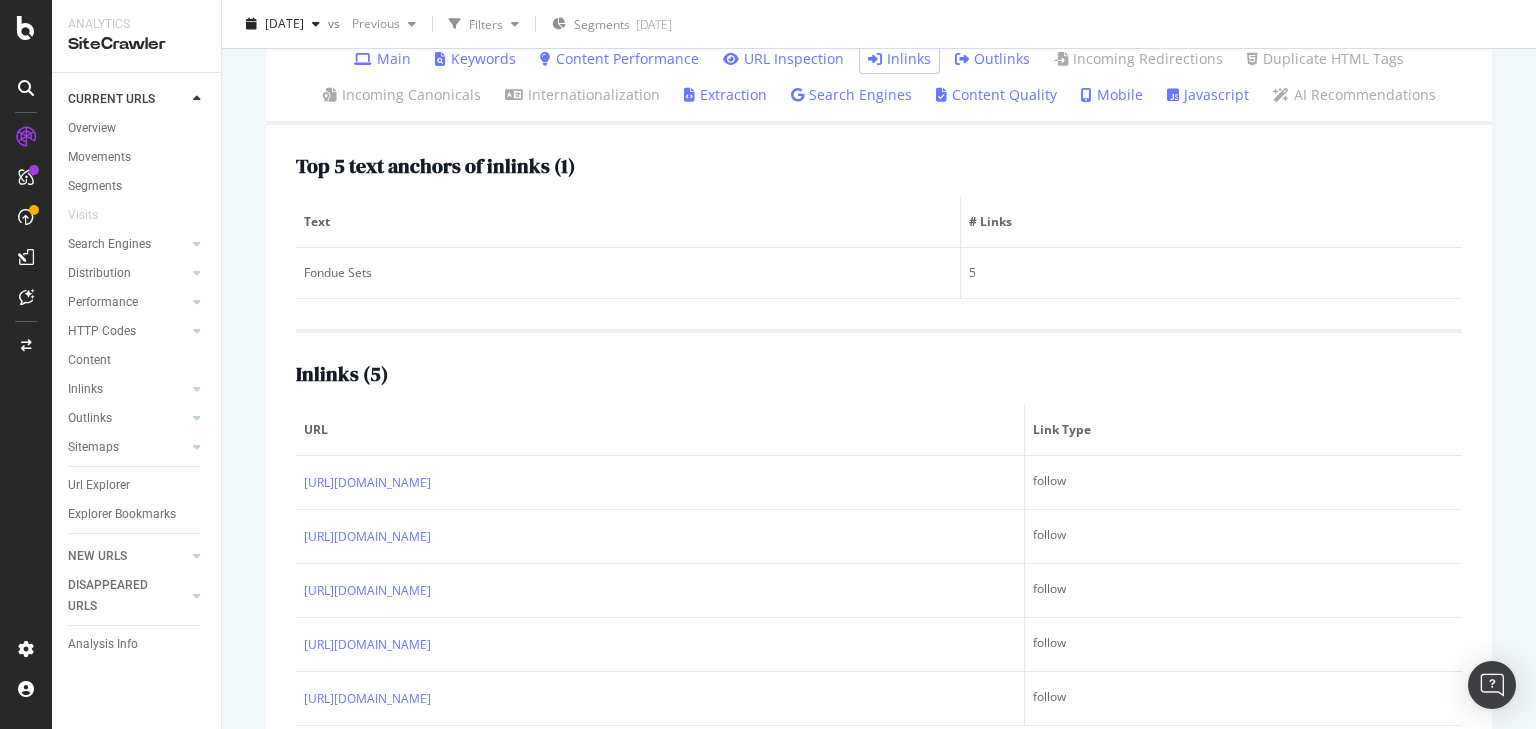 scroll, scrollTop: 304, scrollLeft: 0, axis: vertical 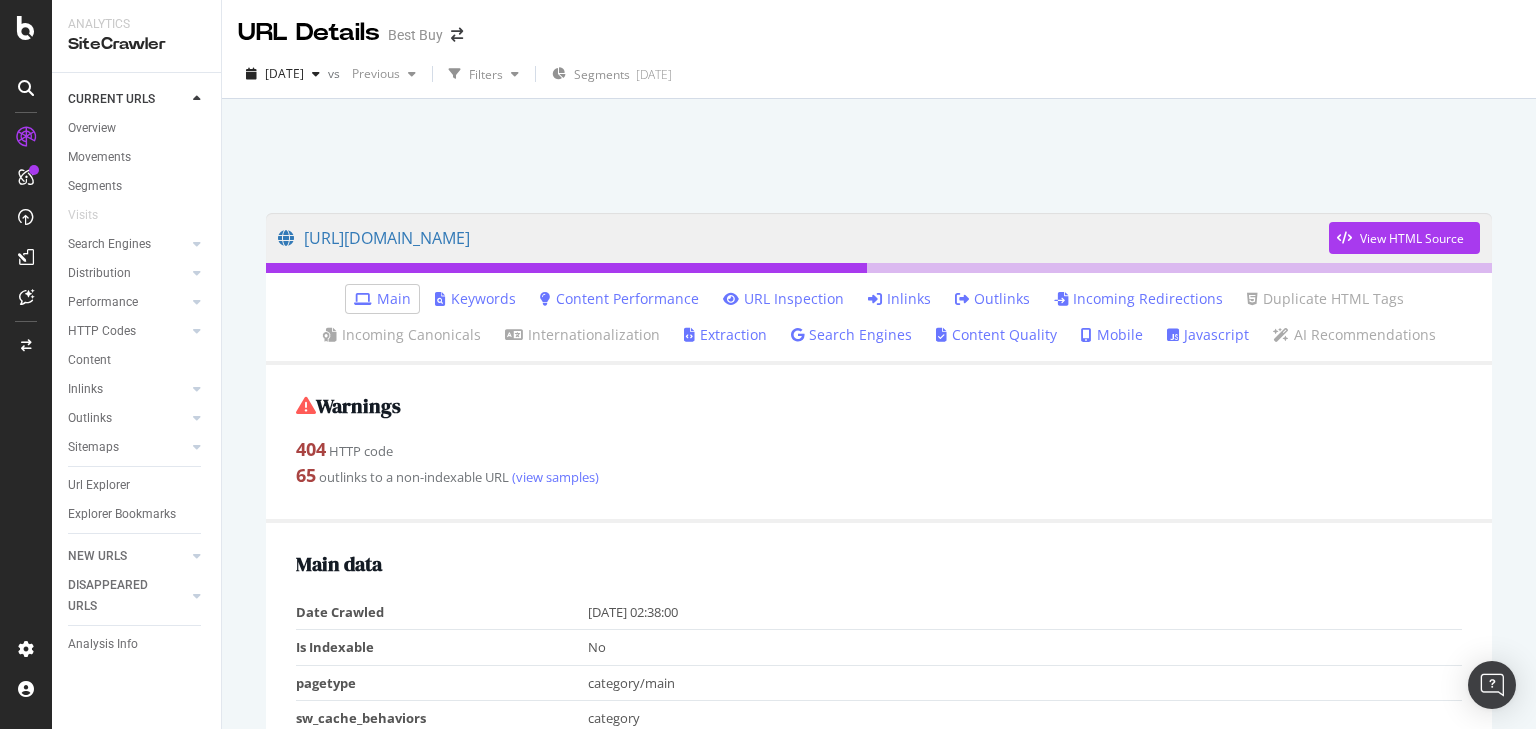 click on "Inlinks" at bounding box center (899, 299) 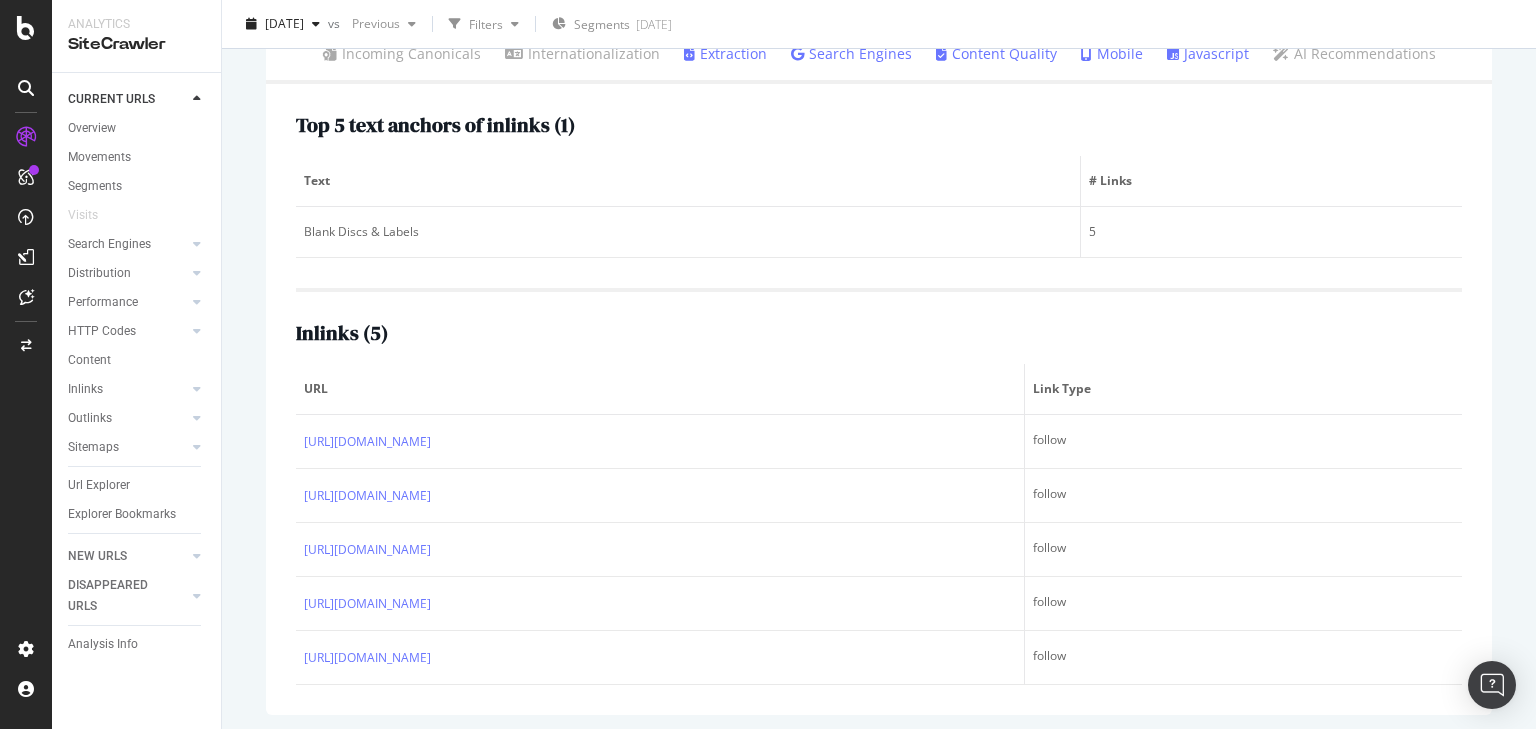 scroll, scrollTop: 304, scrollLeft: 0, axis: vertical 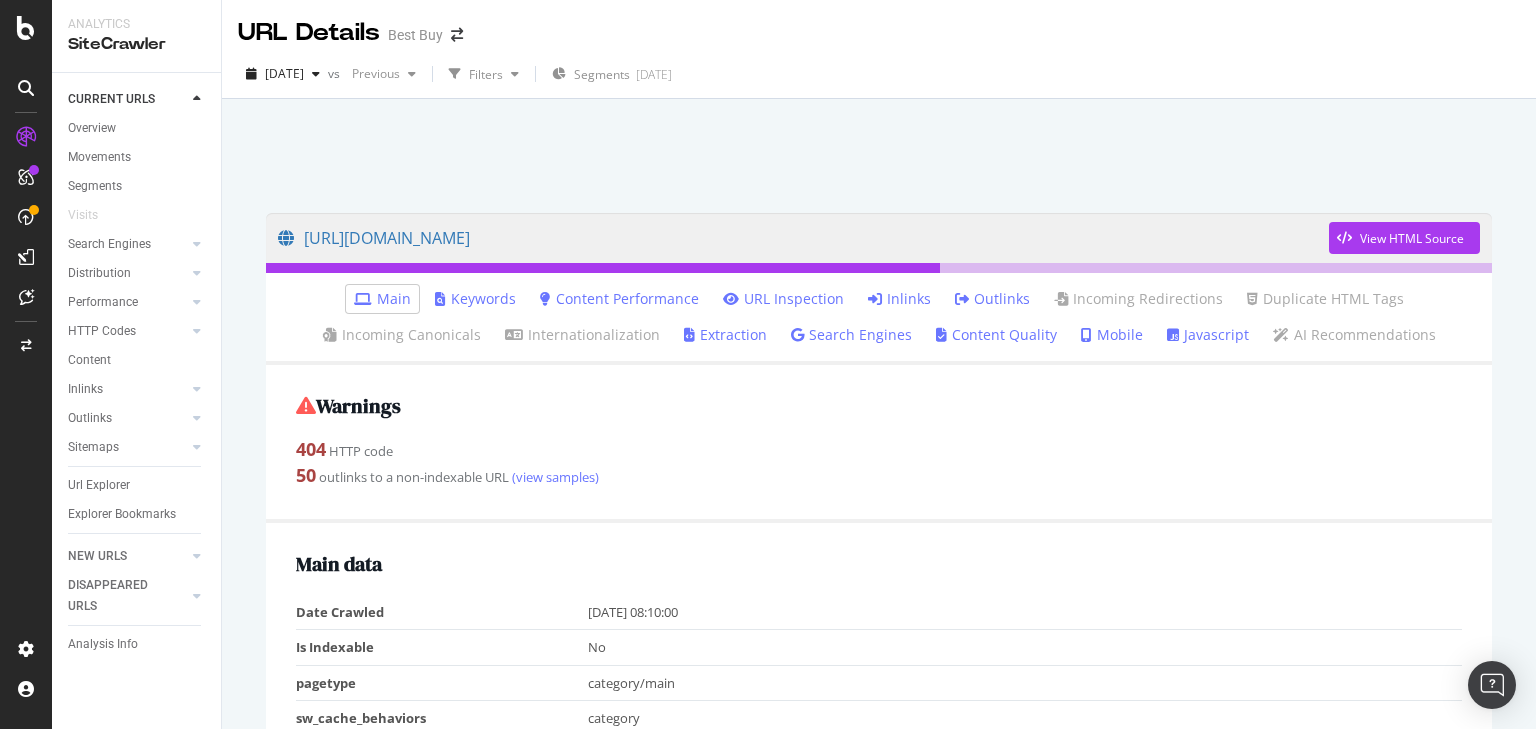 click on "Inlinks" at bounding box center [899, 299] 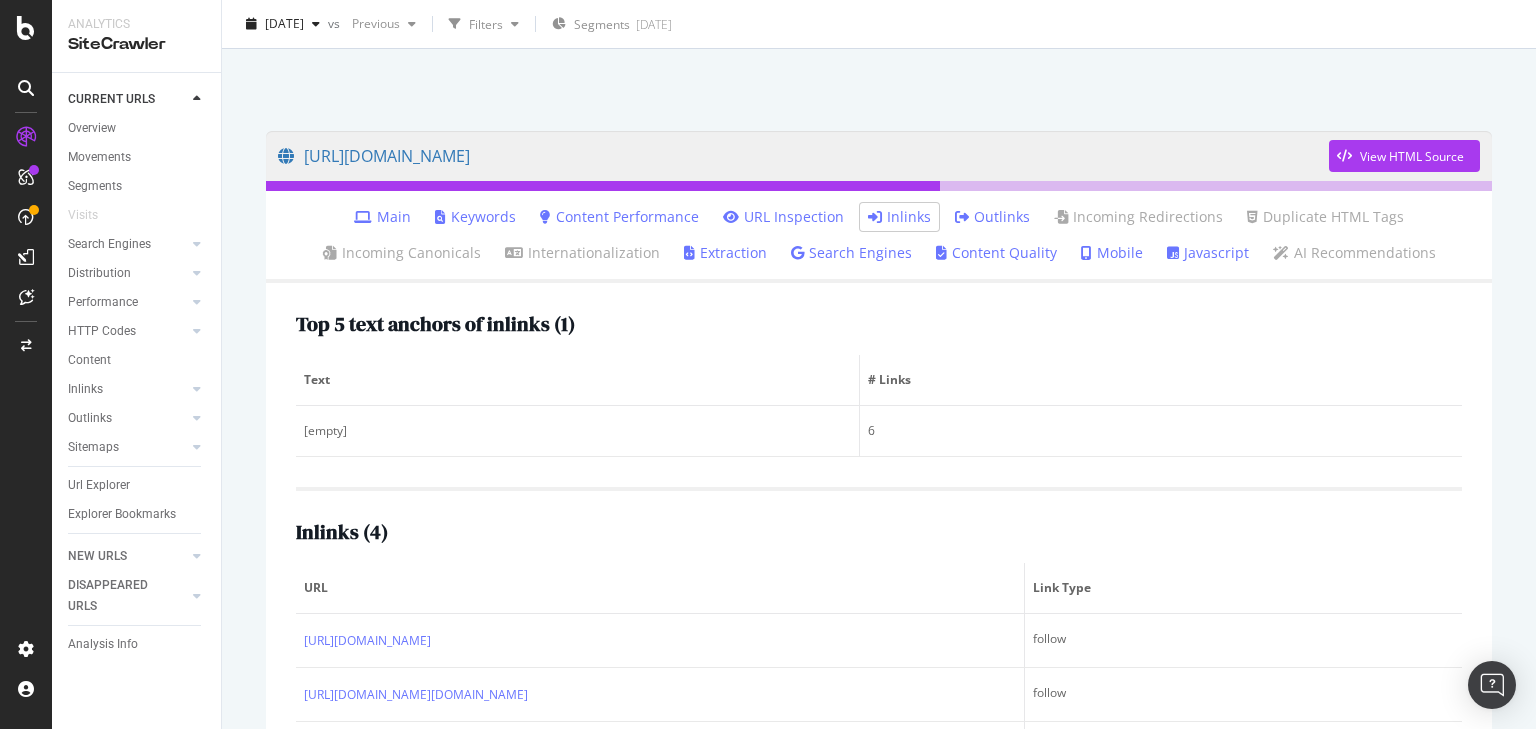scroll, scrollTop: 240, scrollLeft: 0, axis: vertical 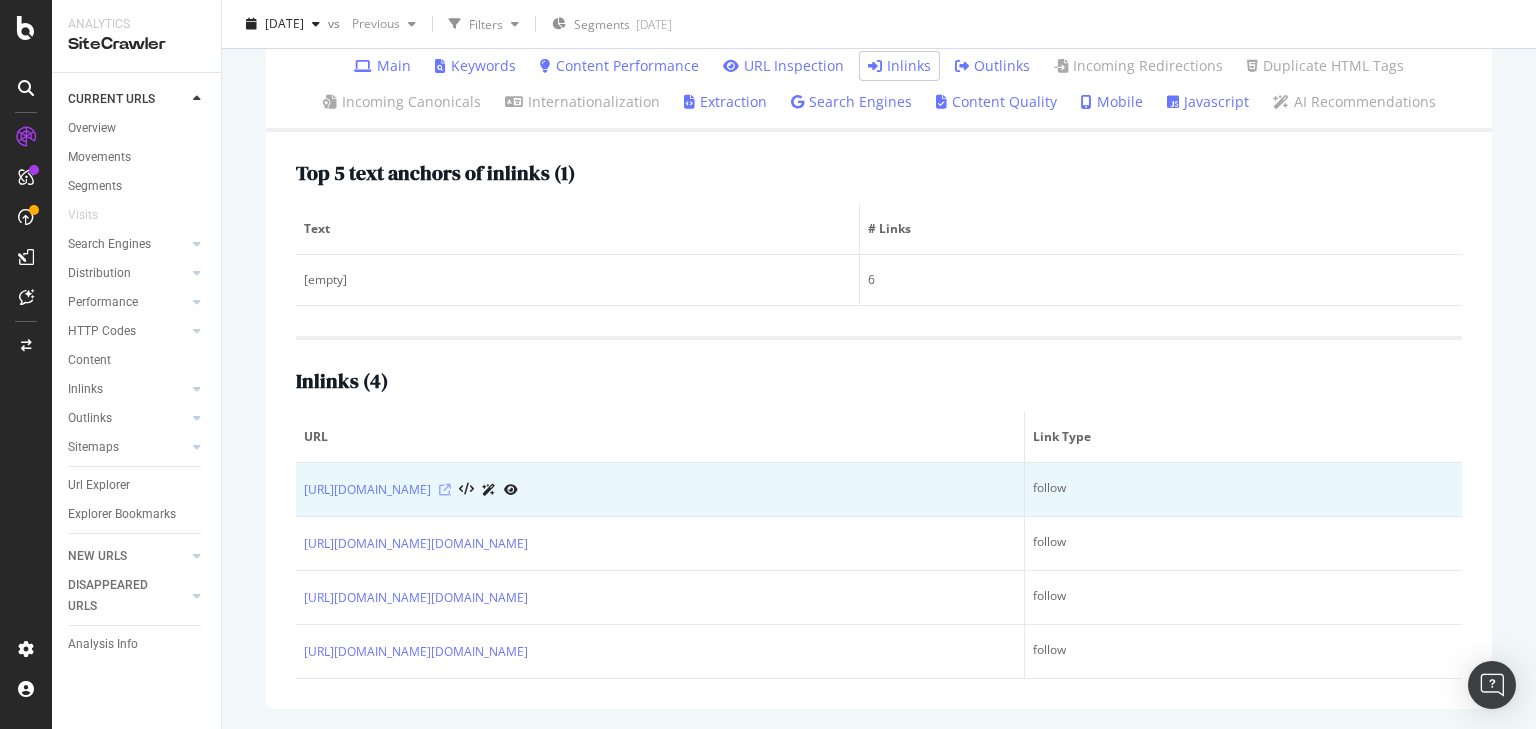 click at bounding box center [445, 490] 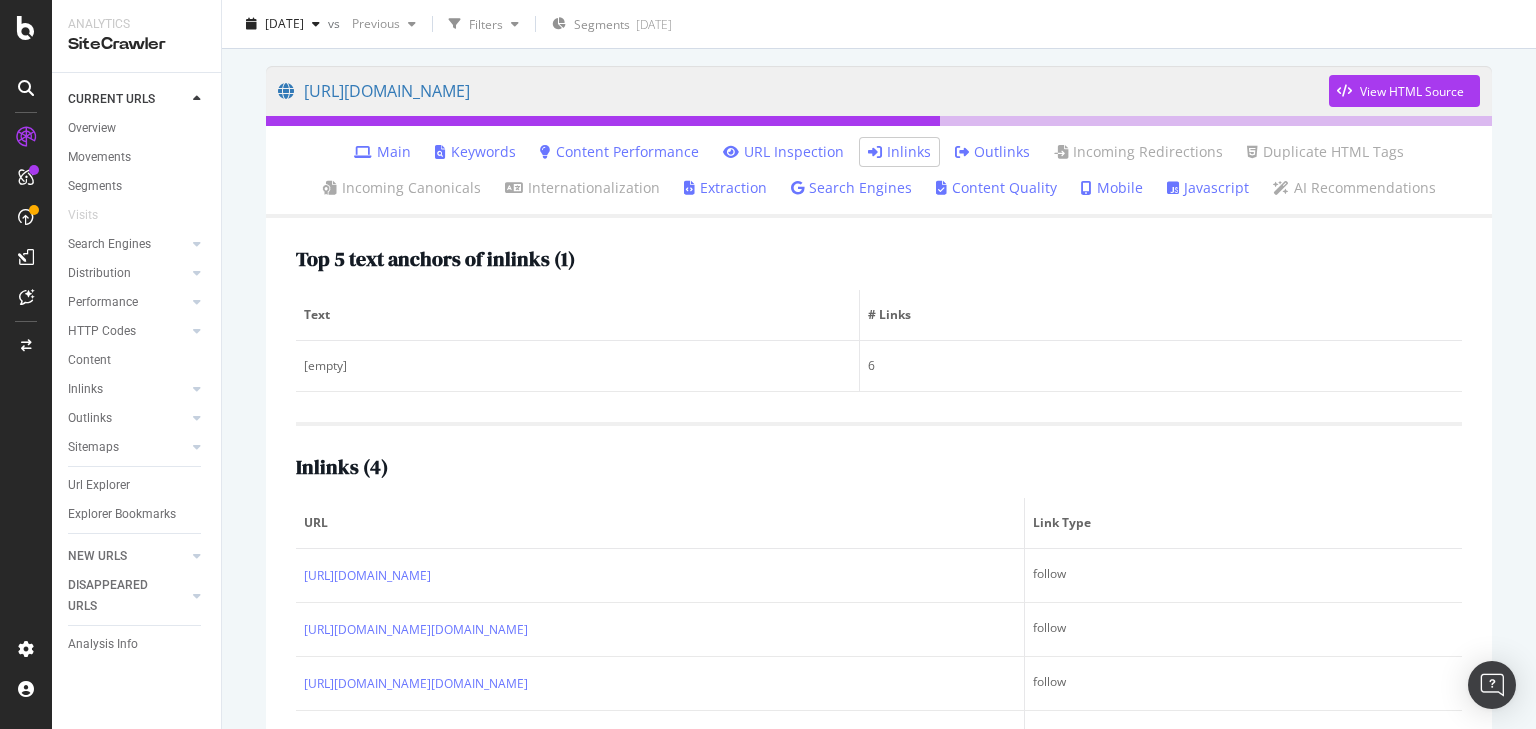 scroll, scrollTop: 0, scrollLeft: 0, axis: both 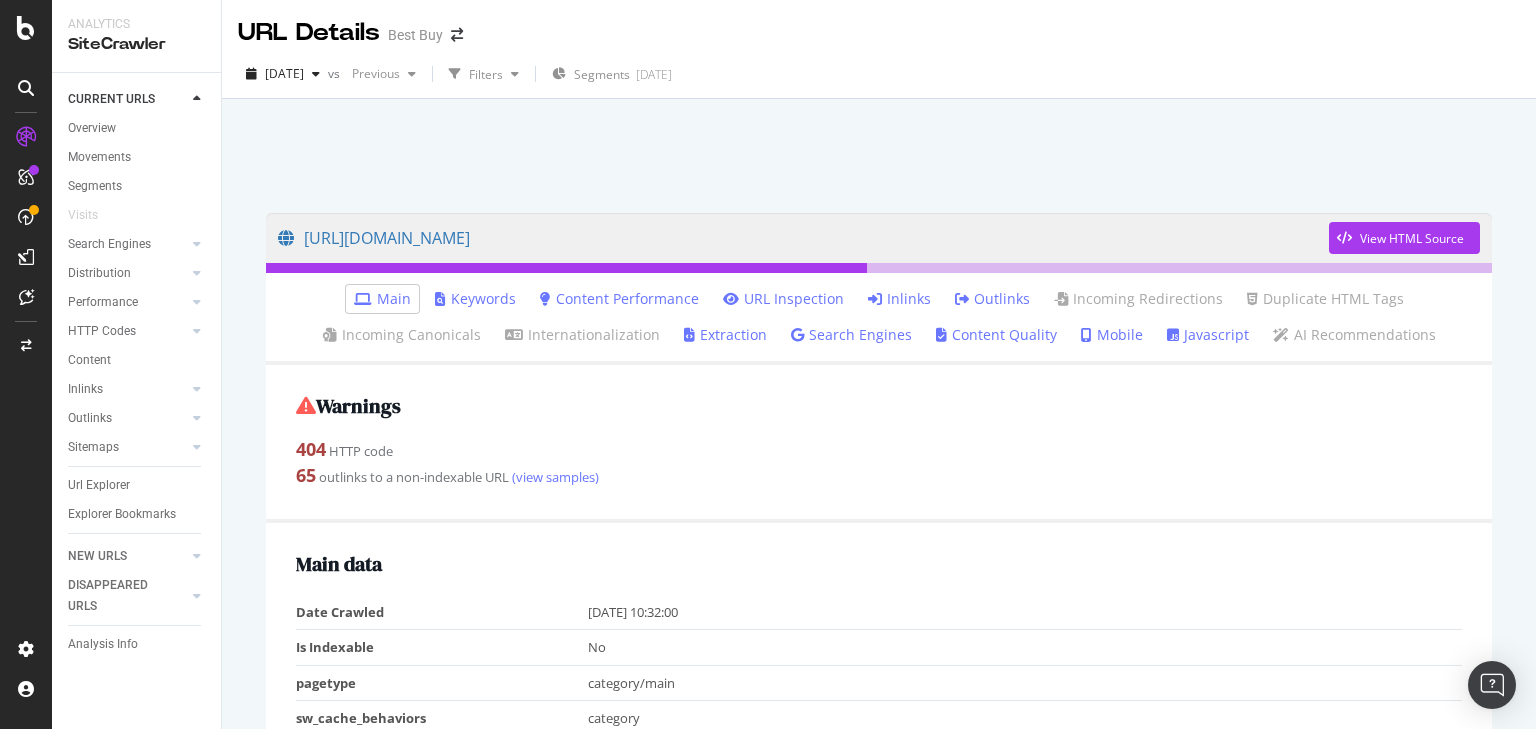 click on "Inlinks" at bounding box center [899, 299] 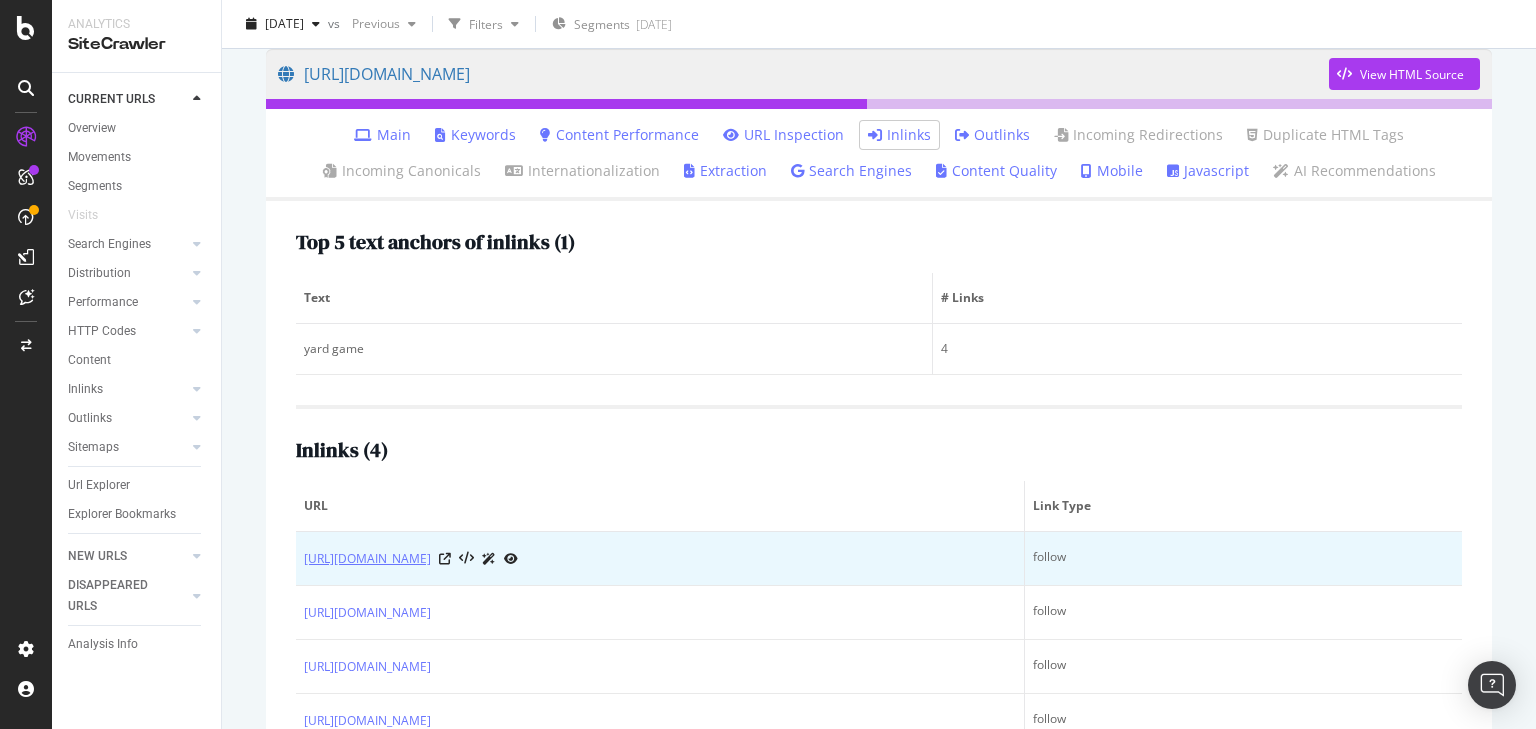 scroll, scrollTop: 232, scrollLeft: 0, axis: vertical 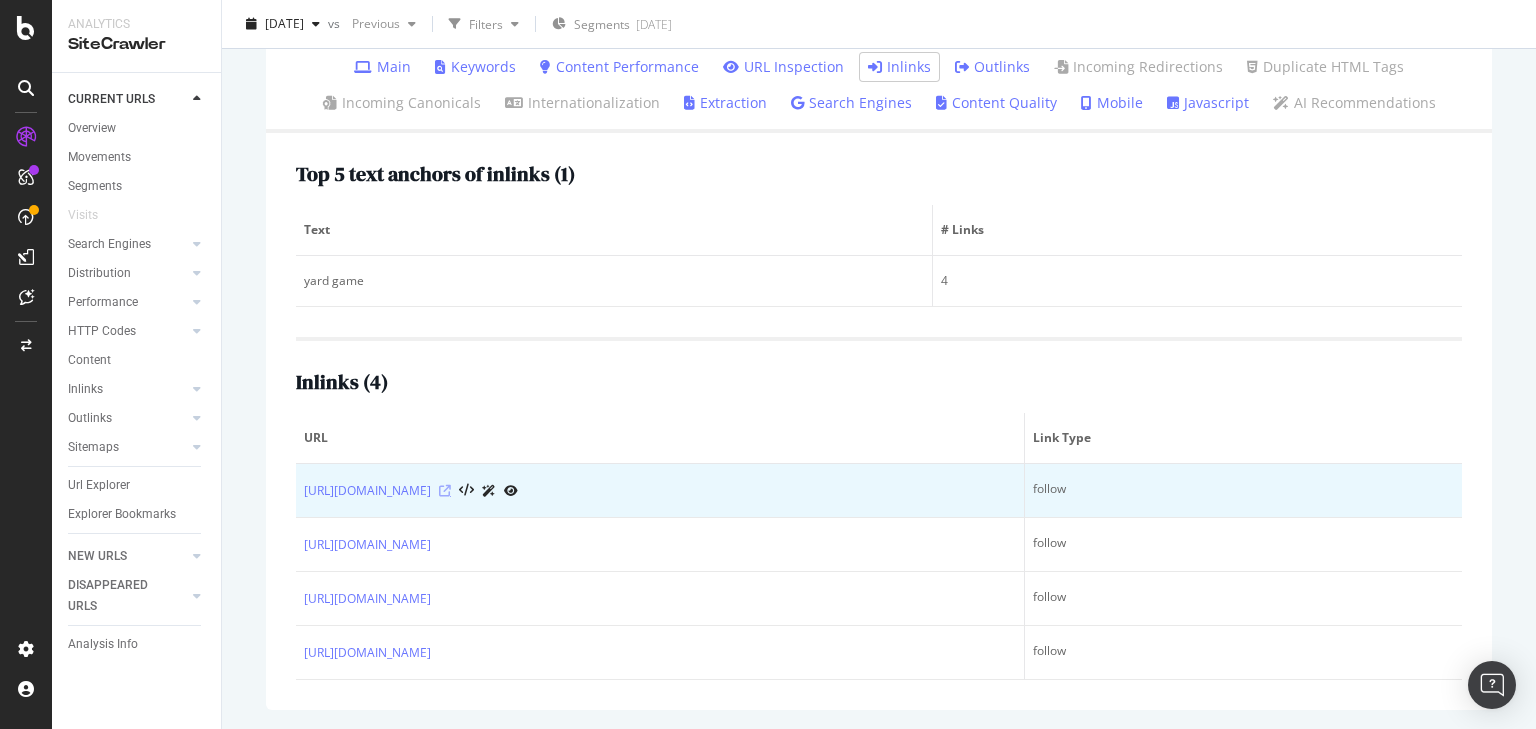 click at bounding box center (445, 491) 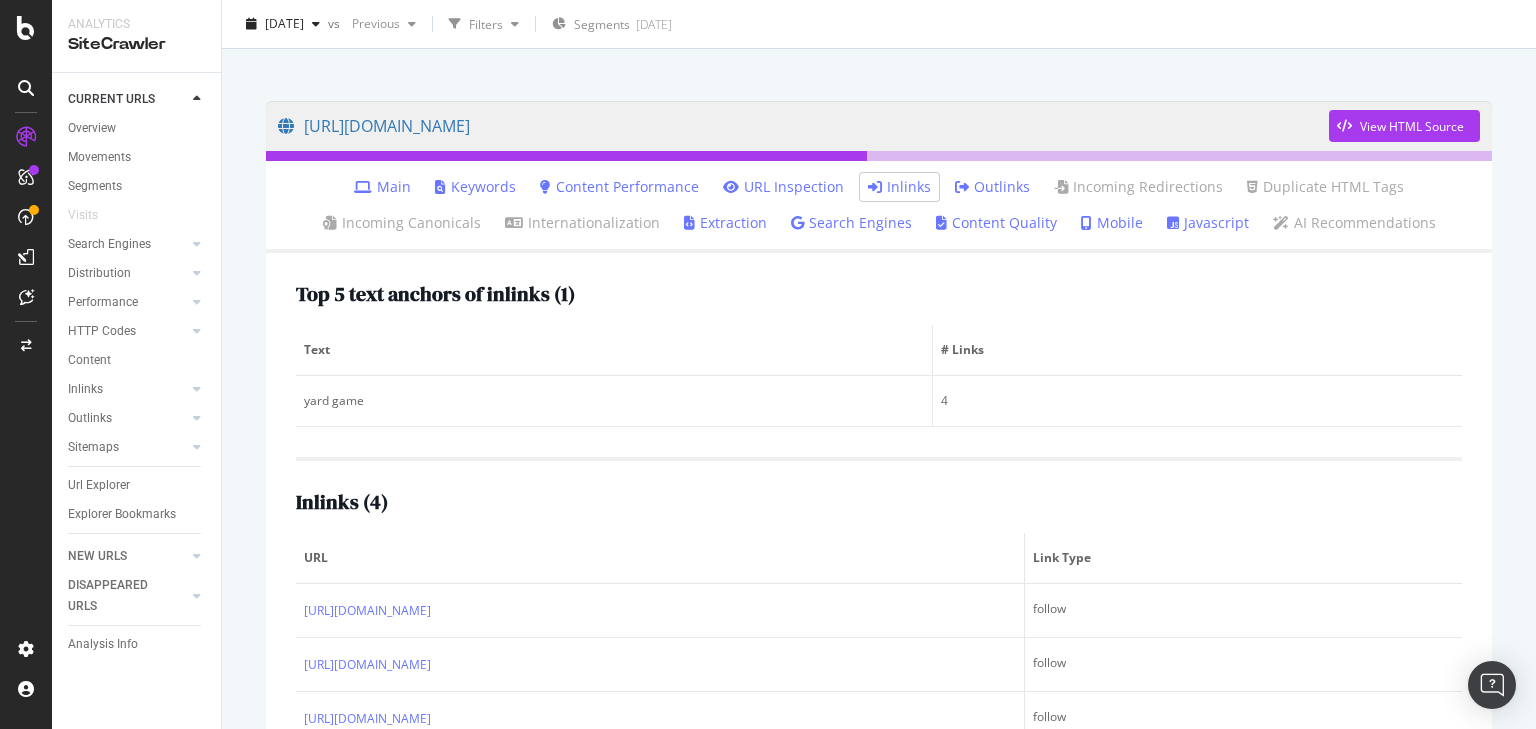 scroll, scrollTop: 0, scrollLeft: 0, axis: both 